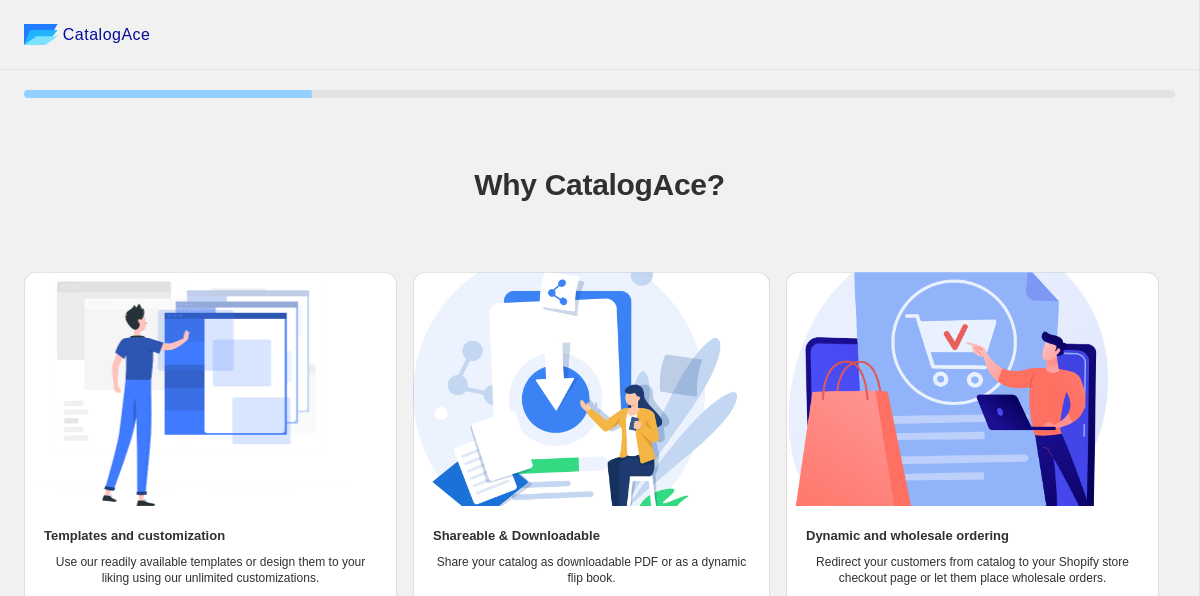 scroll, scrollTop: 114, scrollLeft: 0, axis: vertical 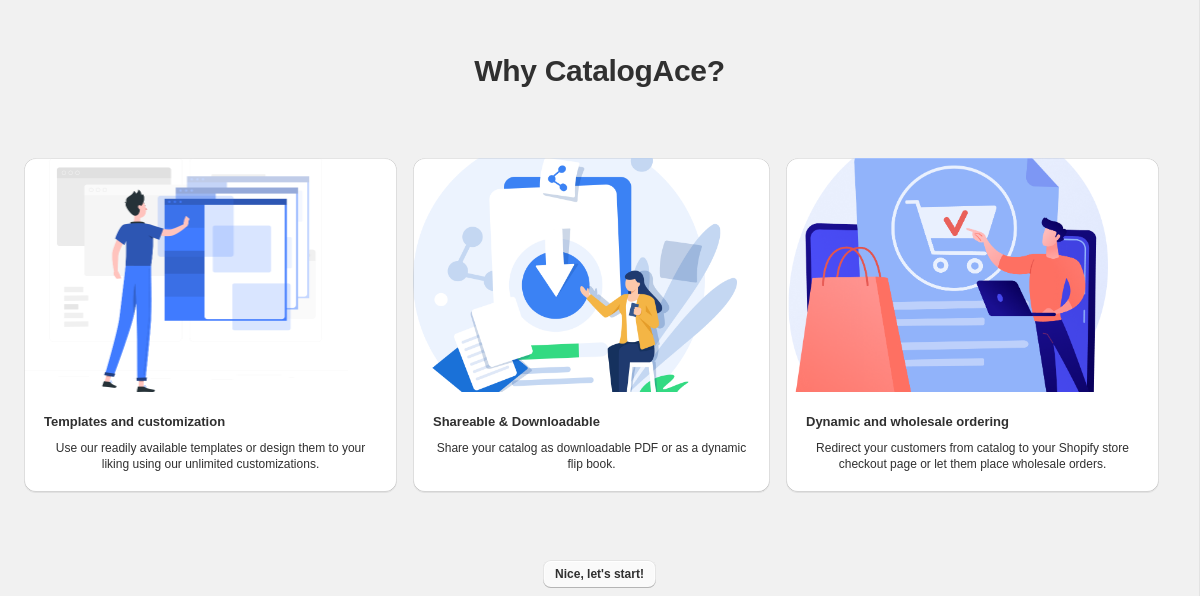 click on "Nice, let's start!" at bounding box center (599, 574) 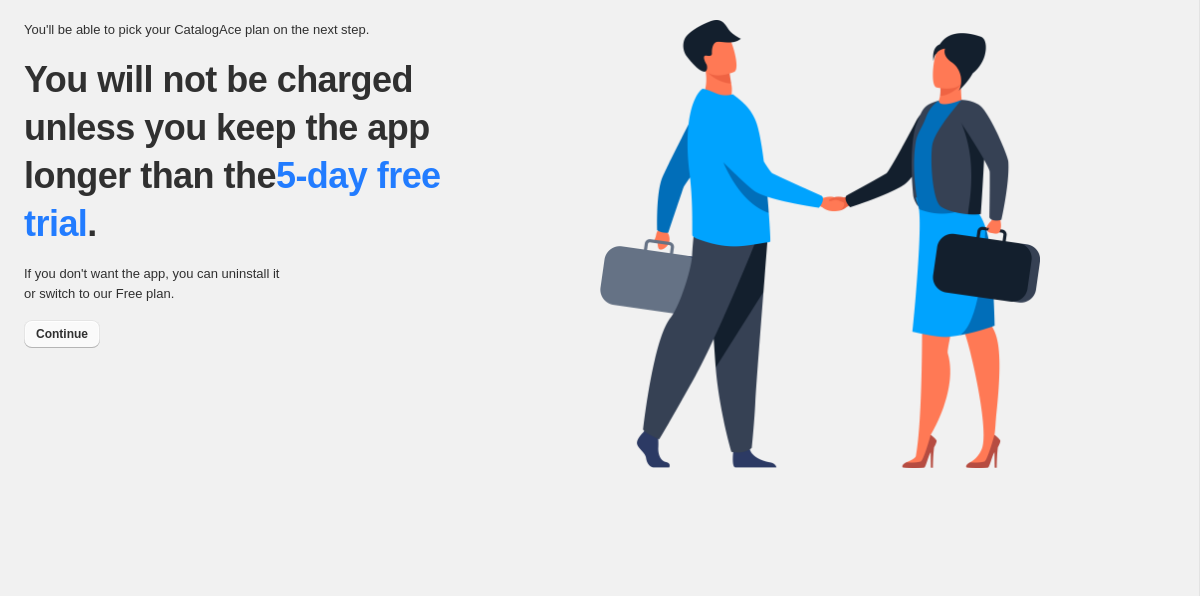 click on "Continue" at bounding box center [62, 334] 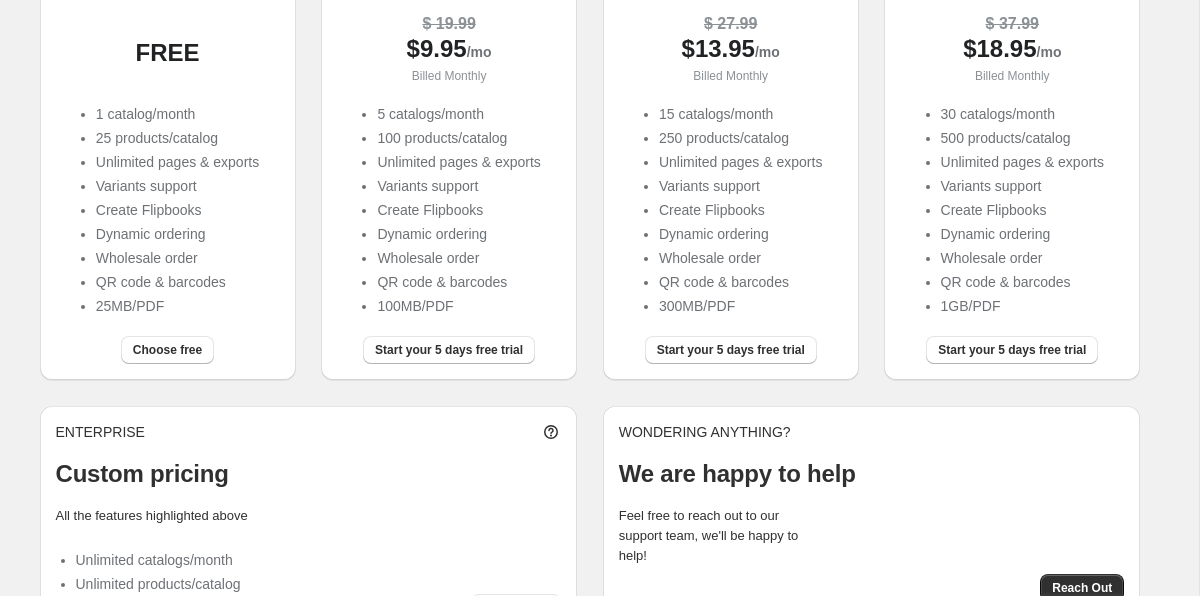 scroll, scrollTop: 346, scrollLeft: 0, axis: vertical 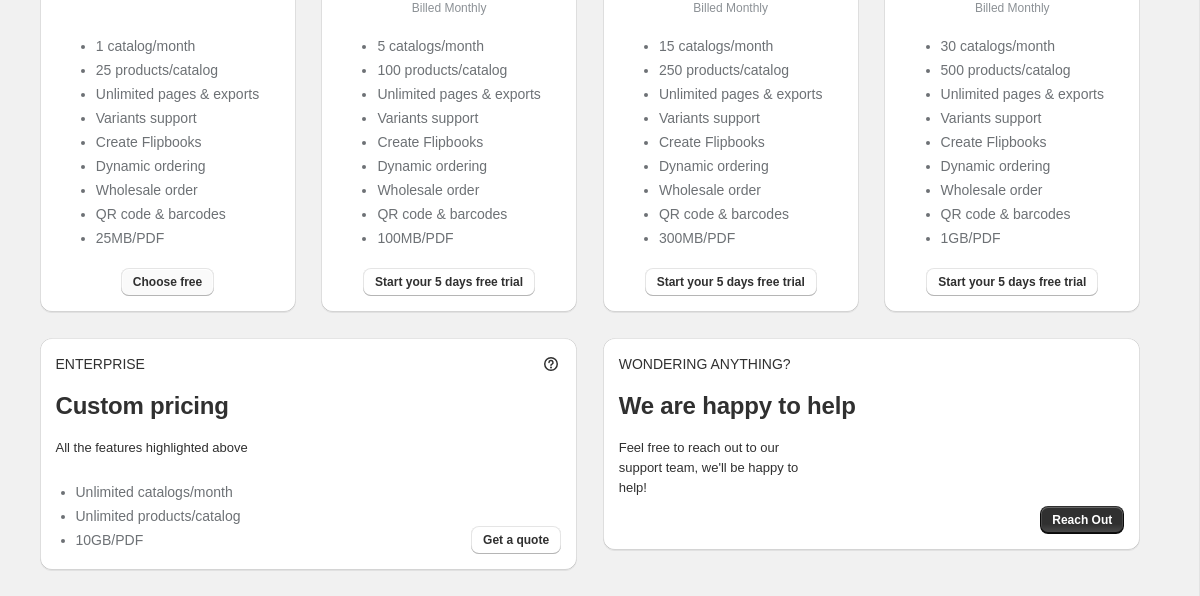 click on "Choose free" at bounding box center (167, 282) 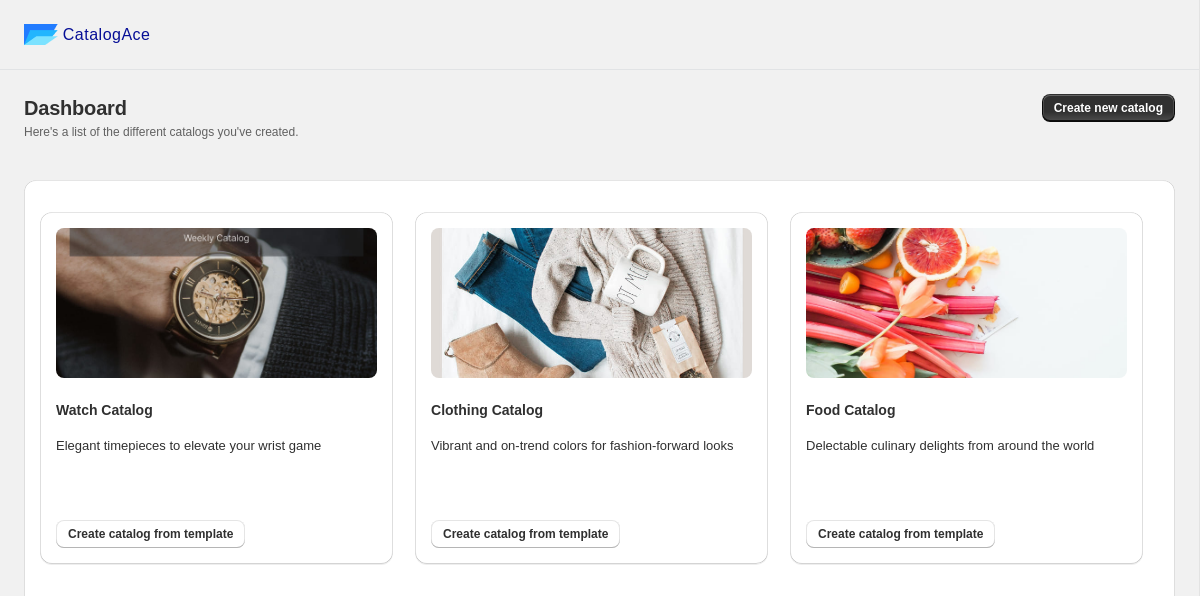 scroll, scrollTop: 49, scrollLeft: 0, axis: vertical 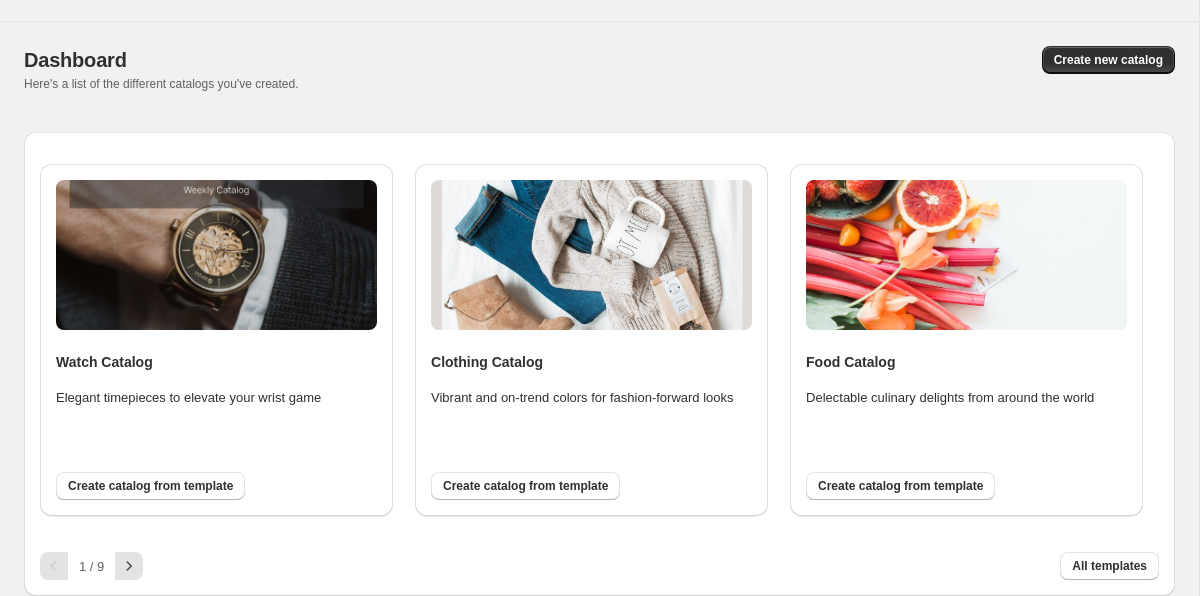click at bounding box center [591, 255] 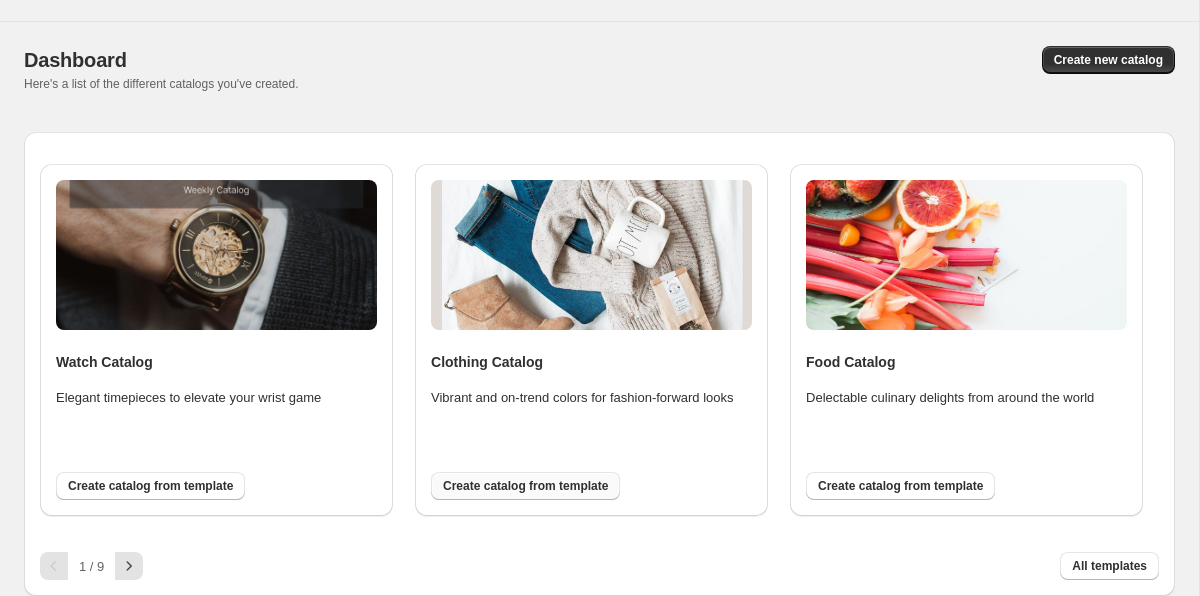 click on "Create catalog from template" at bounding box center [525, 486] 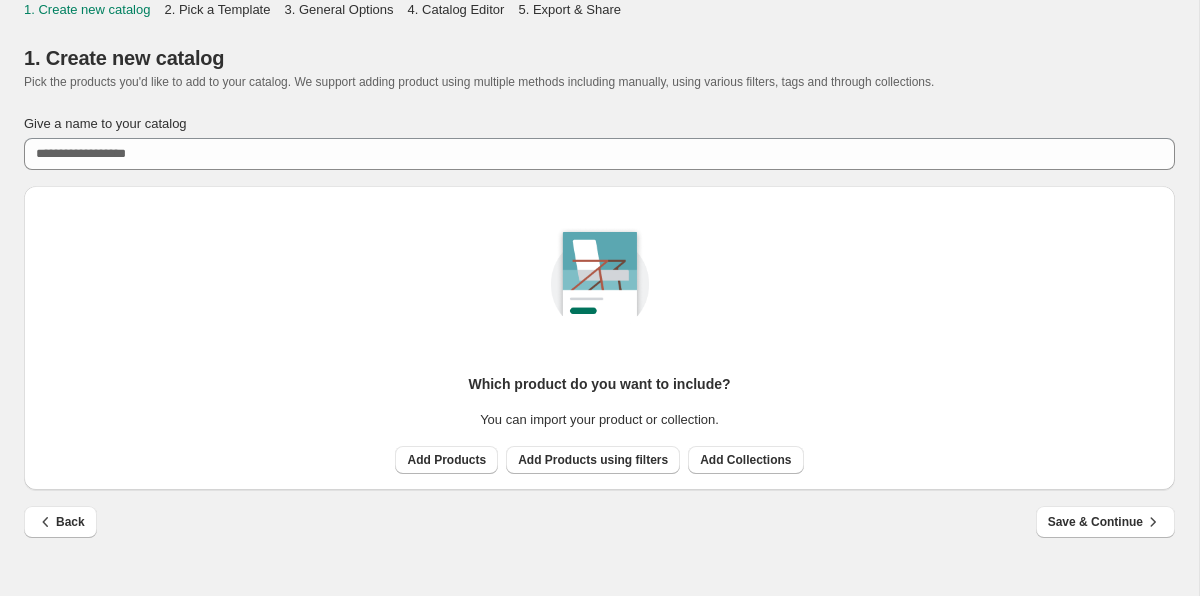 scroll, scrollTop: 0, scrollLeft: 0, axis: both 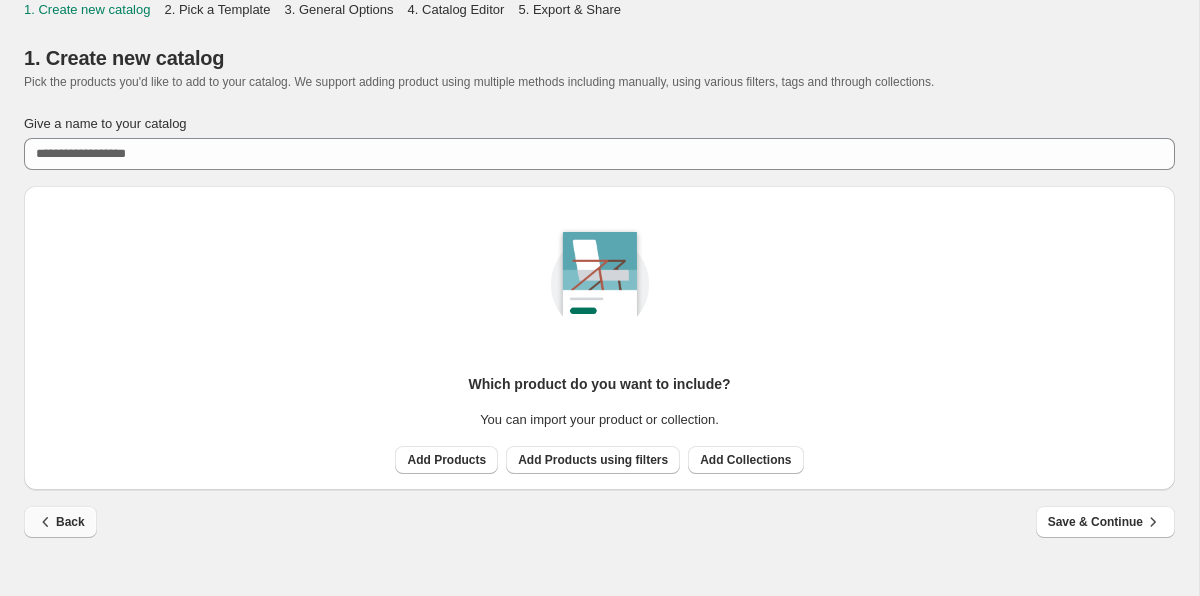 click on "Back" at bounding box center [60, 522] 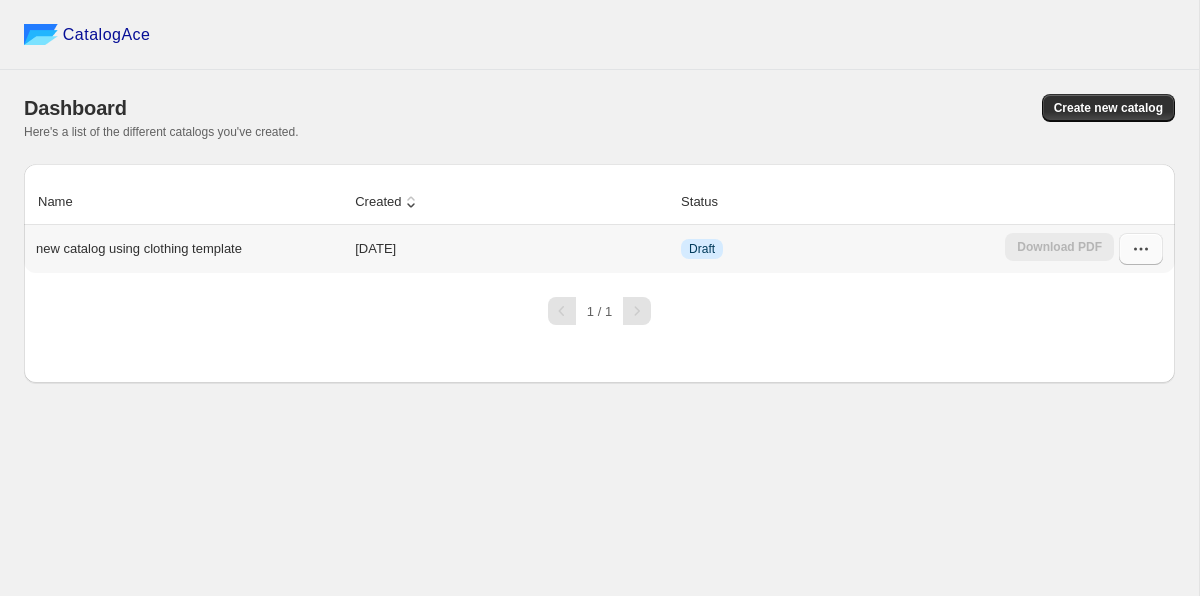 click 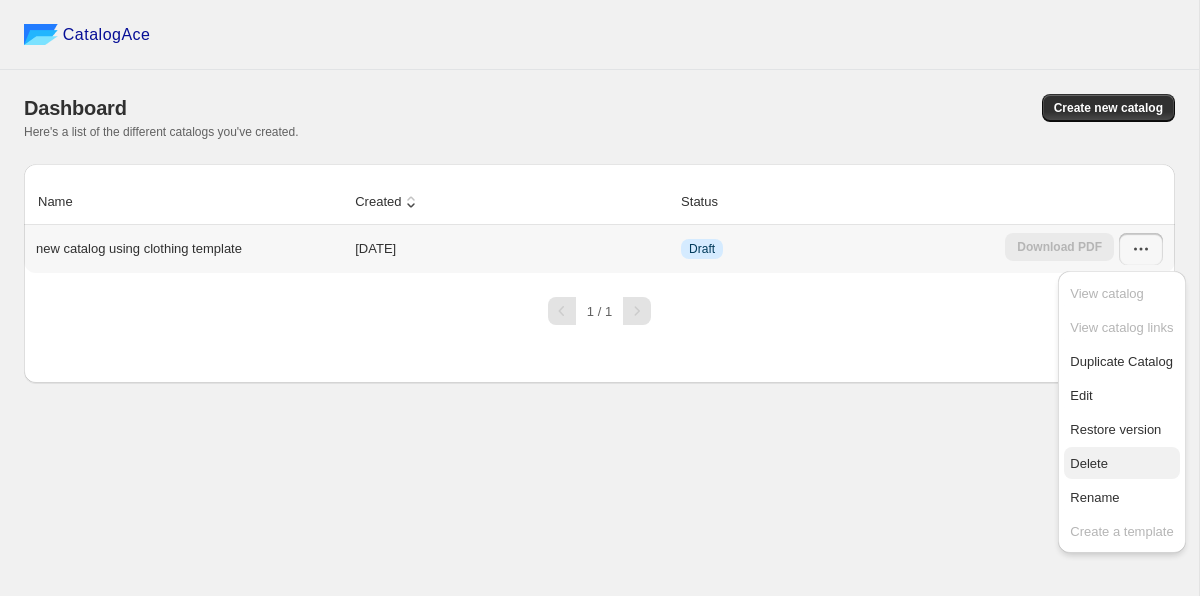 click on "Delete" at bounding box center (1089, 463) 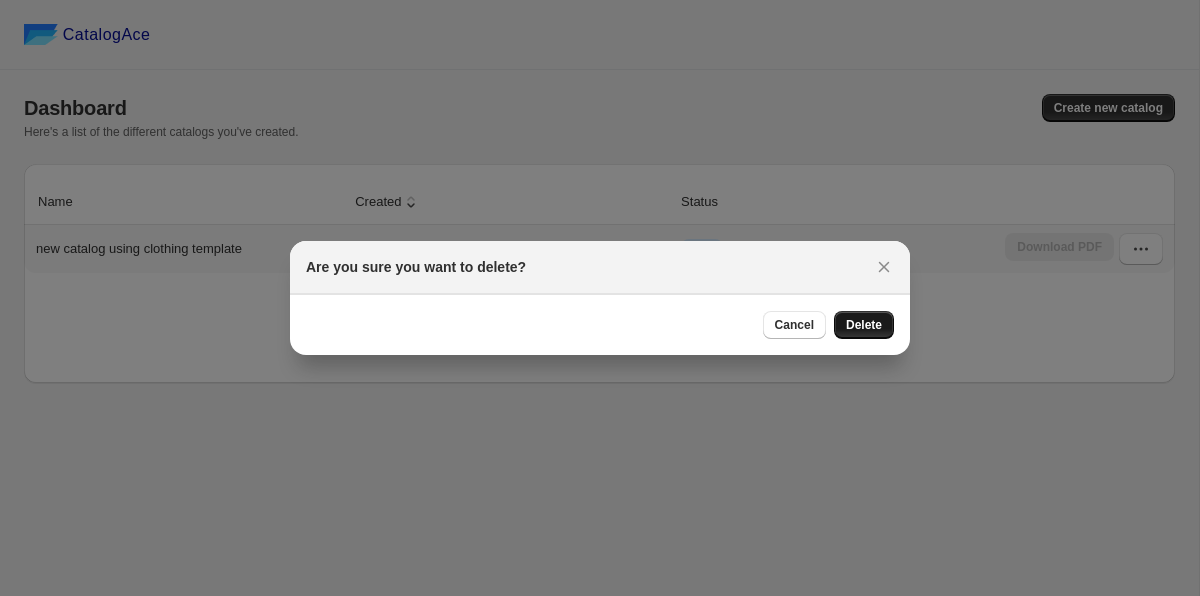 click on "Delete" at bounding box center [864, 325] 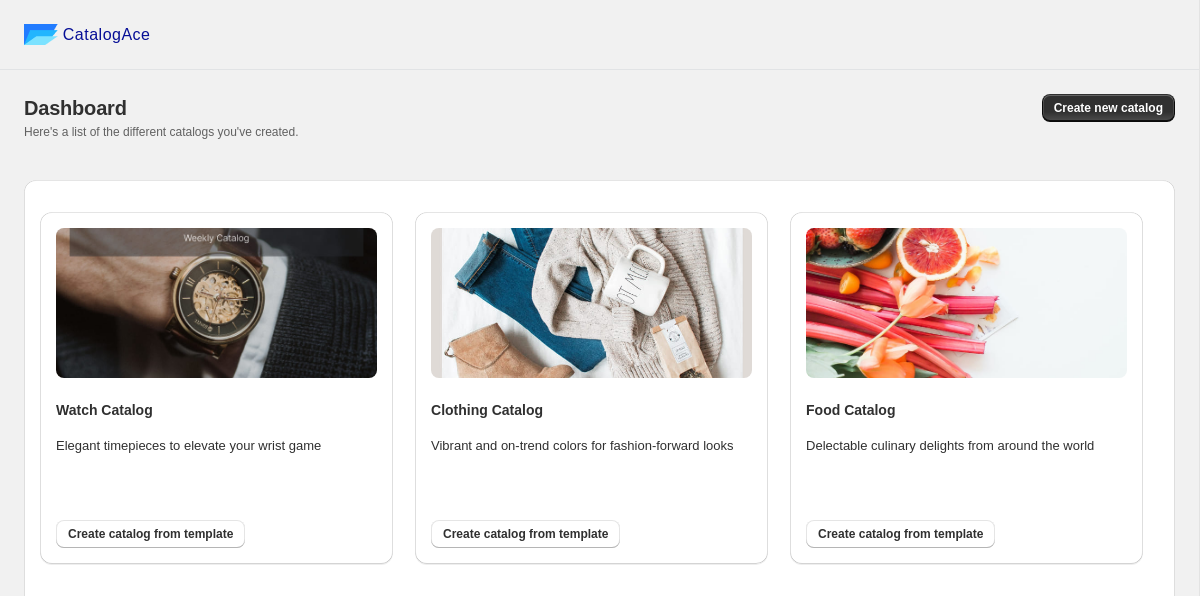 scroll, scrollTop: 49, scrollLeft: 0, axis: vertical 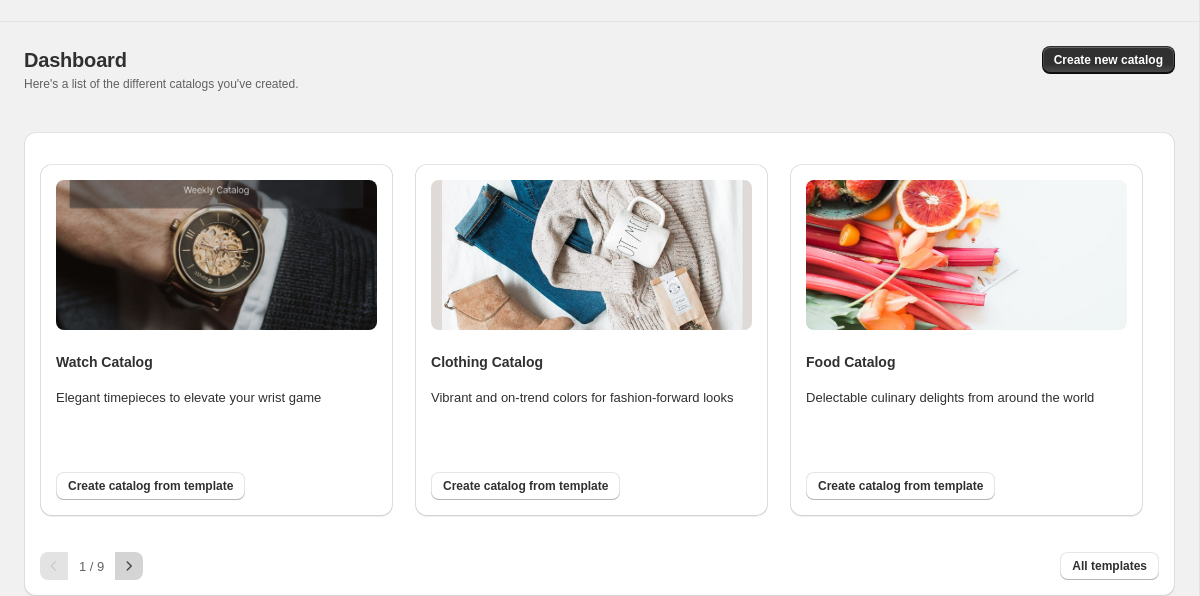 click at bounding box center [129, 566] 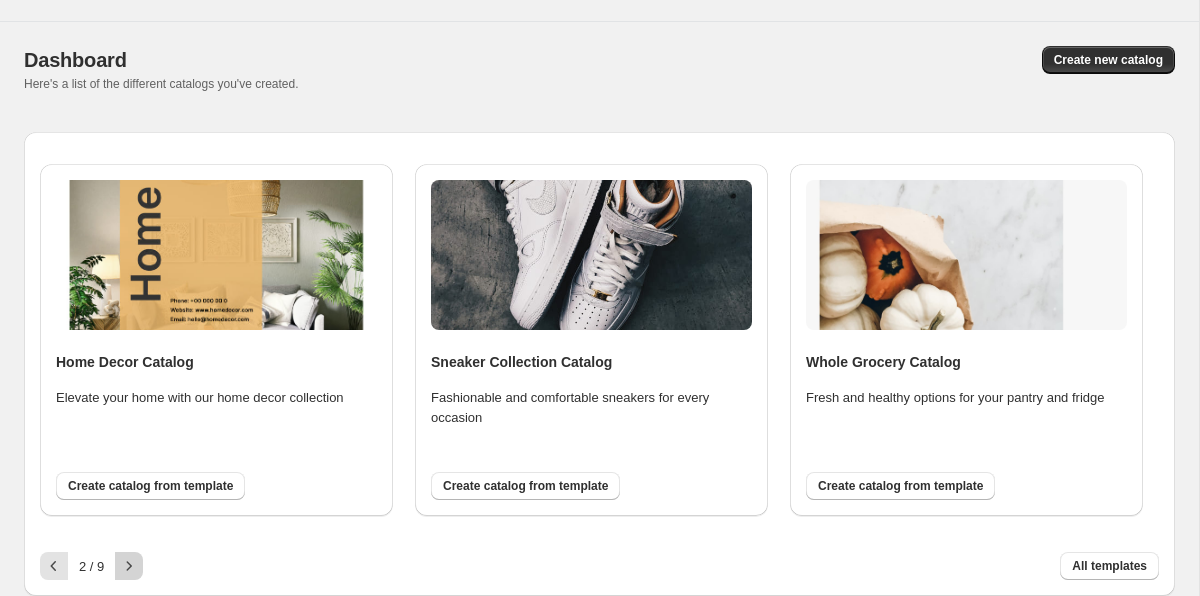 click at bounding box center [129, 566] 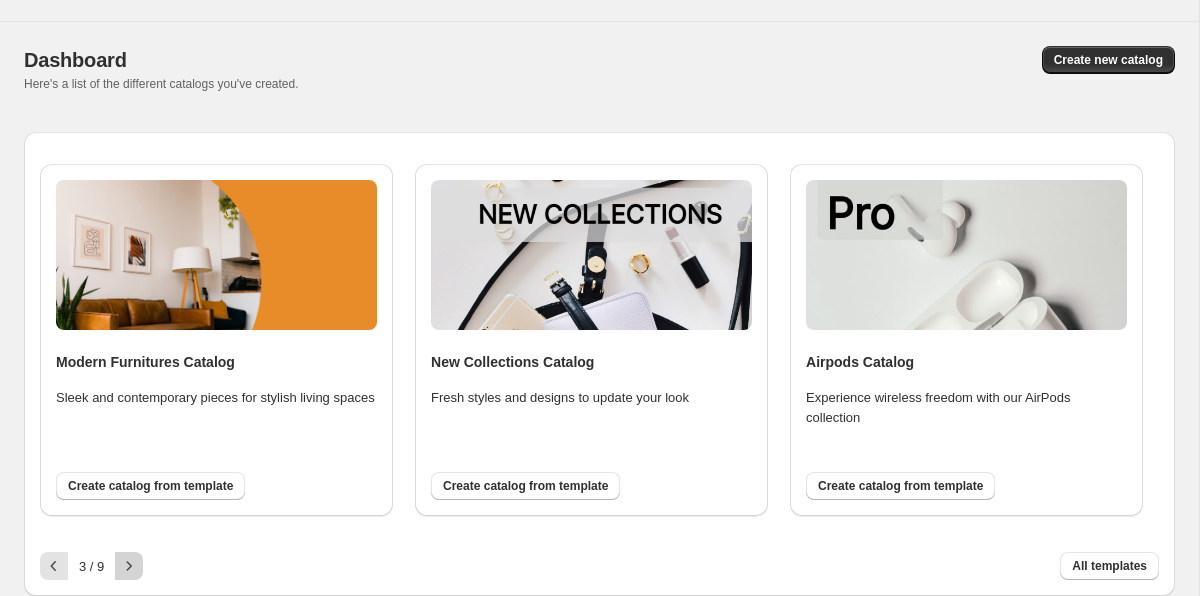 click 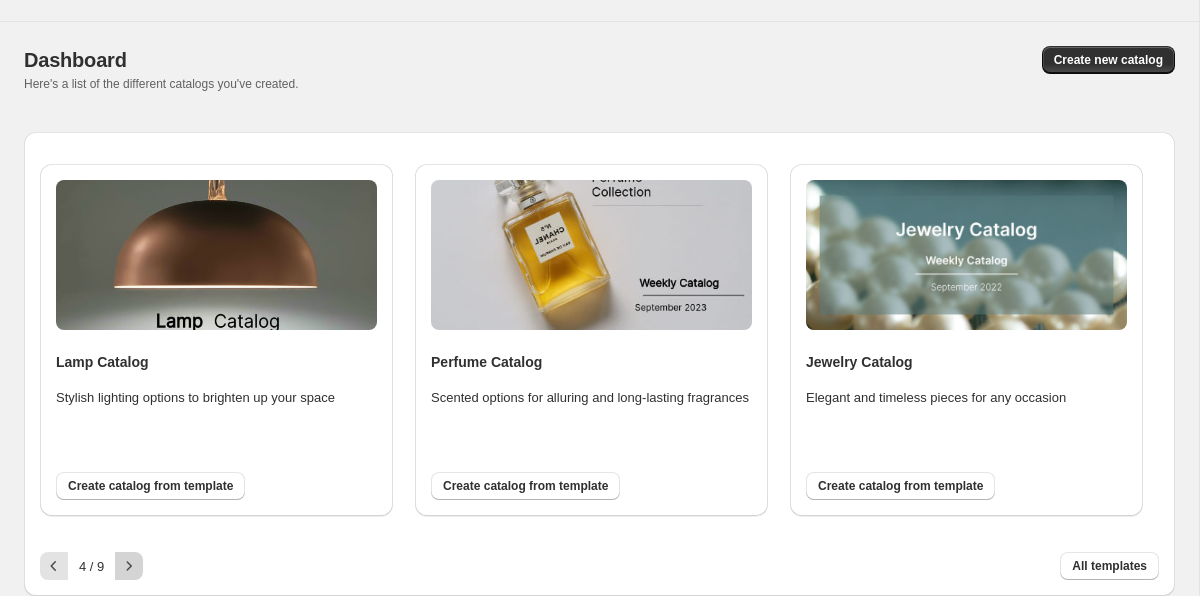 click 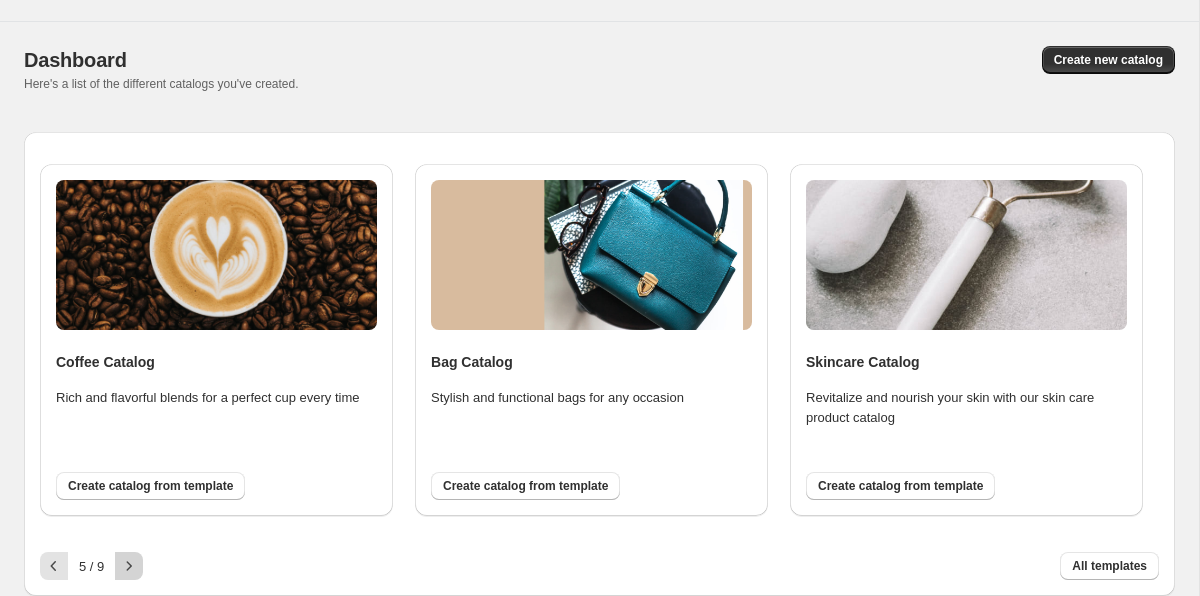 click 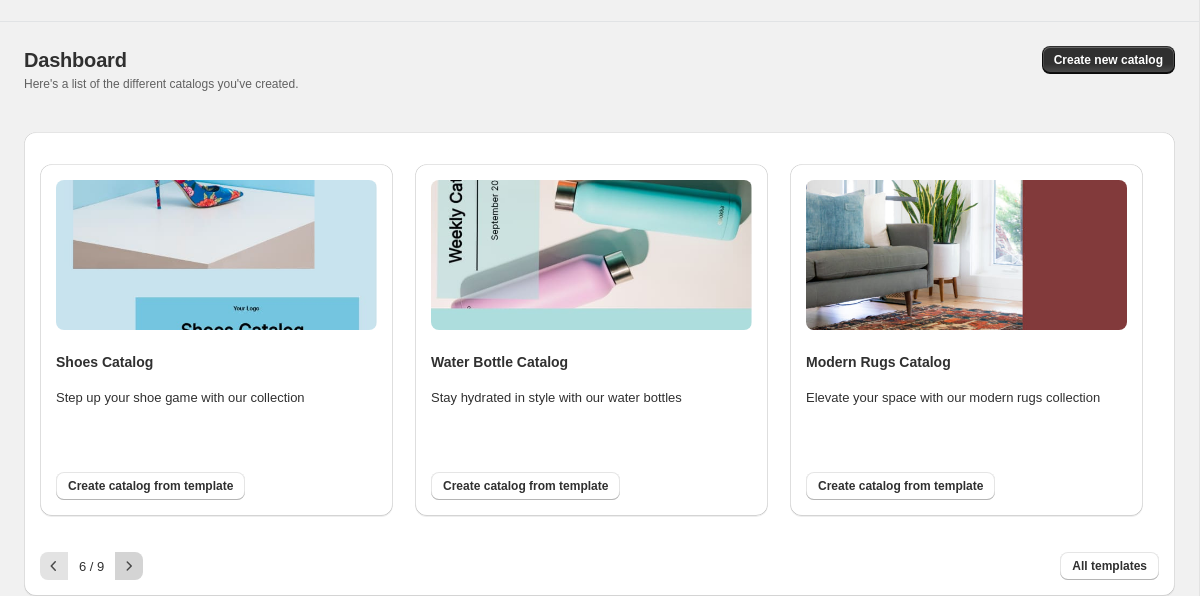 click 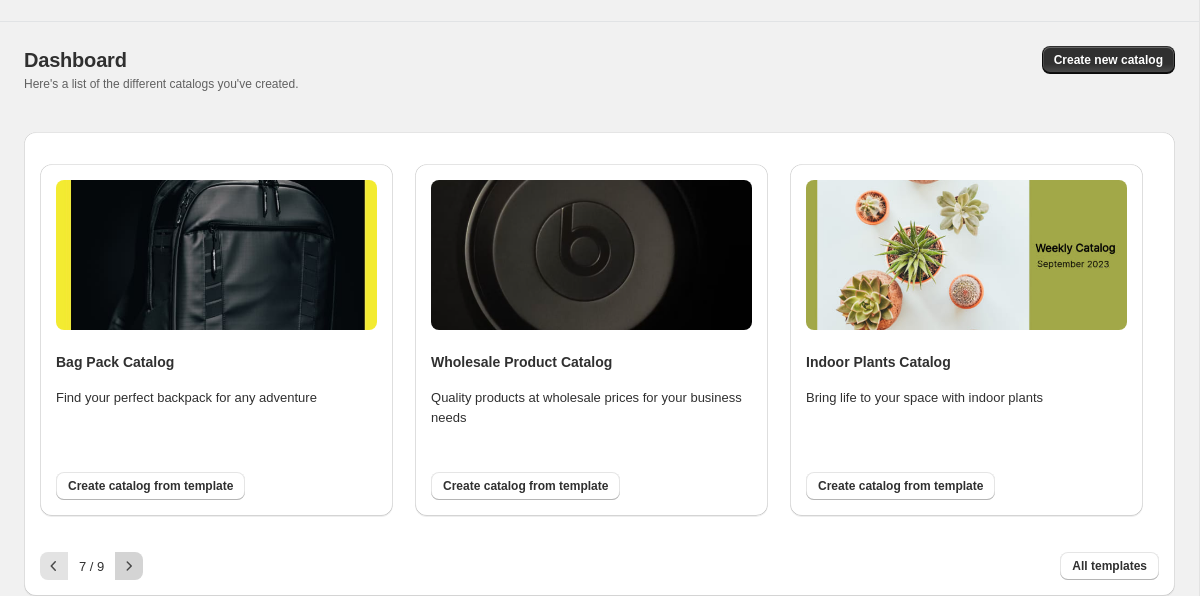 click 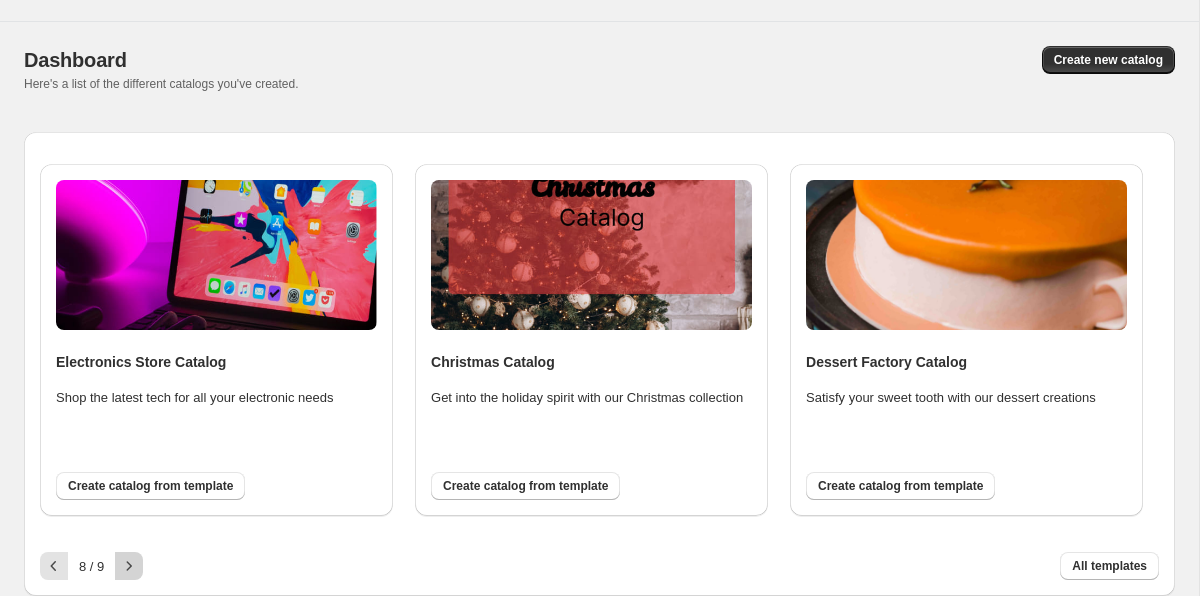 click 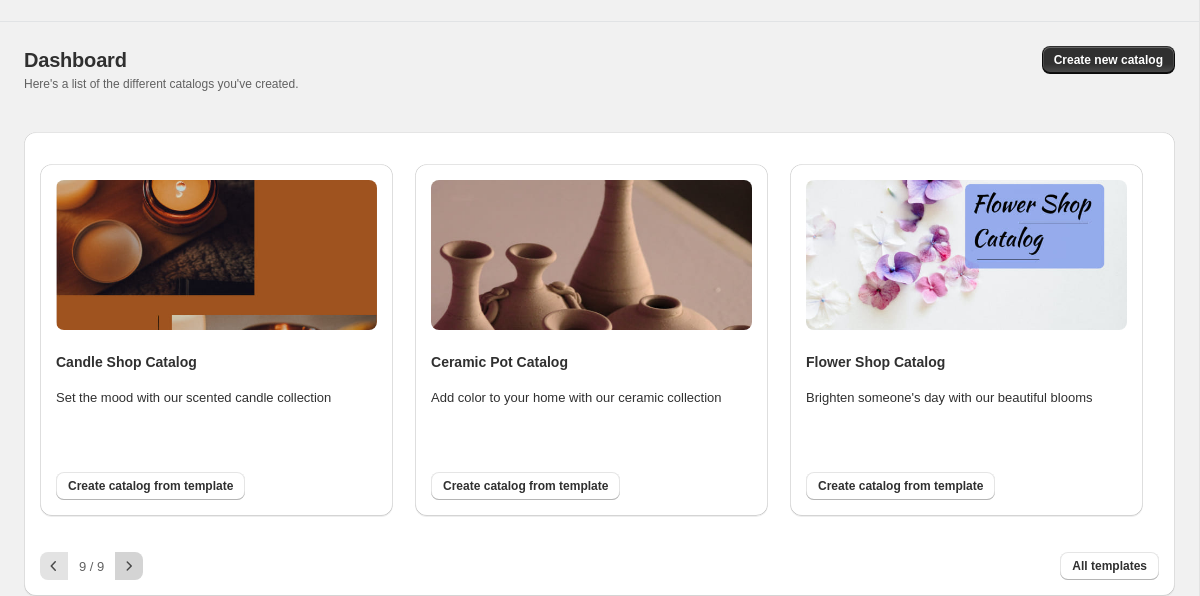 click at bounding box center (129, 566) 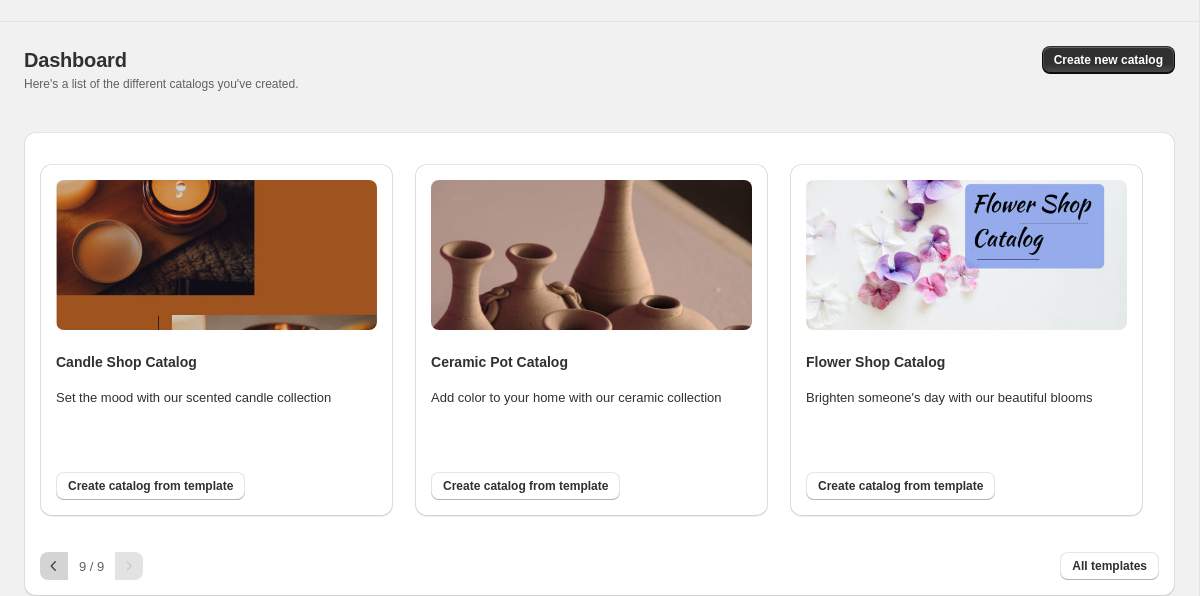 click 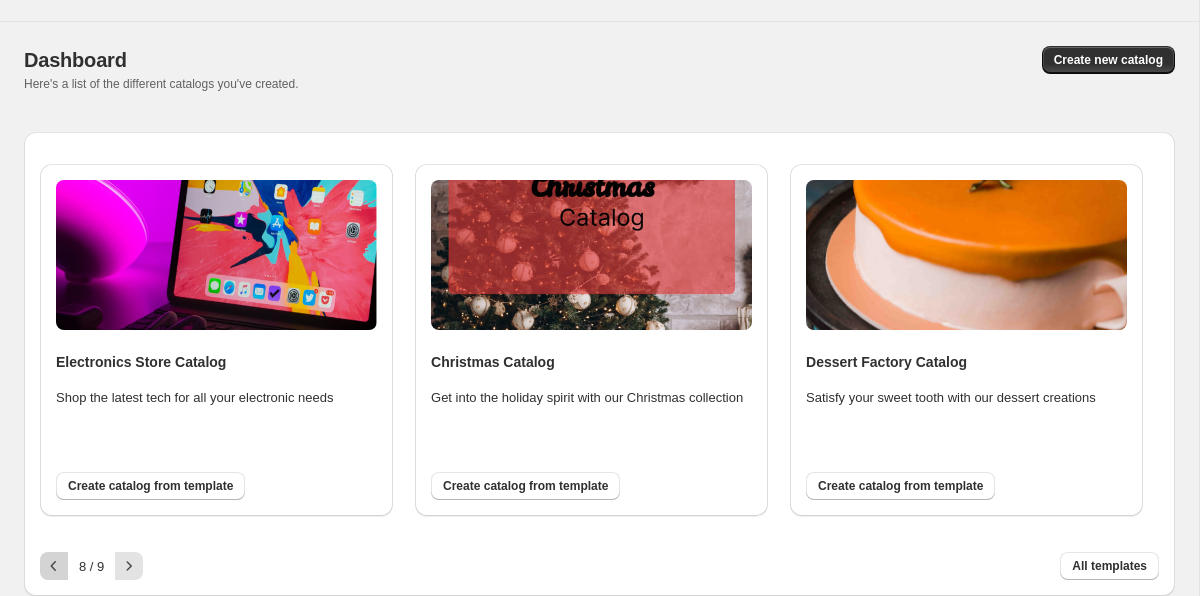 click 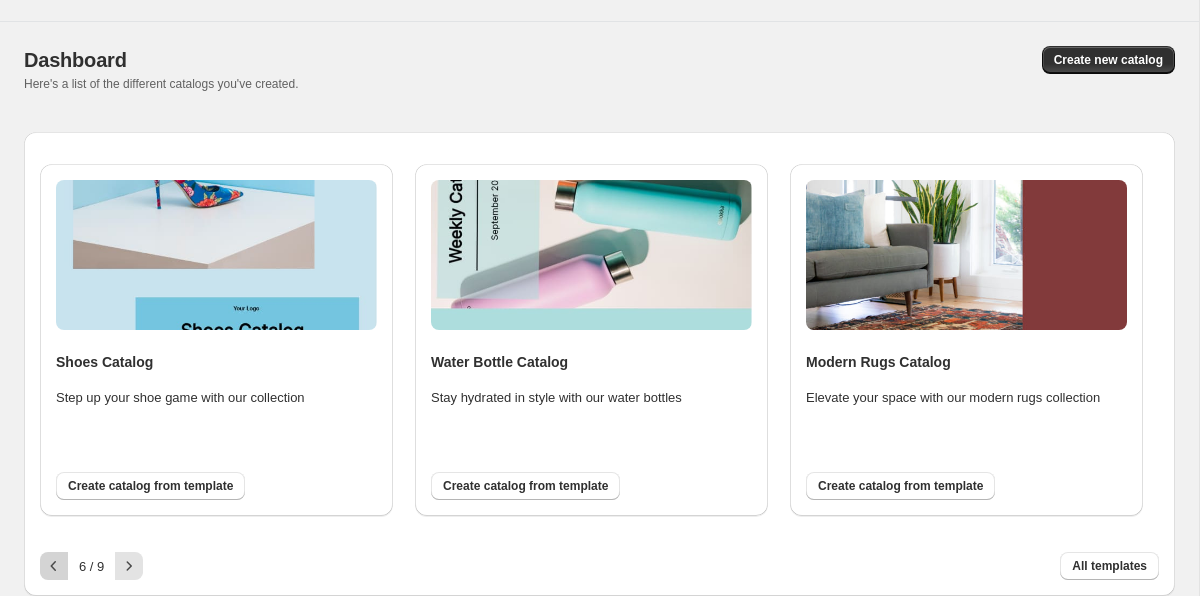 click 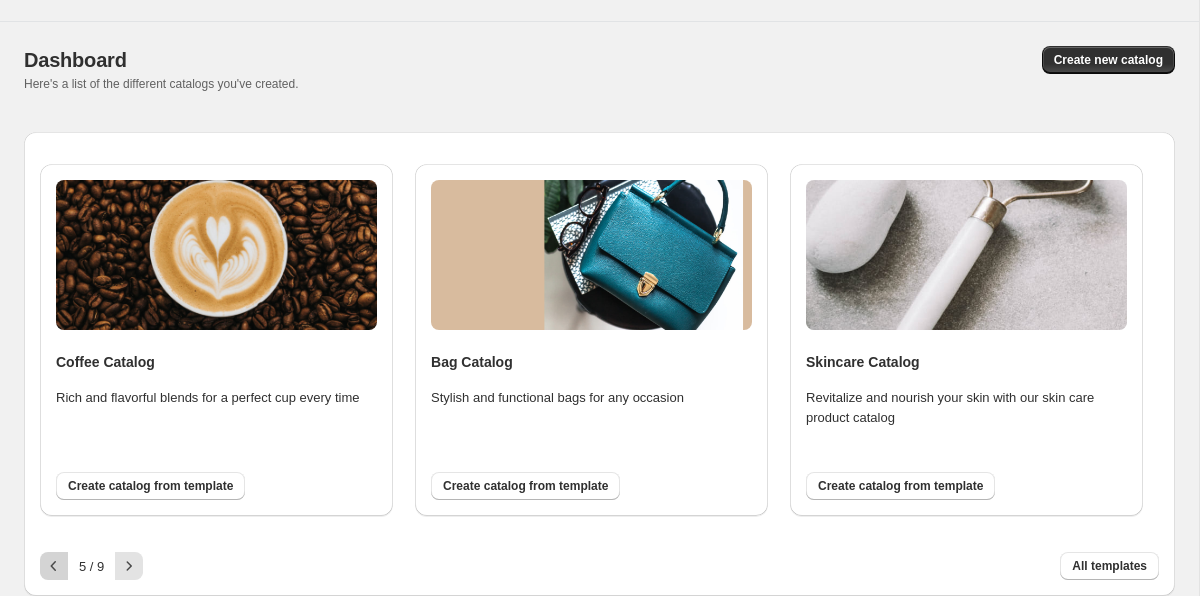 click 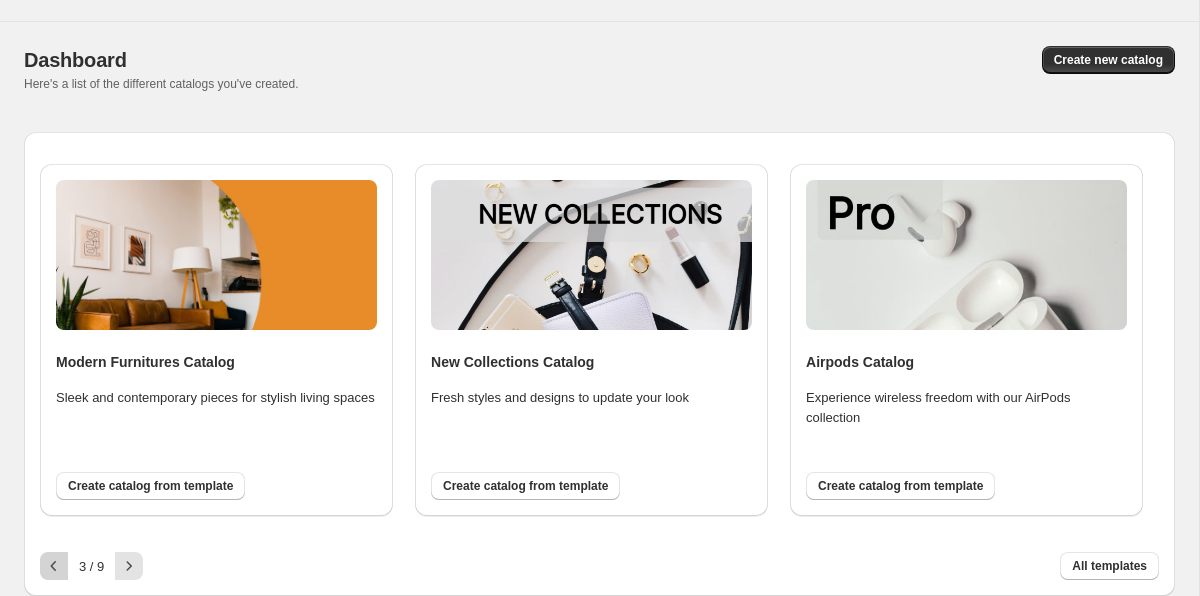 click 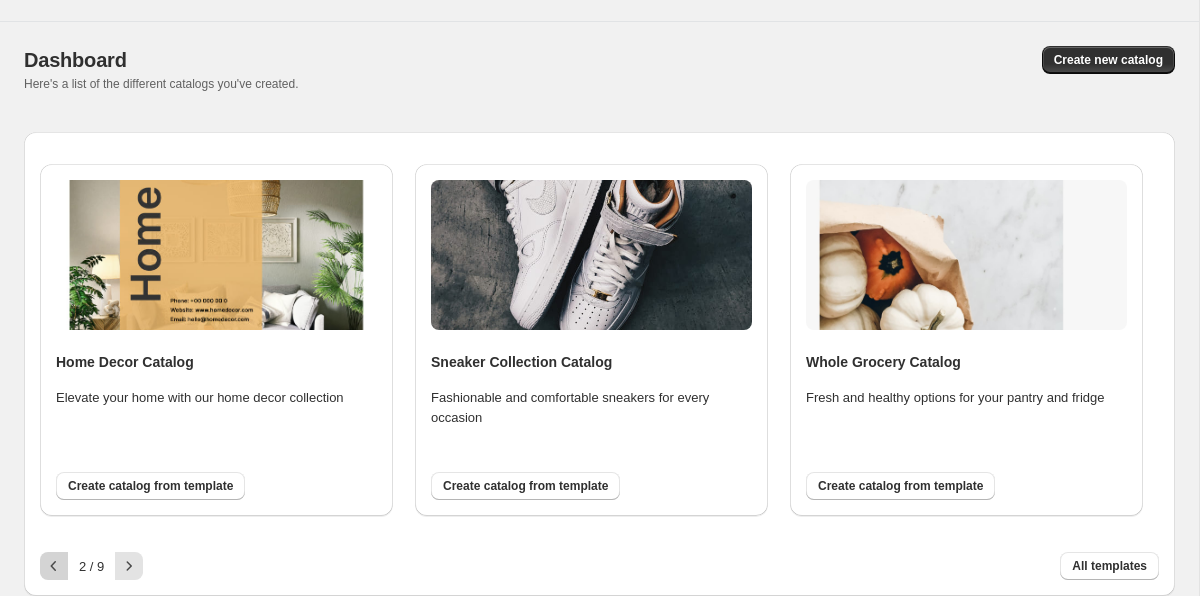 click 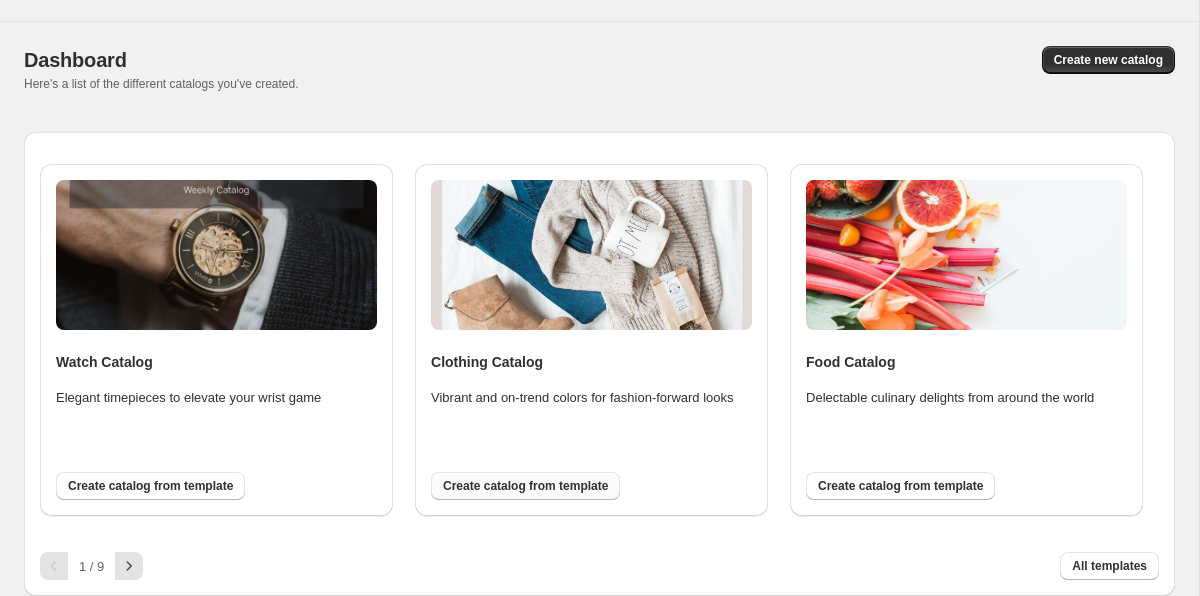 click on "Create catalog from template" at bounding box center [525, 486] 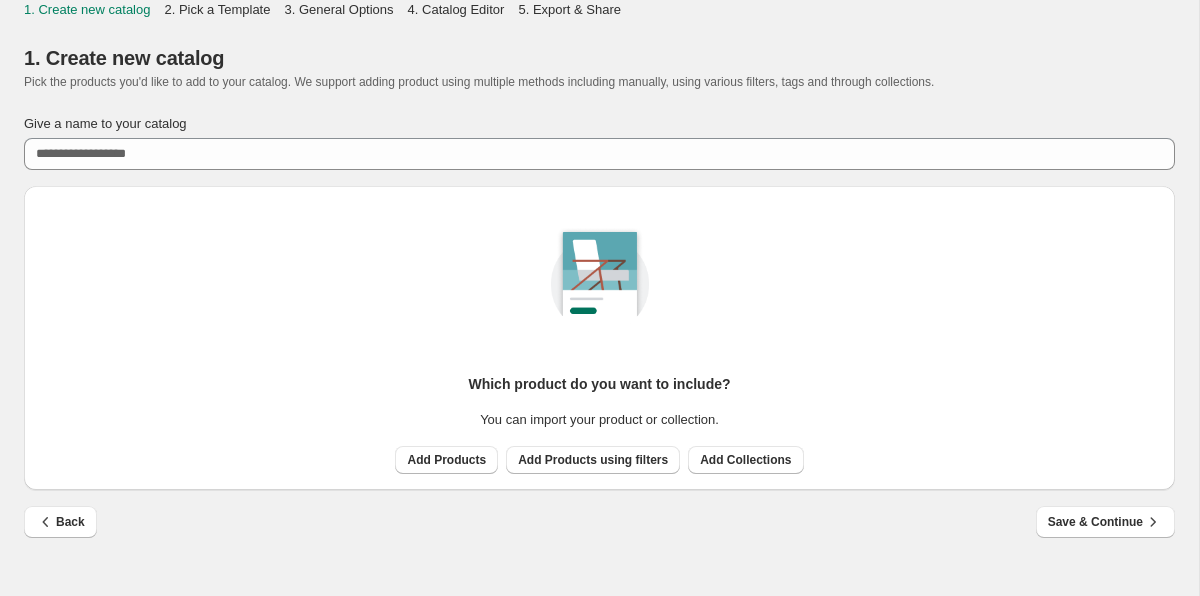 scroll, scrollTop: 0, scrollLeft: 0, axis: both 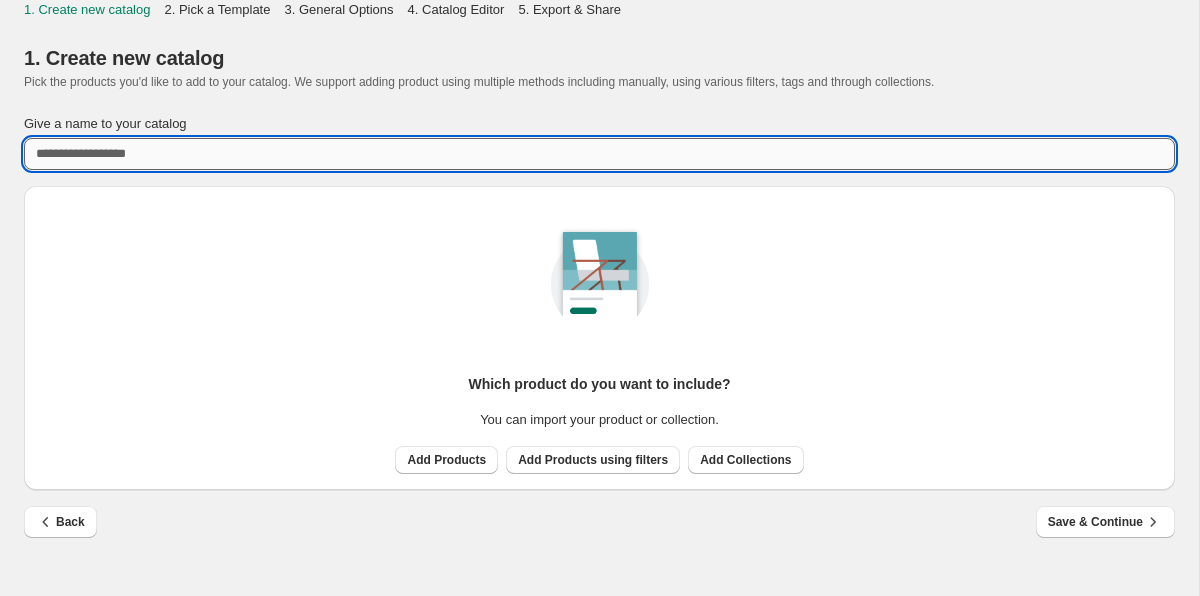 click on "Give a name to your catalog" at bounding box center (599, 154) 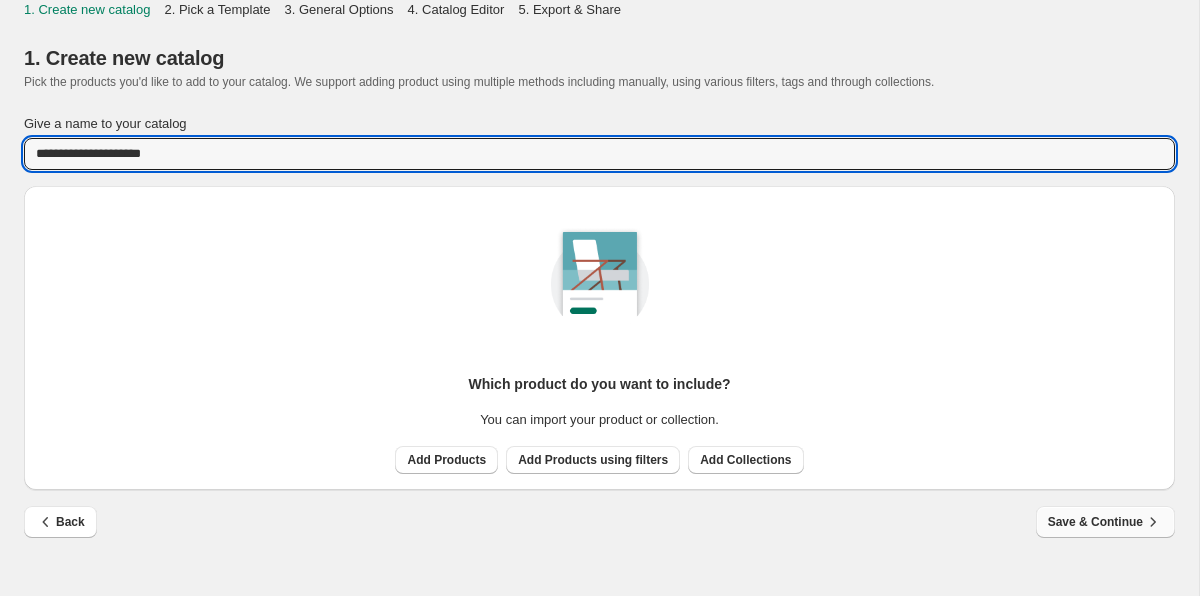 type on "**********" 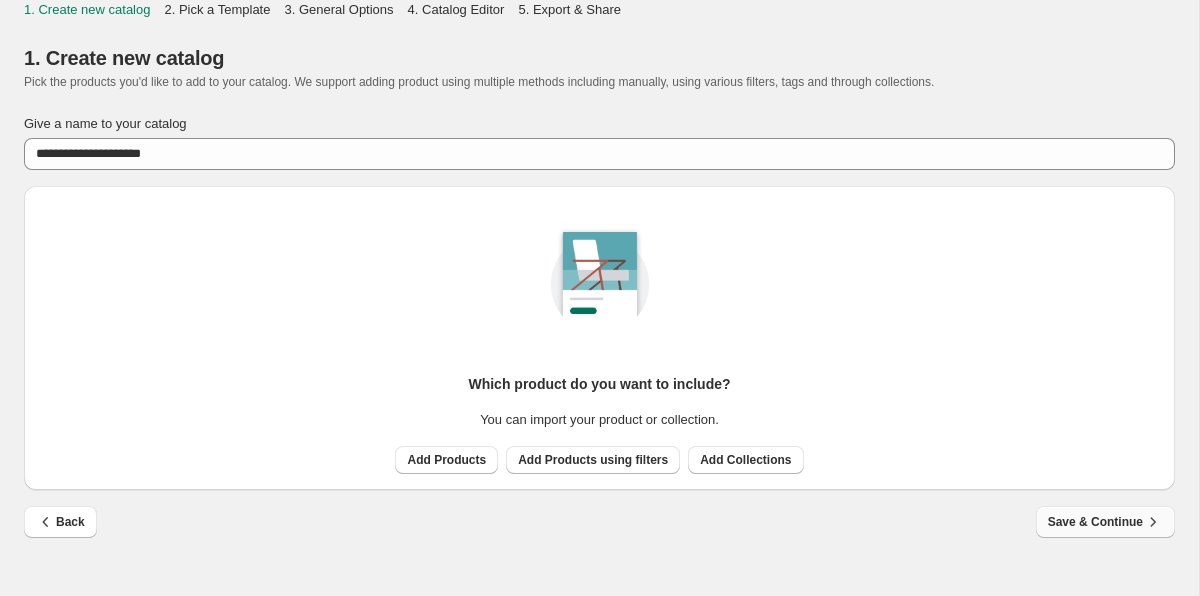 click on "Save & Continue" at bounding box center (1105, 522) 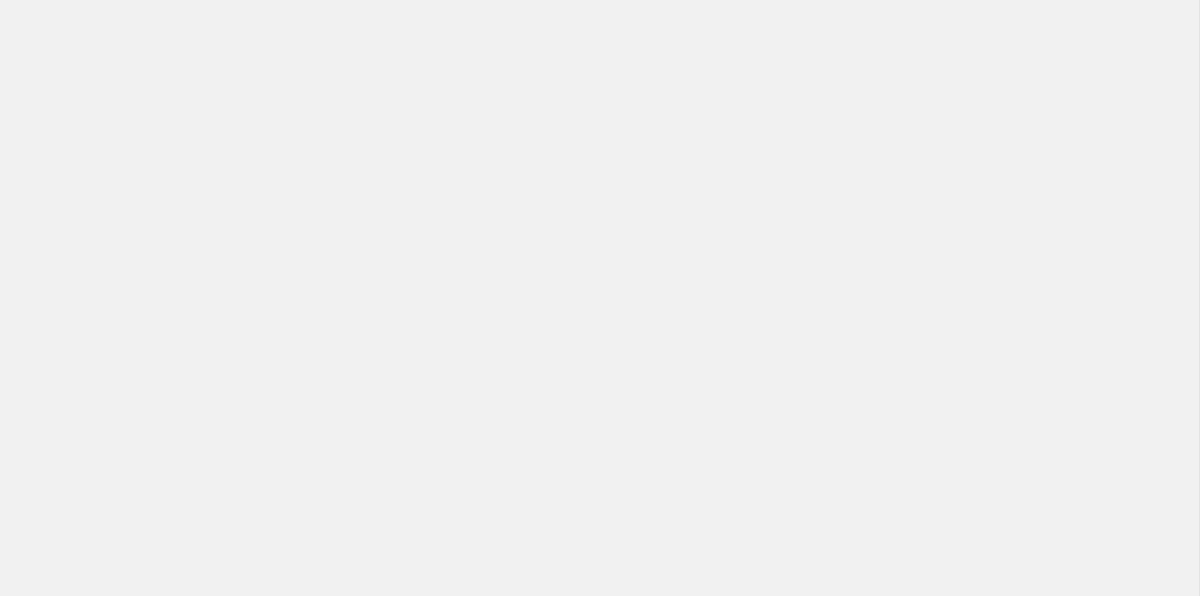 scroll, scrollTop: 0, scrollLeft: 0, axis: both 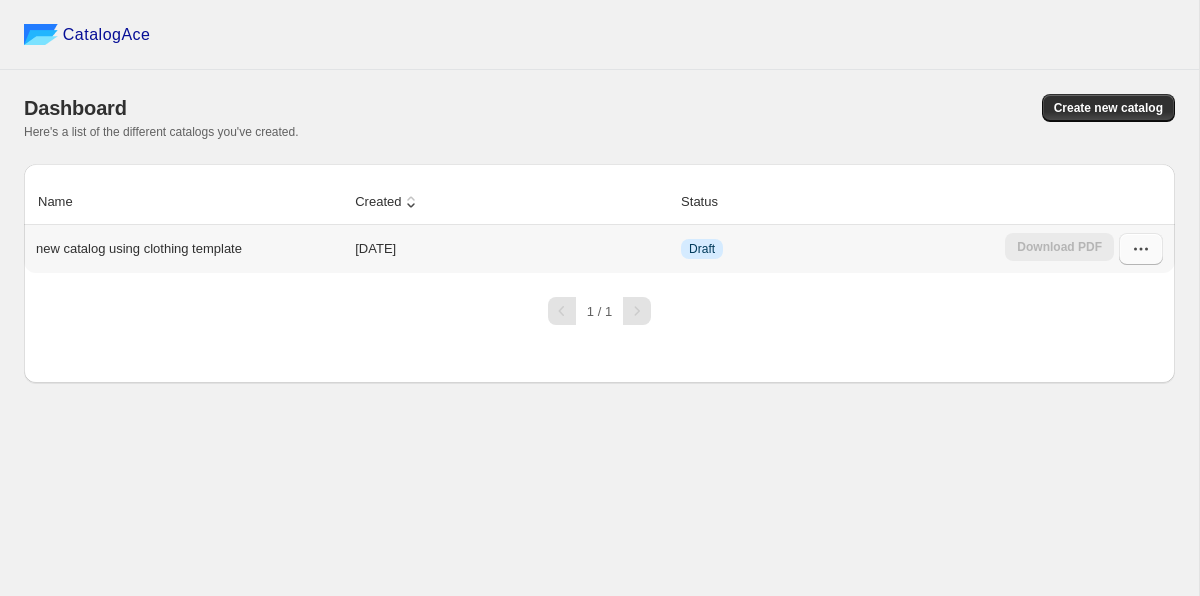 click at bounding box center [1141, 249] 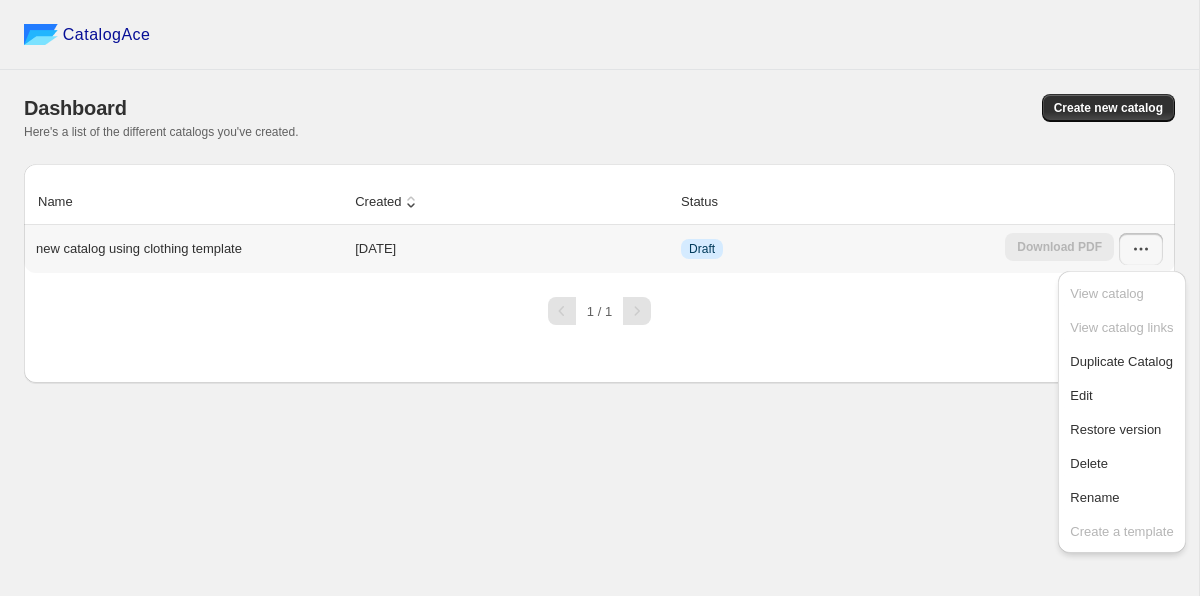 click at bounding box center [1141, 249] 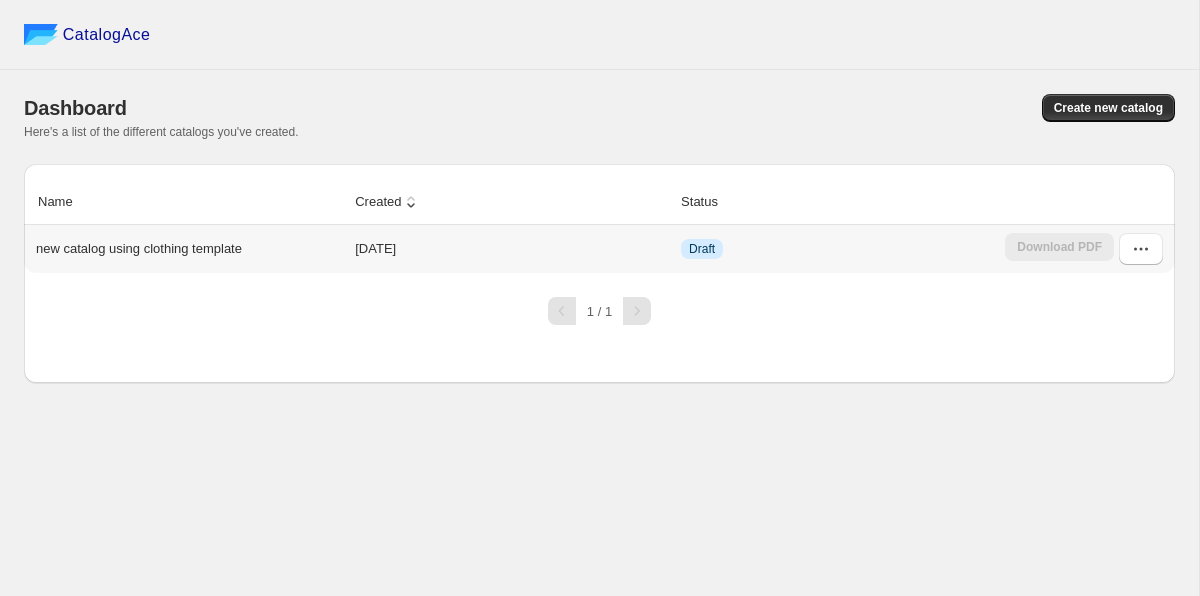 click on "new catalog using clothing template" at bounding box center (139, 249) 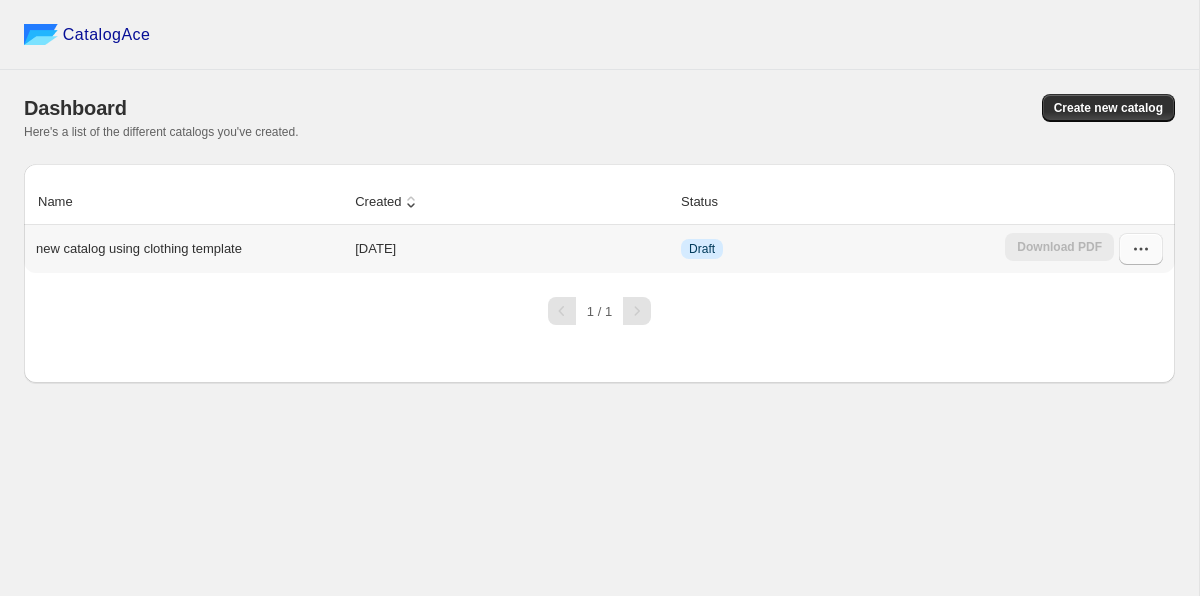 click 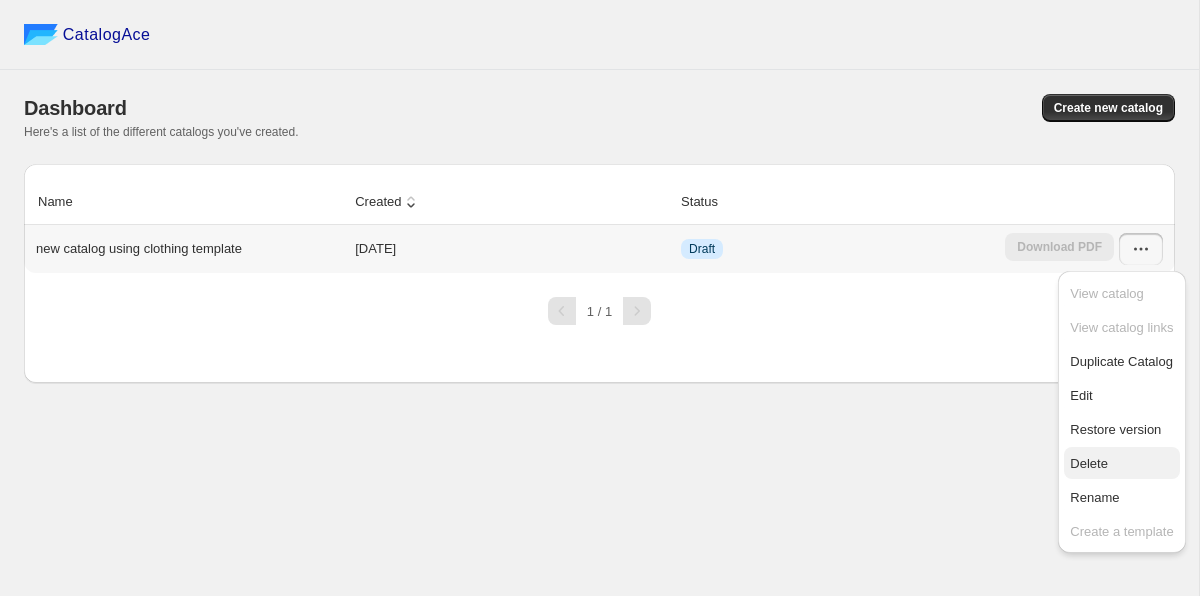 click on "Delete" at bounding box center (1121, 464) 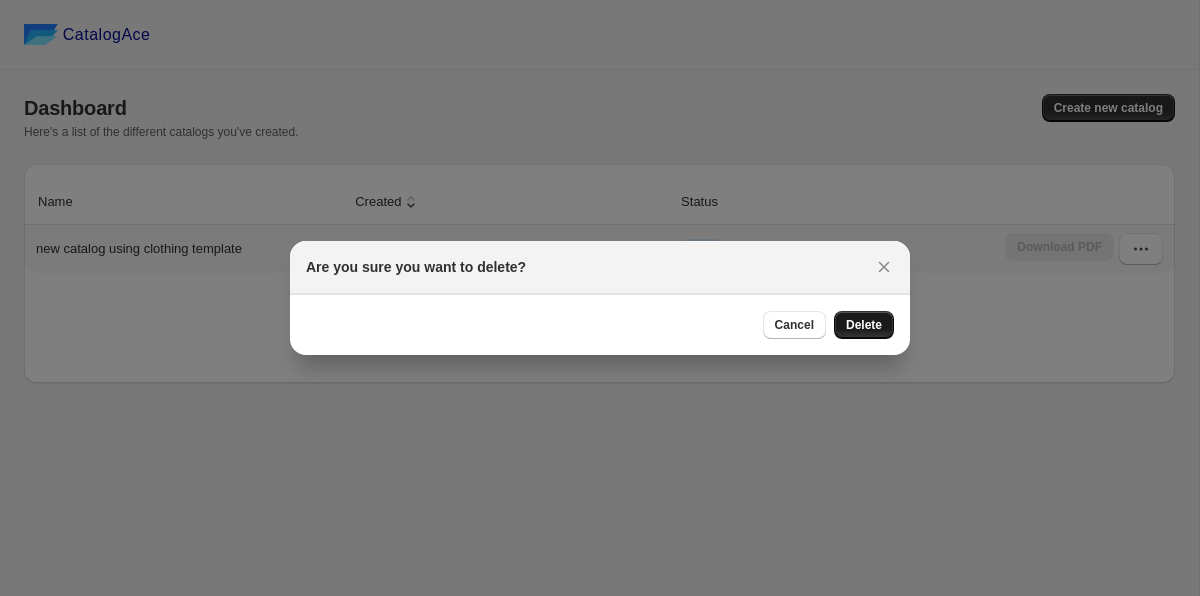 click on "Delete" at bounding box center (864, 325) 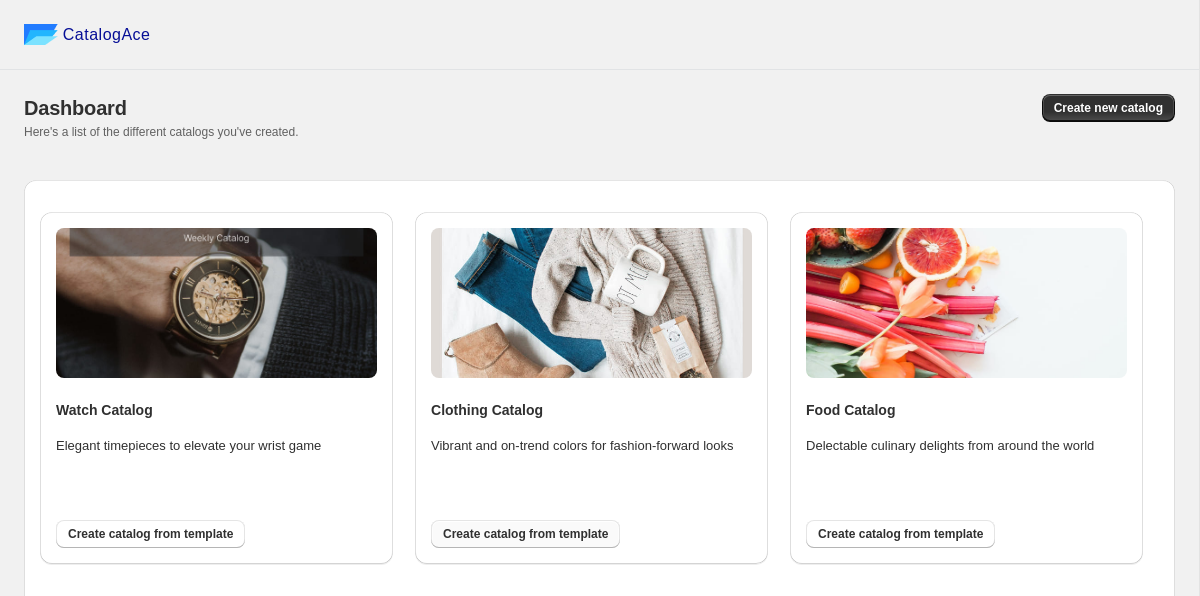 click on "Create catalog from template" at bounding box center [525, 534] 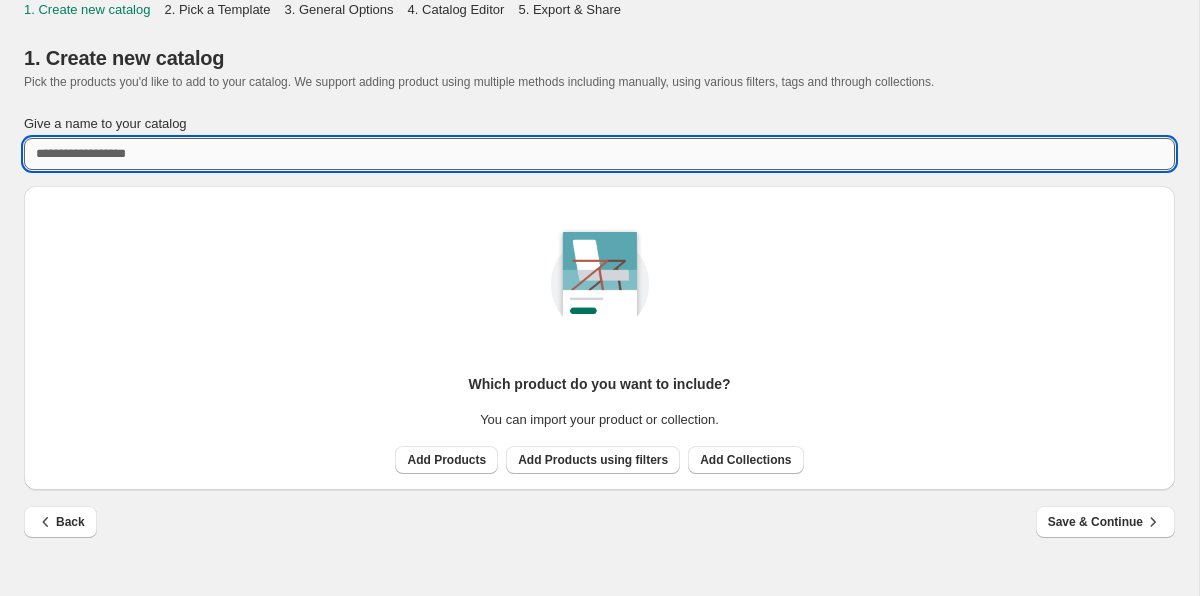 click on "Give a name to your catalog" at bounding box center (599, 154) 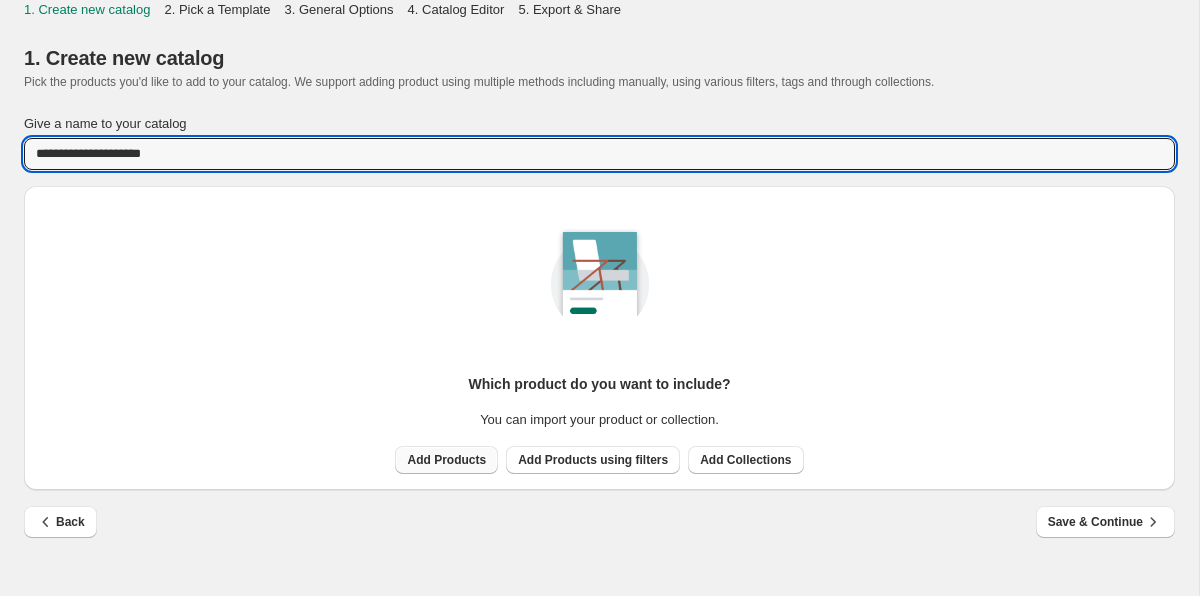 type on "**********" 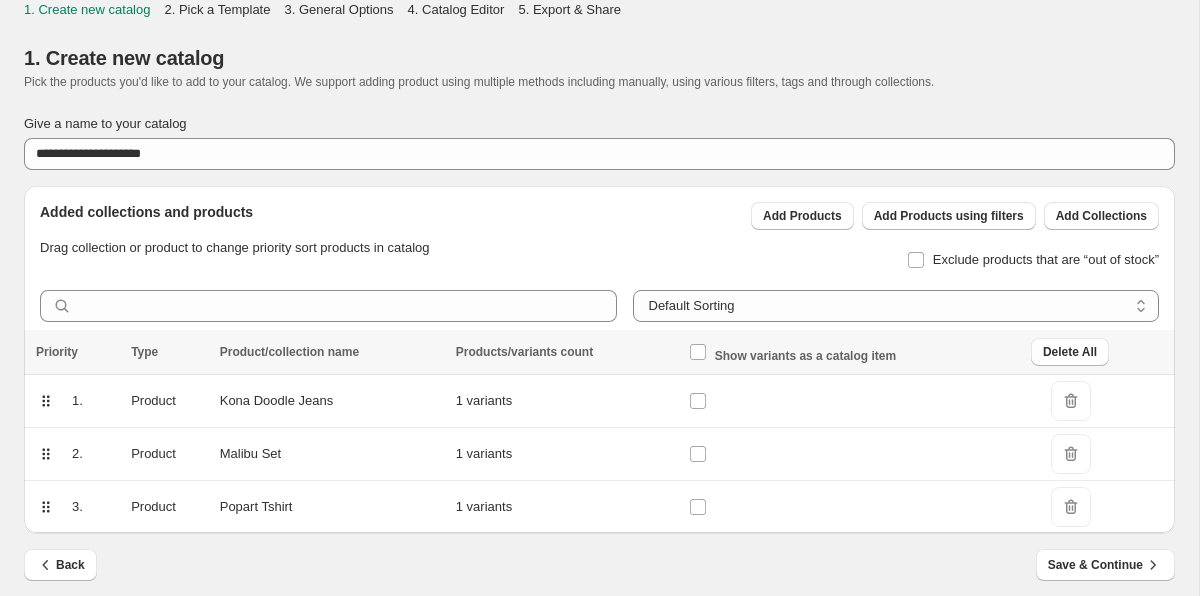 scroll, scrollTop: 12, scrollLeft: 0, axis: vertical 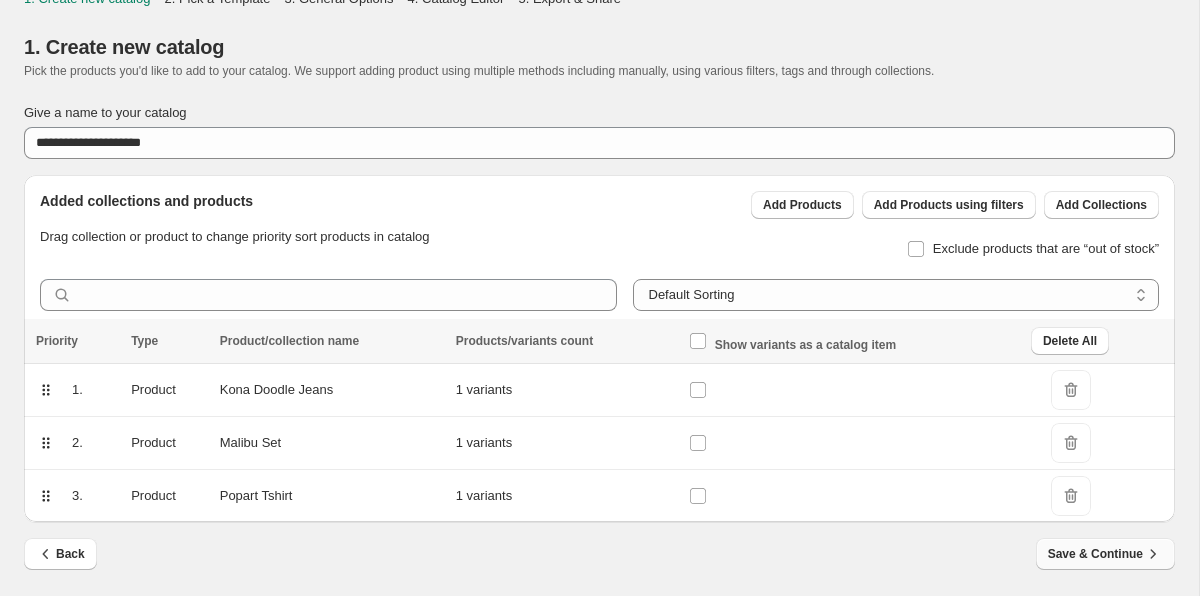 click on "Save & Continue" at bounding box center [1105, 554] 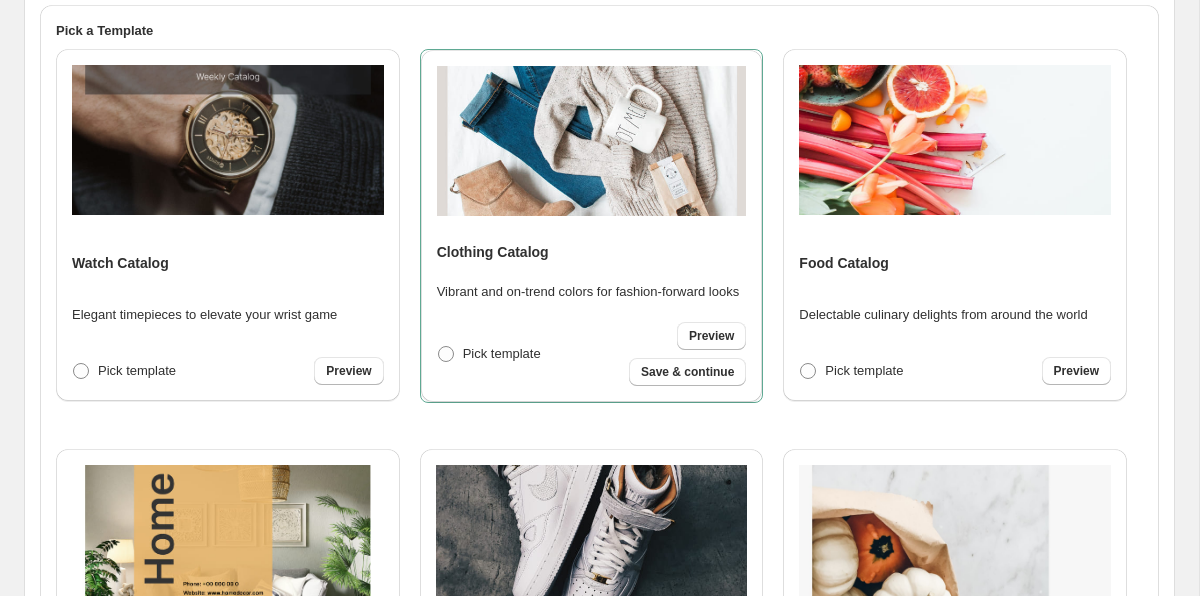 scroll, scrollTop: 405, scrollLeft: 0, axis: vertical 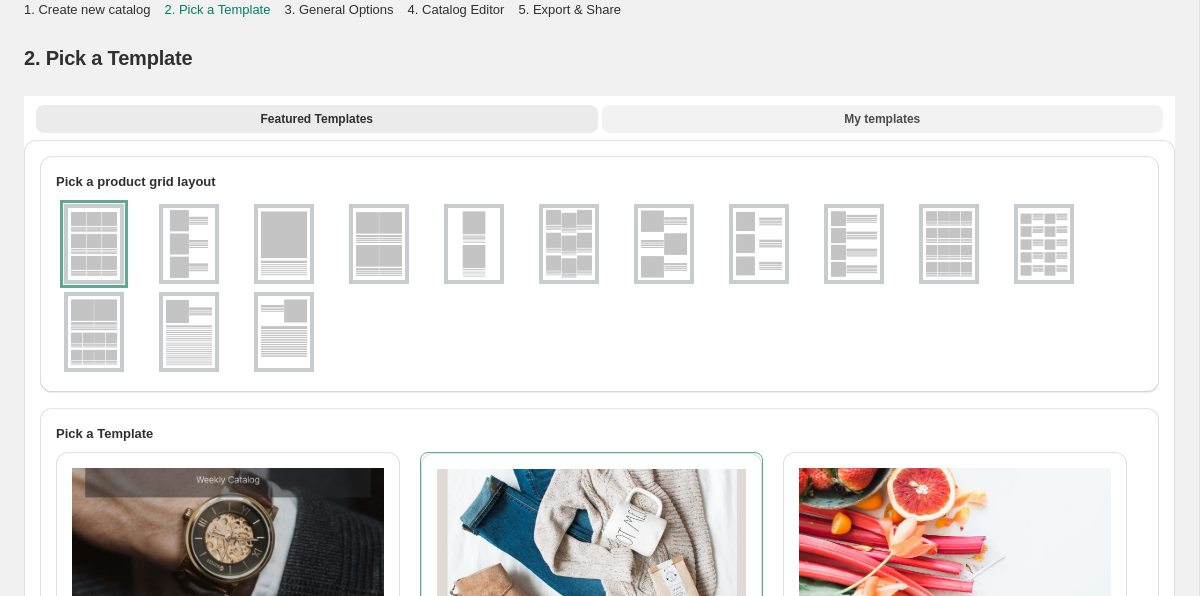 click on "My templates" at bounding box center (882, 119) 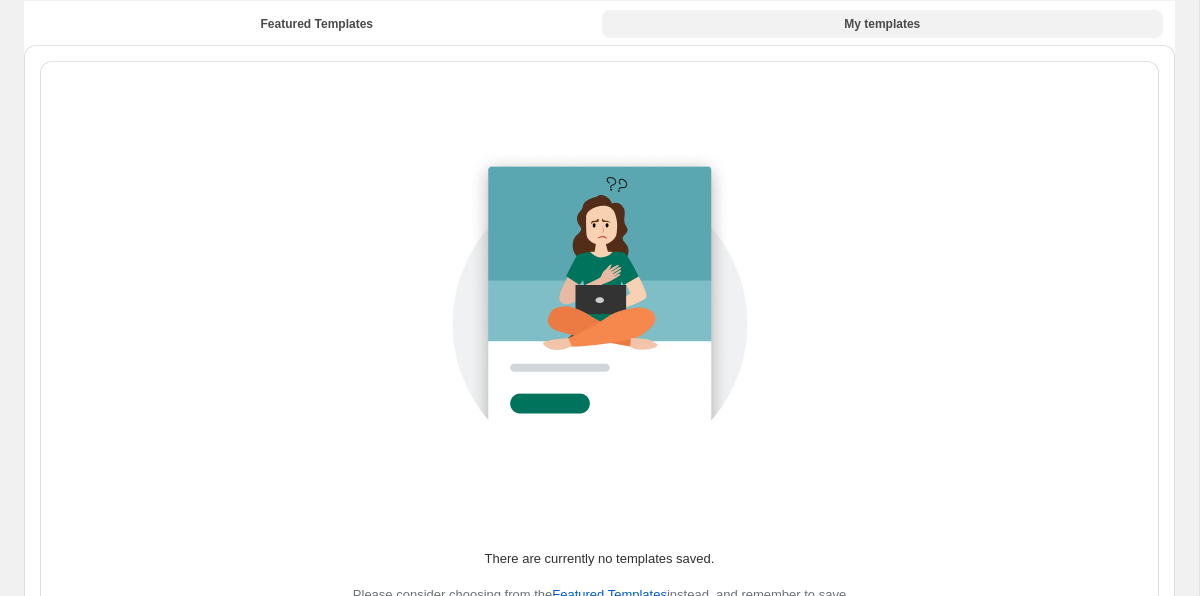scroll, scrollTop: 0, scrollLeft: 0, axis: both 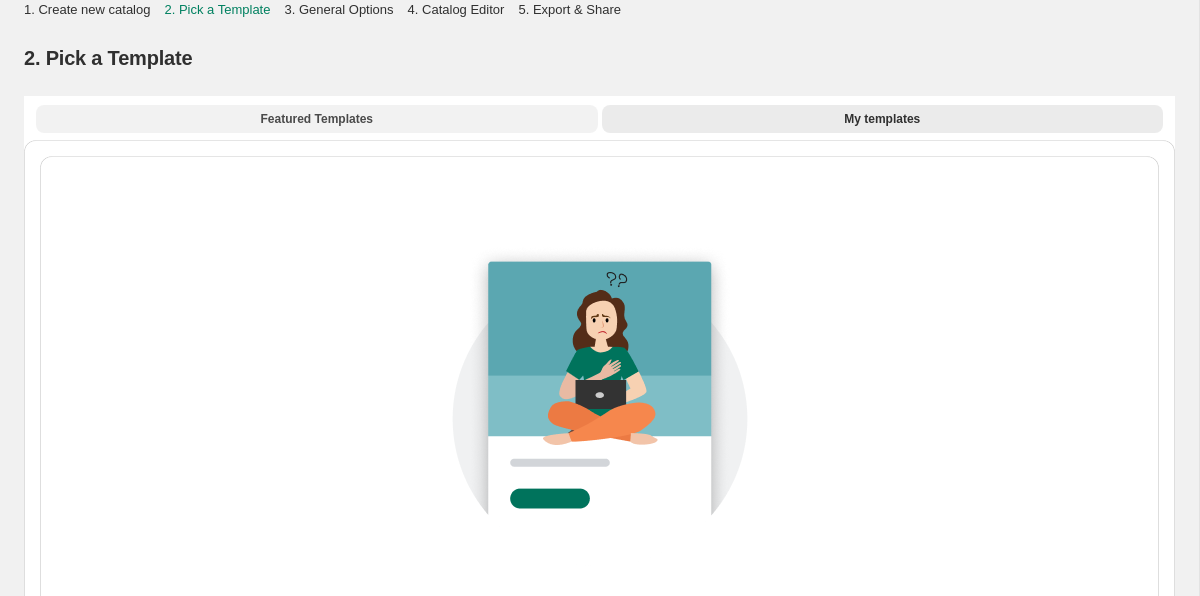 click on "Featured Templates" at bounding box center (317, 119) 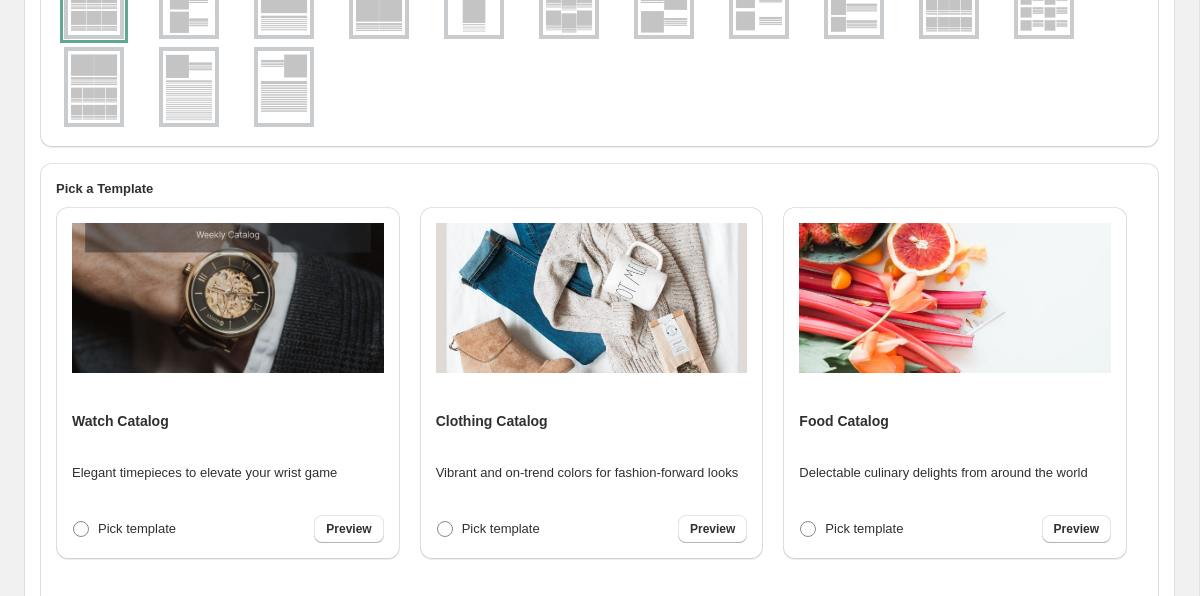 scroll, scrollTop: 251, scrollLeft: 0, axis: vertical 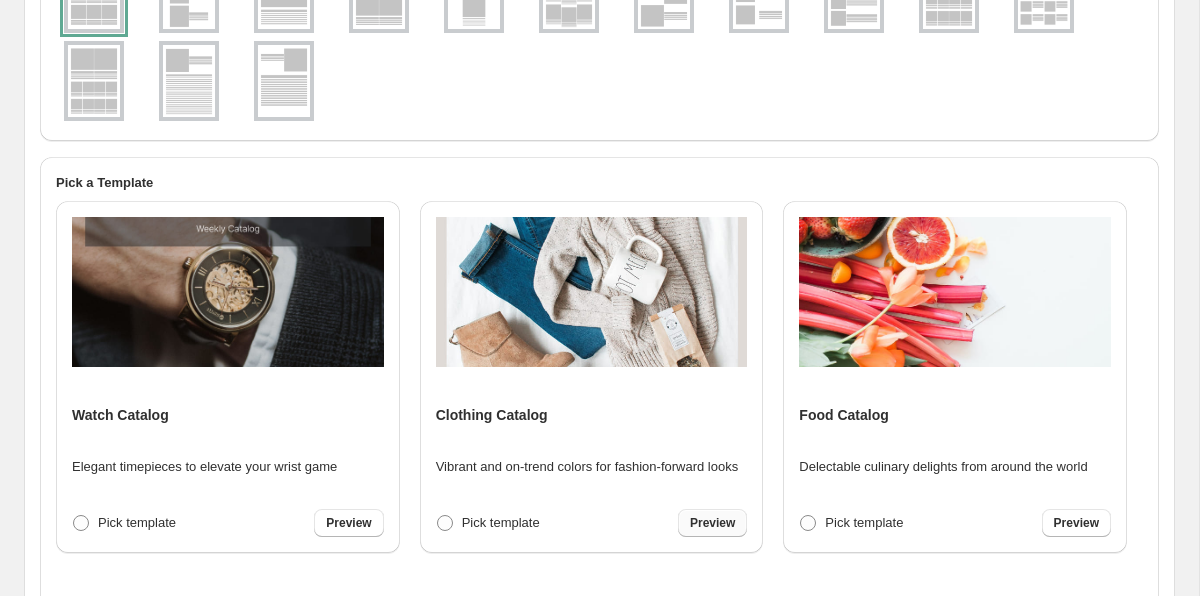 click on "Preview" at bounding box center [712, 523] 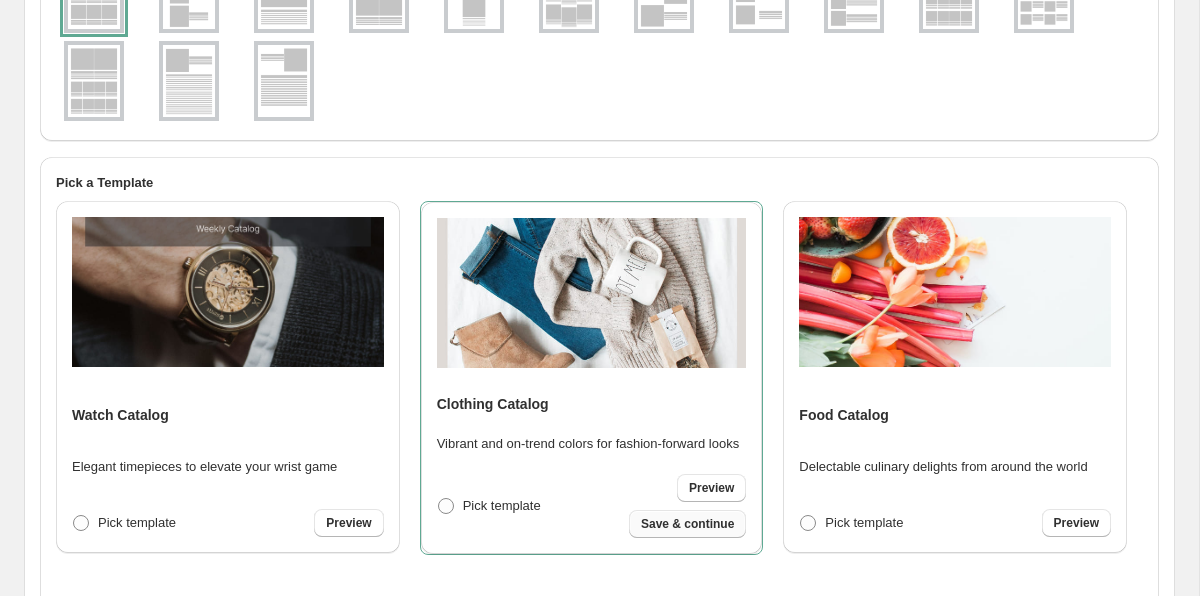 click on "Save & continue" at bounding box center [687, 524] 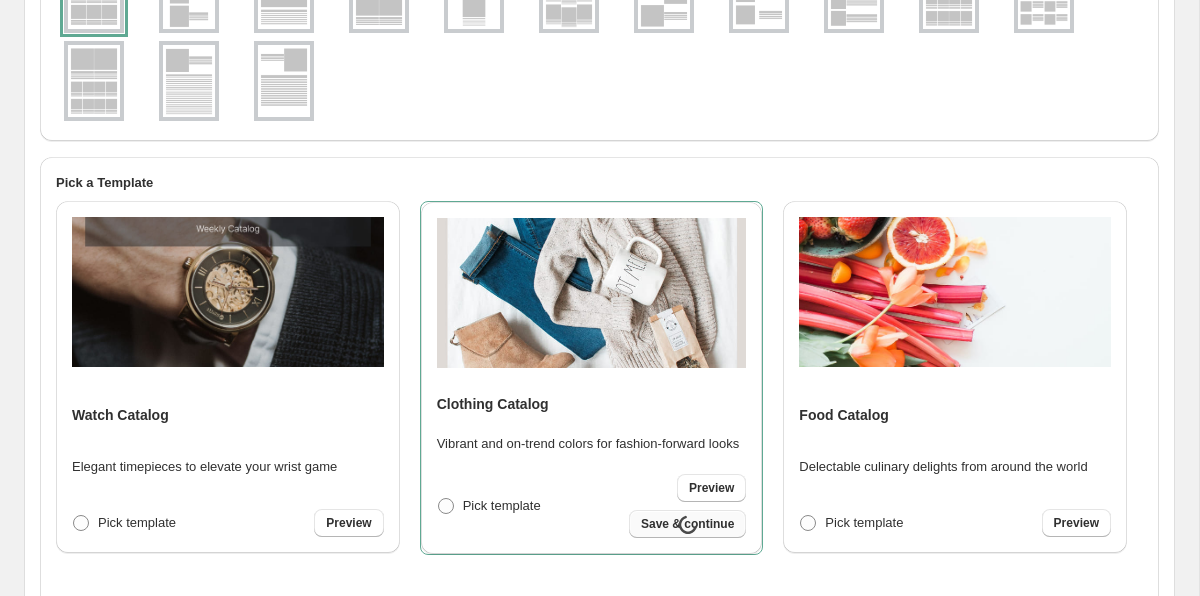 select on "**********" 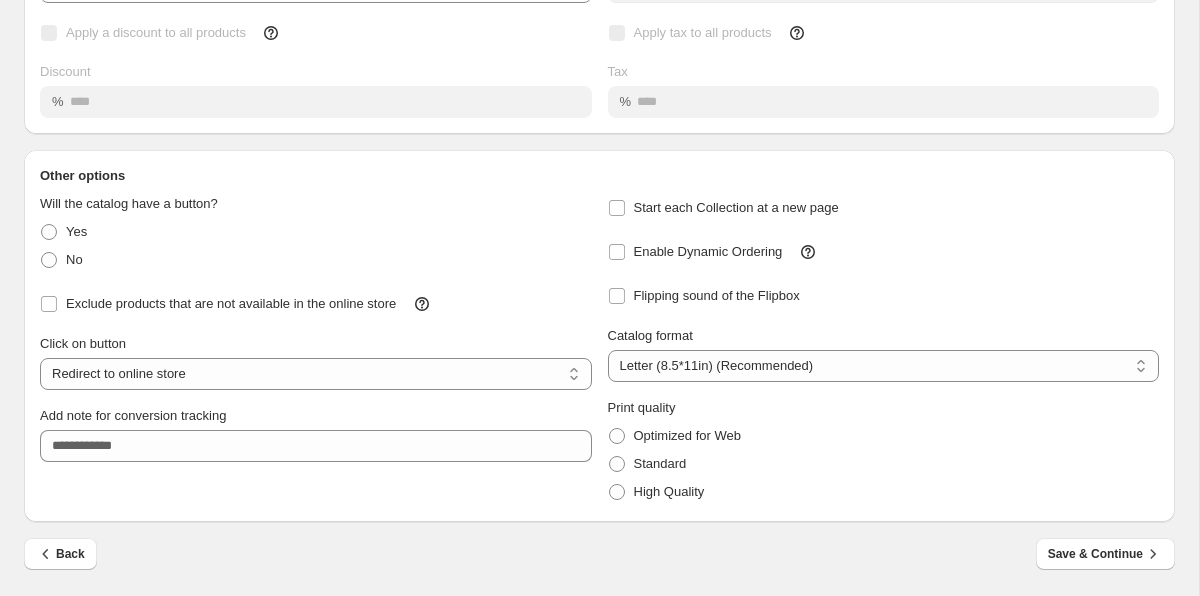 scroll, scrollTop: 206, scrollLeft: 0, axis: vertical 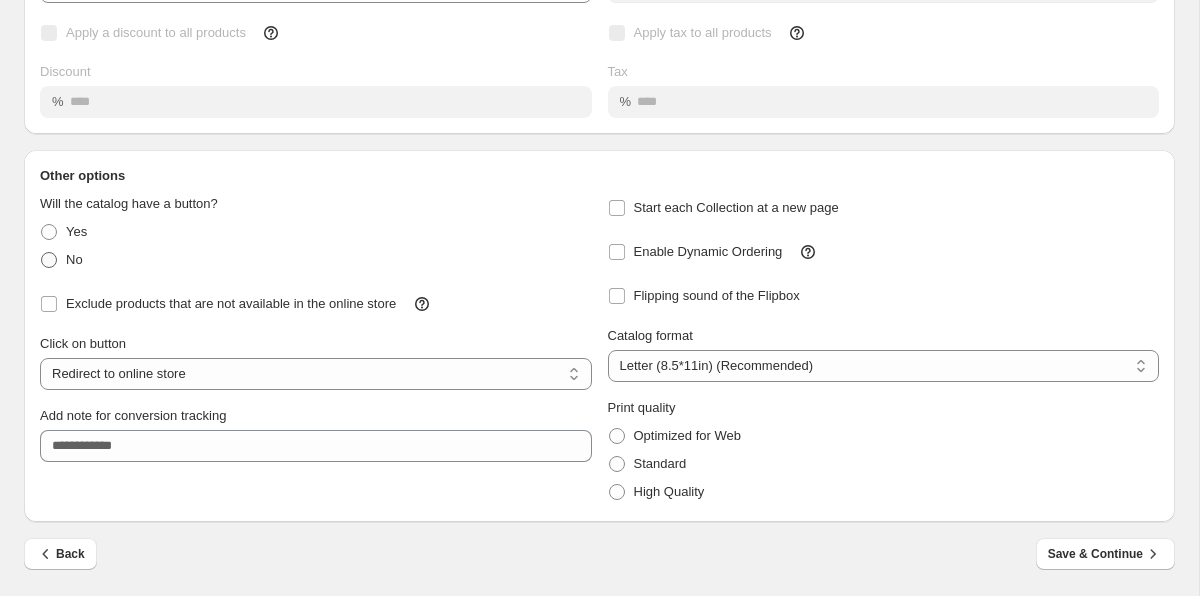click at bounding box center (49, 260) 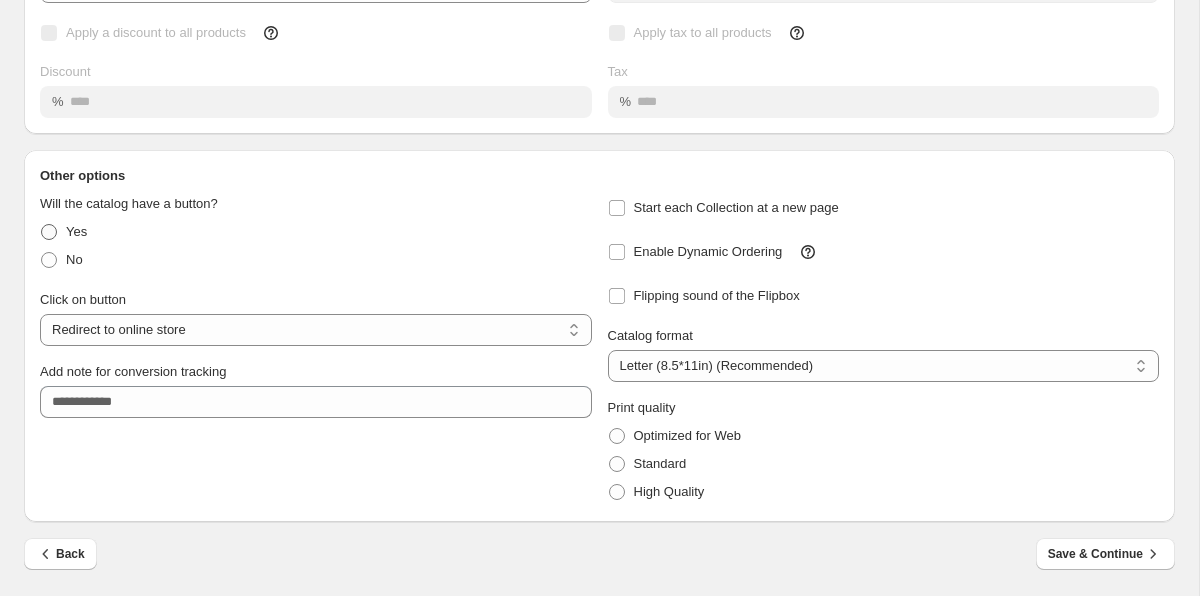 click at bounding box center (49, 232) 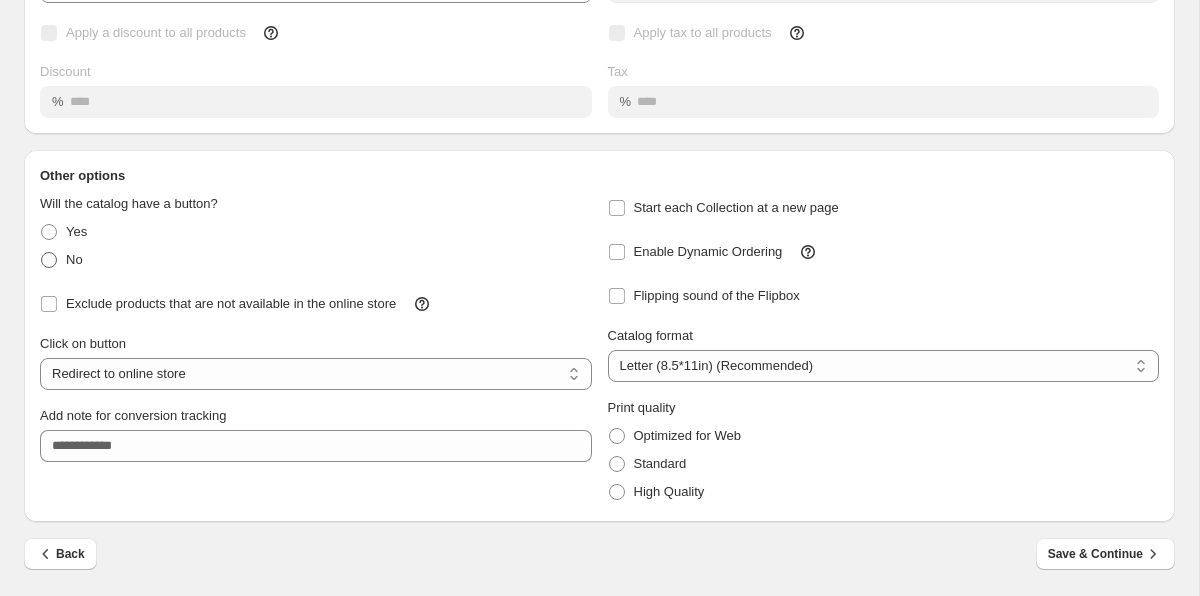 click at bounding box center [49, 260] 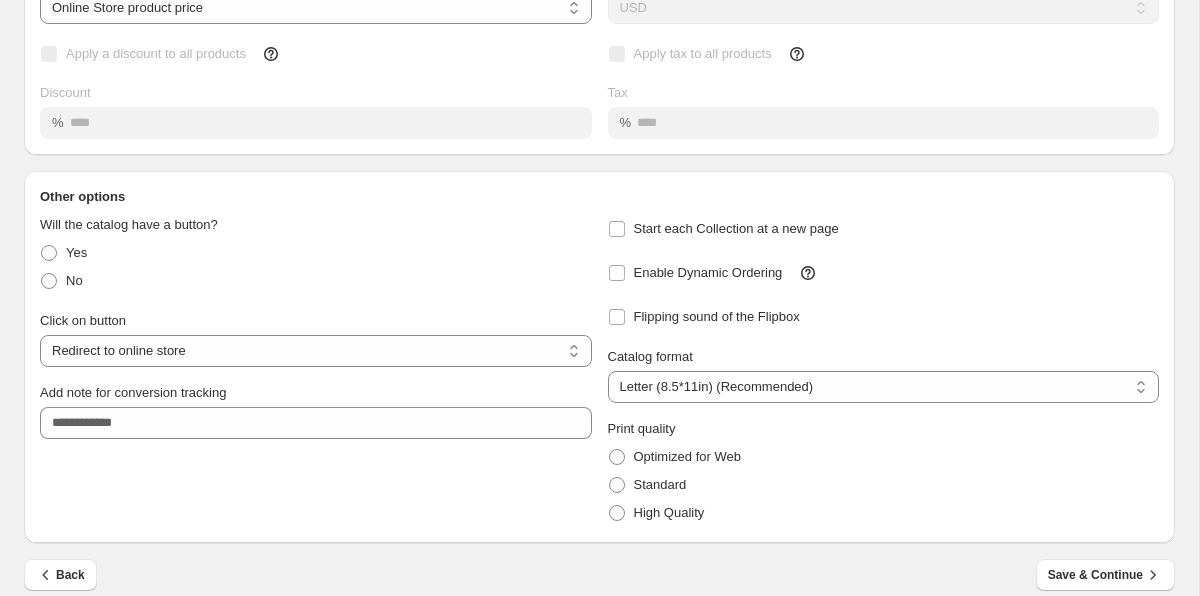 scroll, scrollTop: 193, scrollLeft: 0, axis: vertical 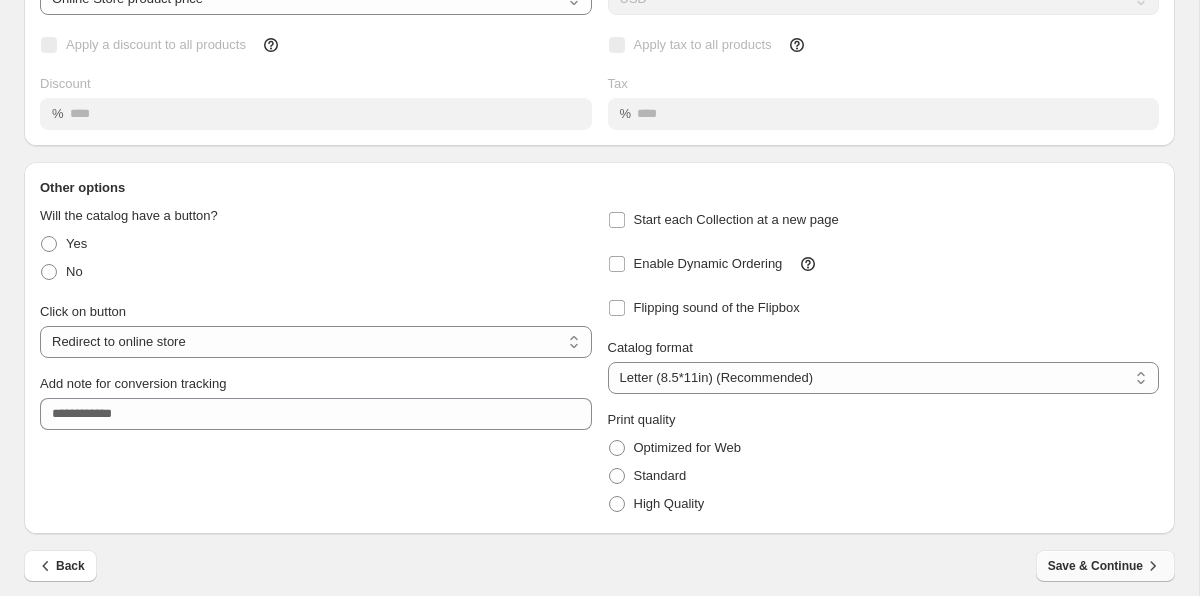 click on "Save & Continue" at bounding box center [1105, 566] 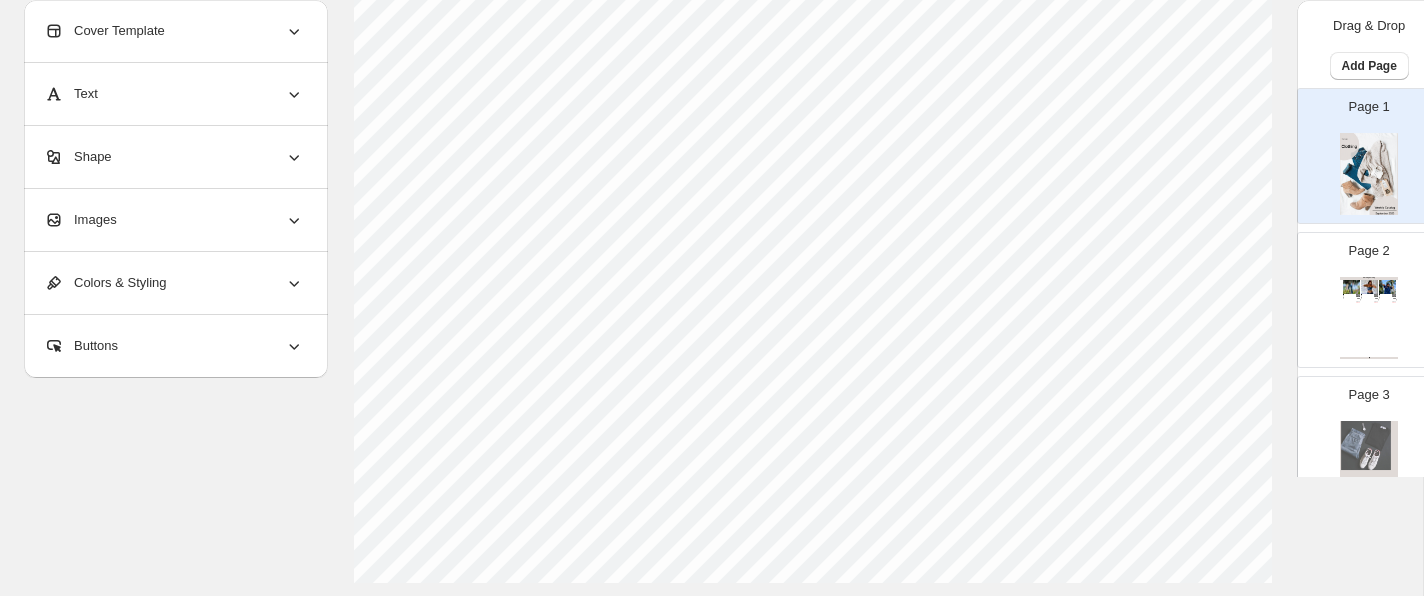 scroll, scrollTop: 830, scrollLeft: 0, axis: vertical 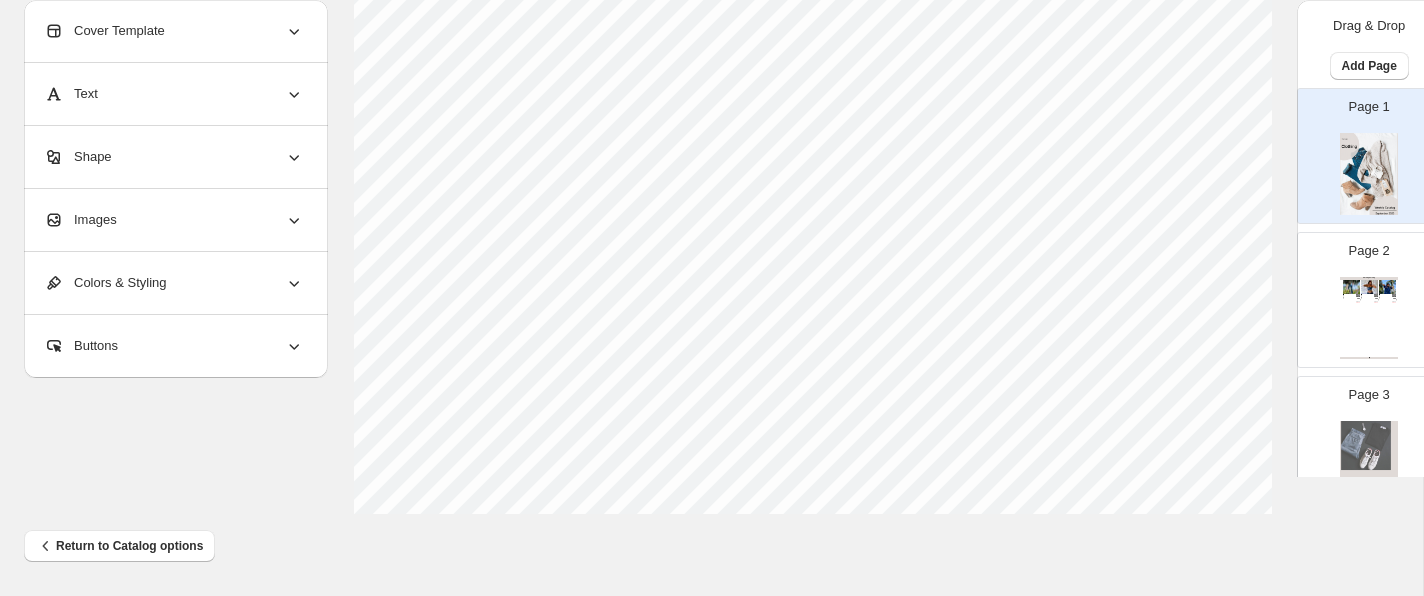 click on "Clothing Catalog Kona Doodle Jeans Take your denim to the next level with these custom jeans! Fill out the custom order form below with your o... Stock Quantity:  0 SKU:   Weight:  0 Tags:   Brand:  Ciel Reverie Barcode №:   $ 10 $ null $ 10.00 $ 10.00 Malibu Set Ripped denim corset top with denim tie skirt! Fill out the custom order form below with your own pop-art id... Stock Quantity:  0 SKU:   Weight:  0 Tags:  preorder Brand:  Ciel Reverie Barcode №:   $ null $ null $ 10.00 $ 10.00 Popart Tshirt Personalize your tee with your favorite popart! Fill out the custom order form below with your own pop-art ... Stock Quantity:  0 SKU:   Weight:  0 Tags:  preorder Brand:  Ciel Reverie Barcode №:   $ null $ null $ 10.00 $ 10.00 Clothing Catalog | Page undefined" at bounding box center [1369, 318] 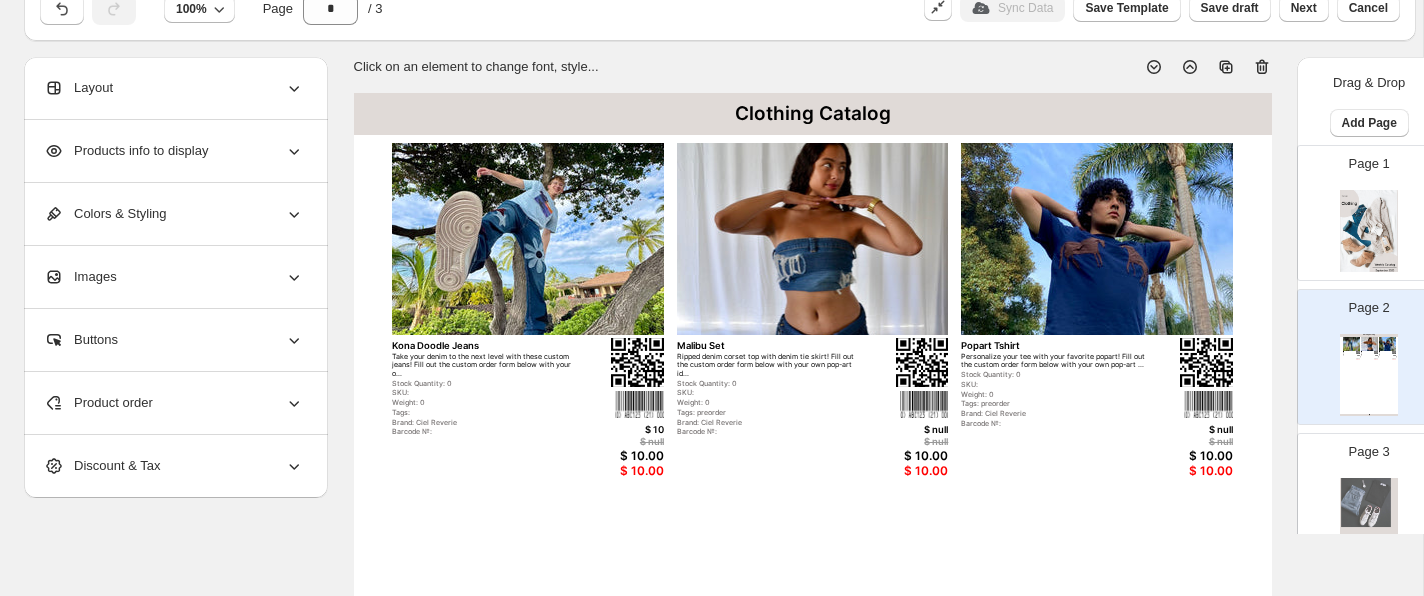 scroll, scrollTop: 65, scrollLeft: 0, axis: vertical 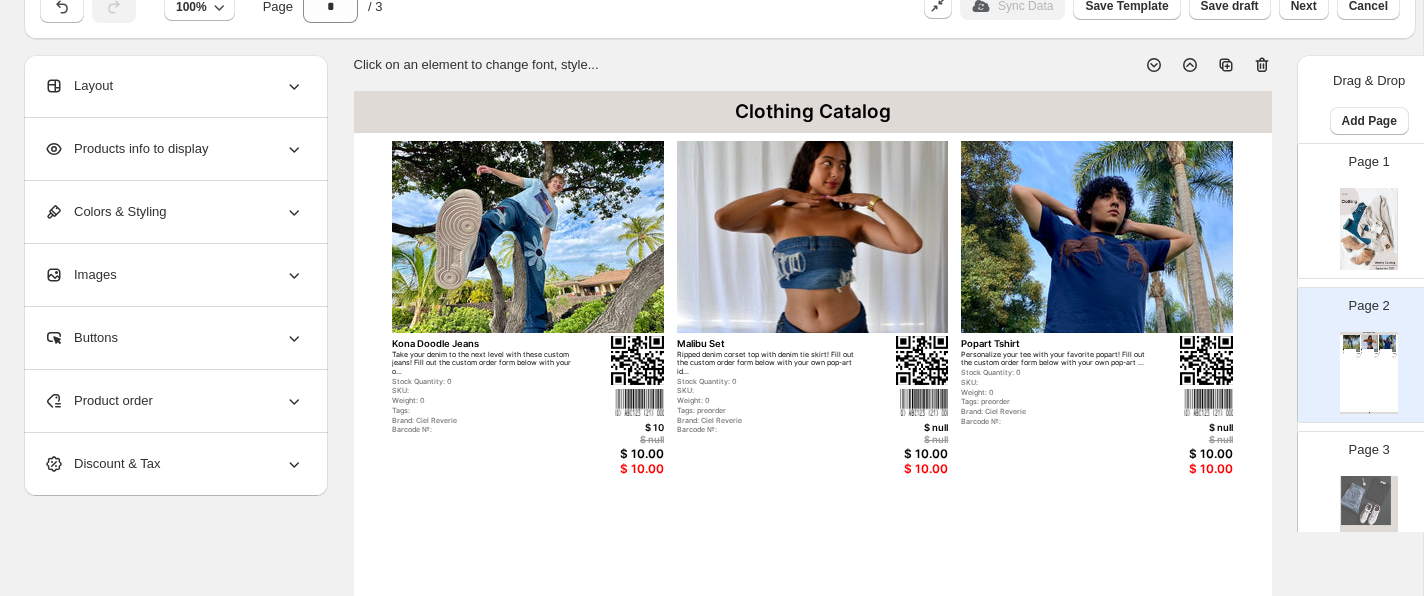 click on "Layout" at bounding box center [174, 86] 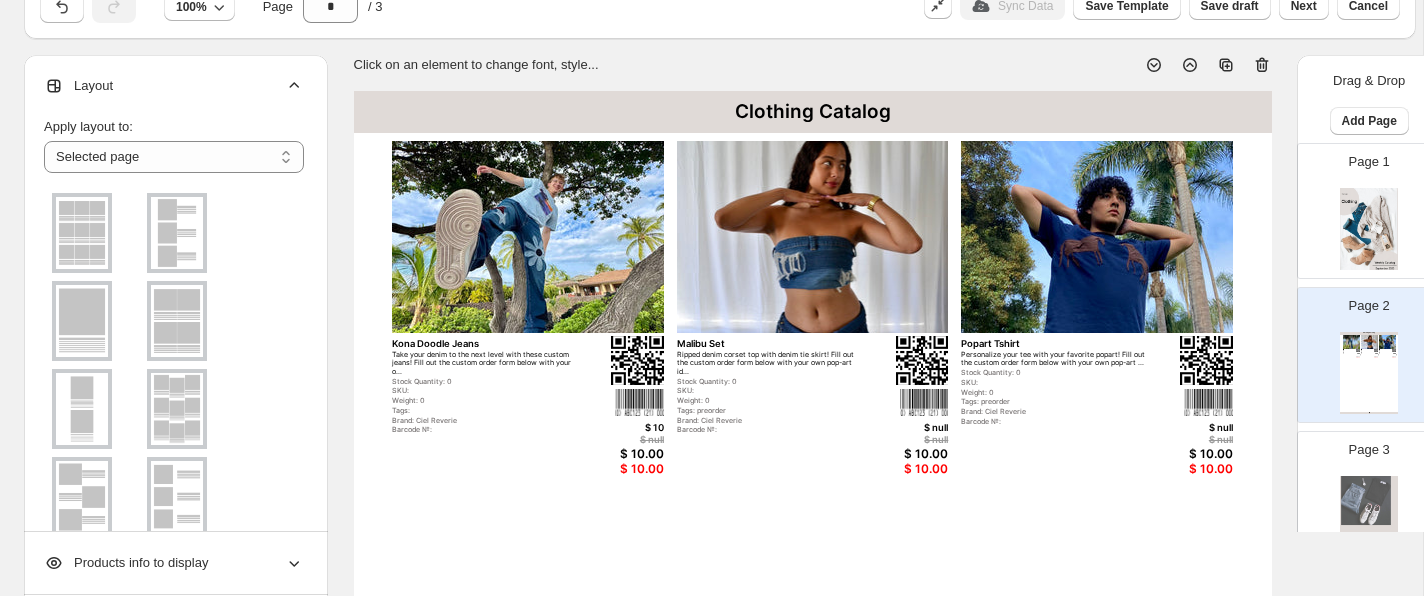 click on "**********" at bounding box center [174, 483] 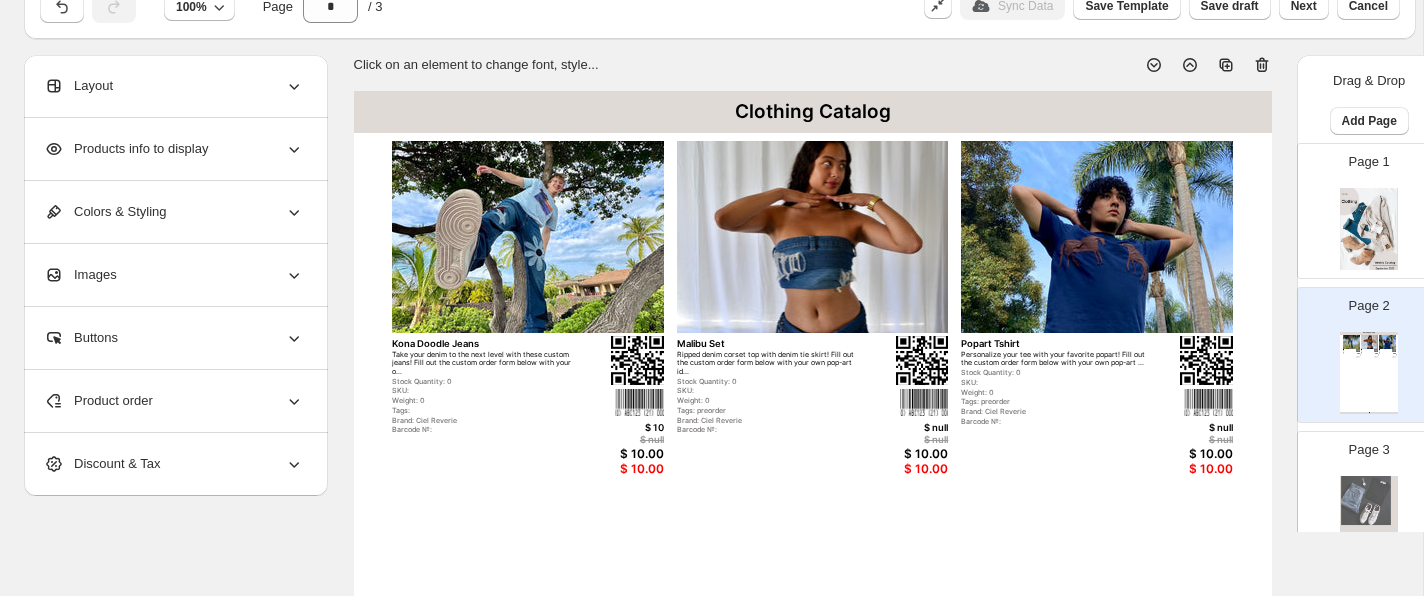 click 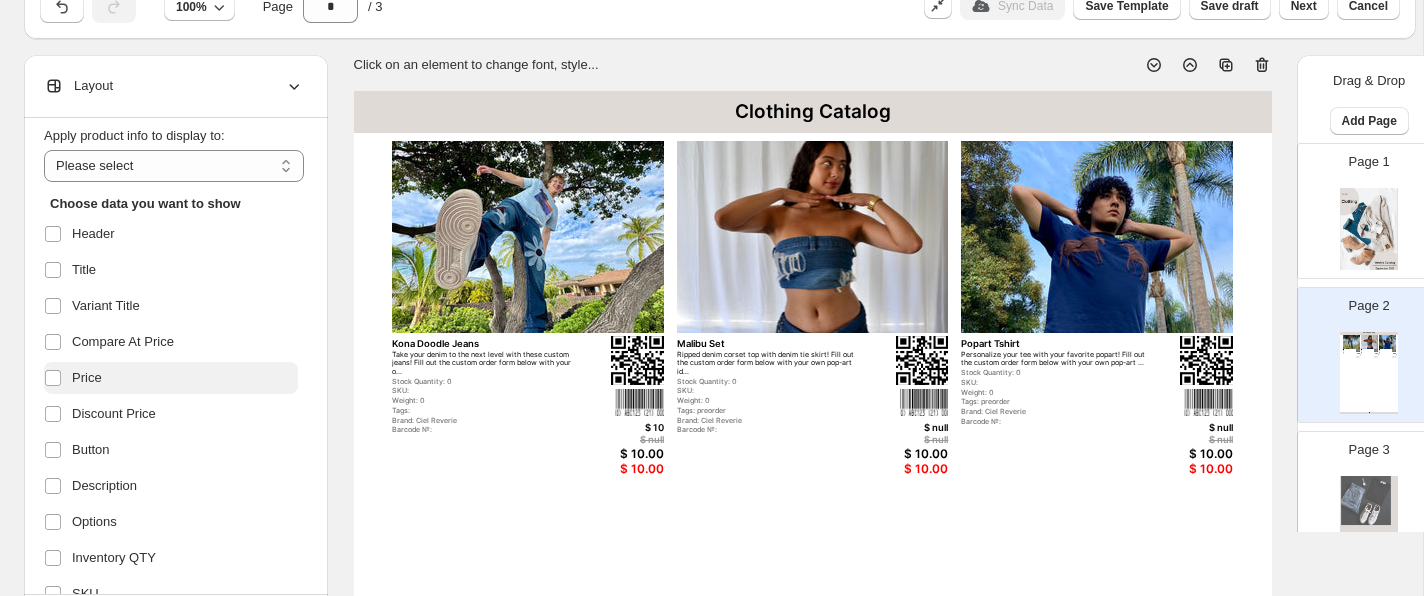 scroll, scrollTop: 75, scrollLeft: 0, axis: vertical 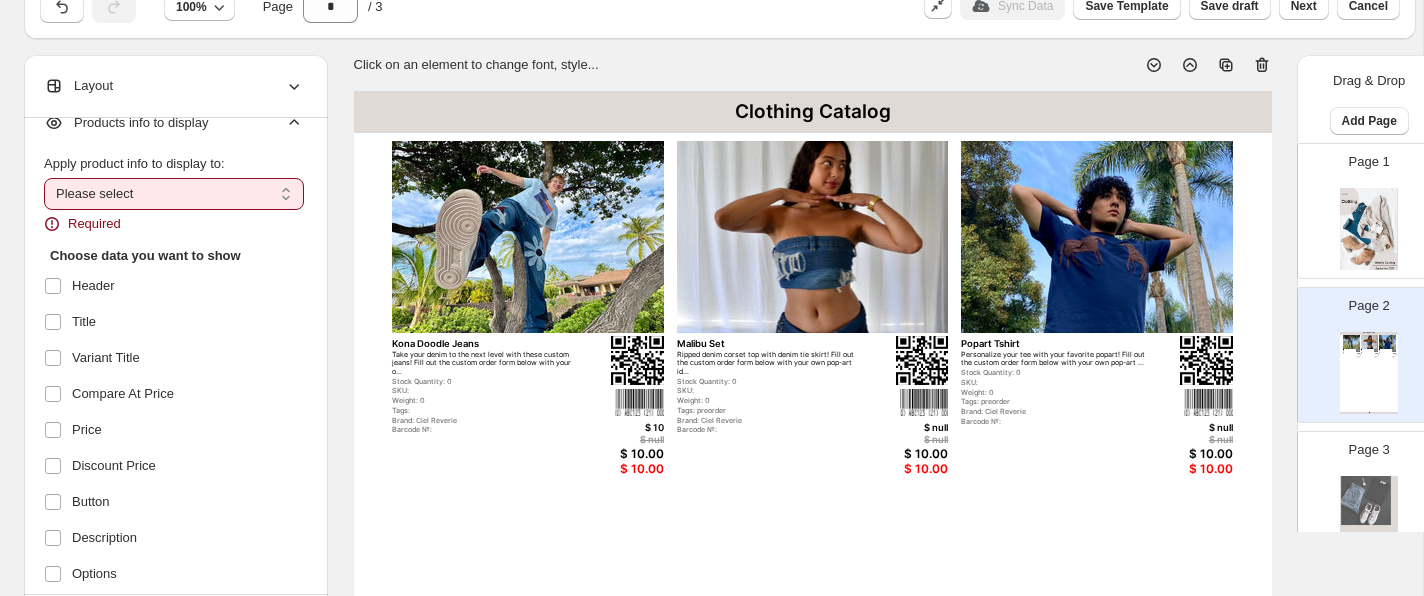 click on "**********" at bounding box center (174, 194) 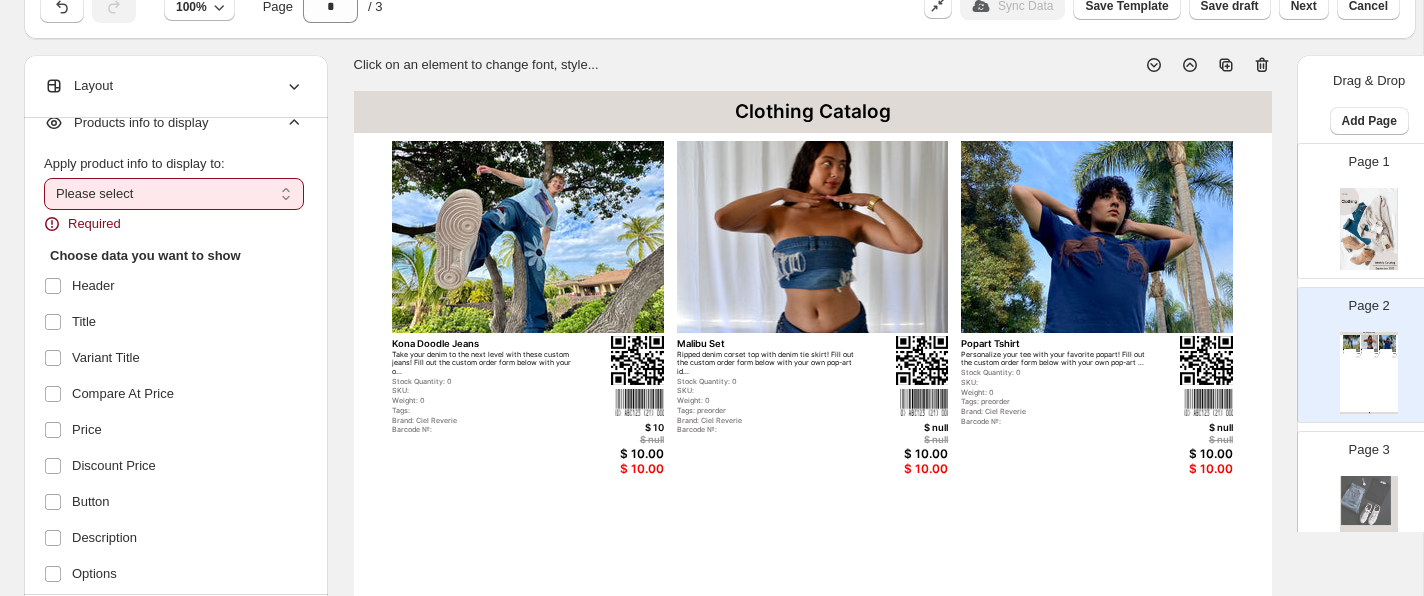 select on "*********" 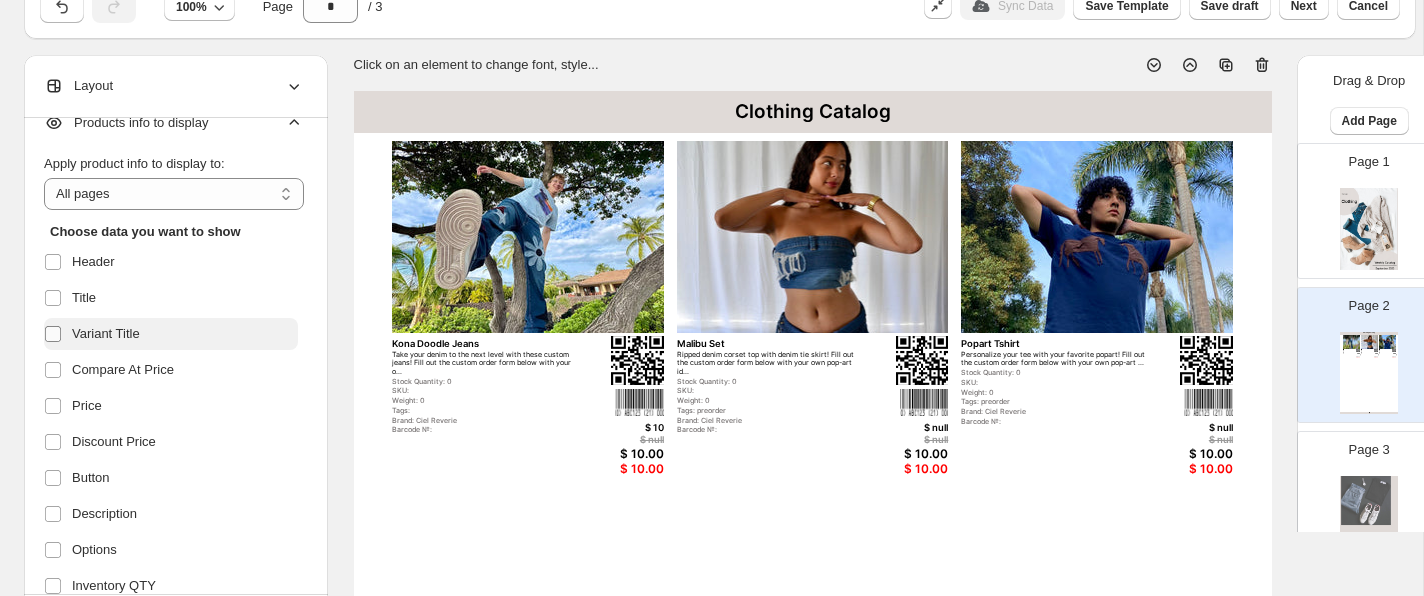 click at bounding box center (57, 334) 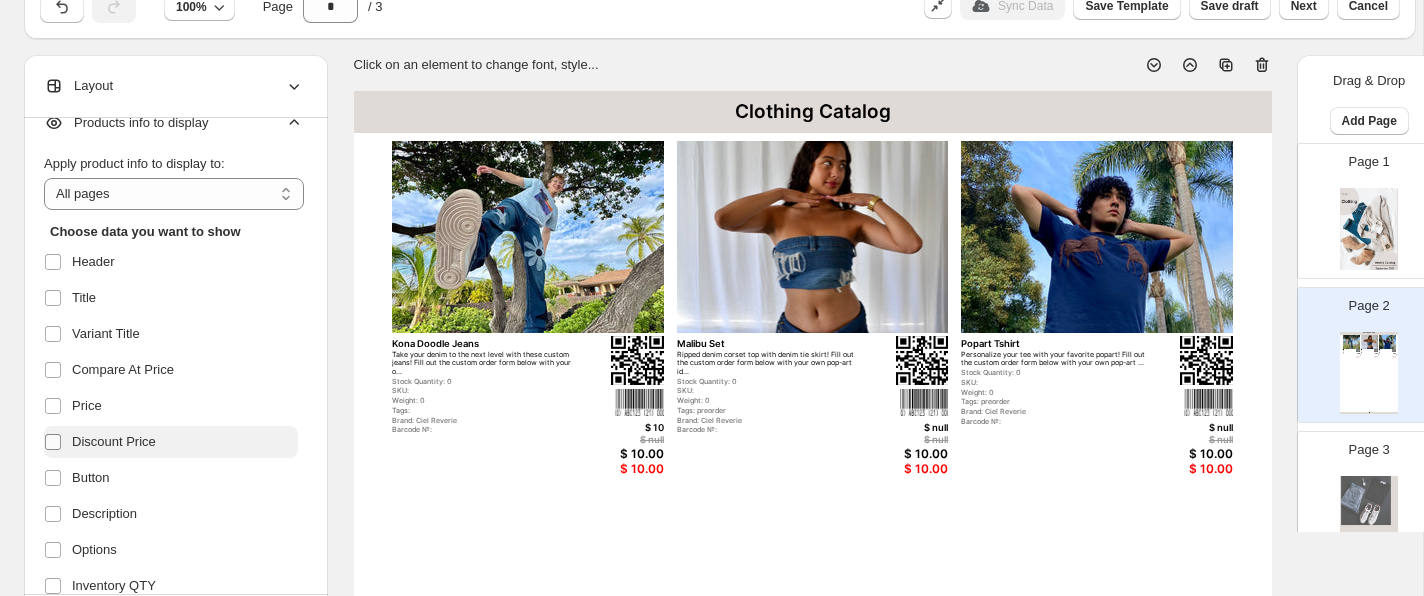 click at bounding box center [57, 442] 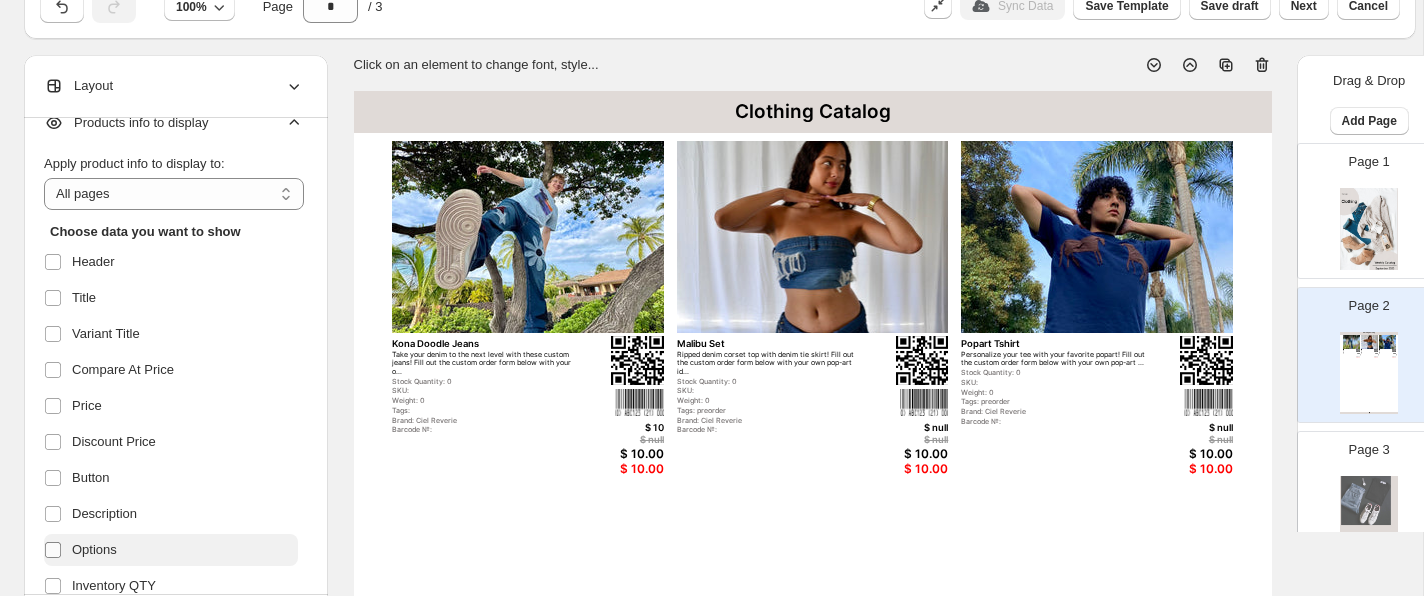click at bounding box center (57, 550) 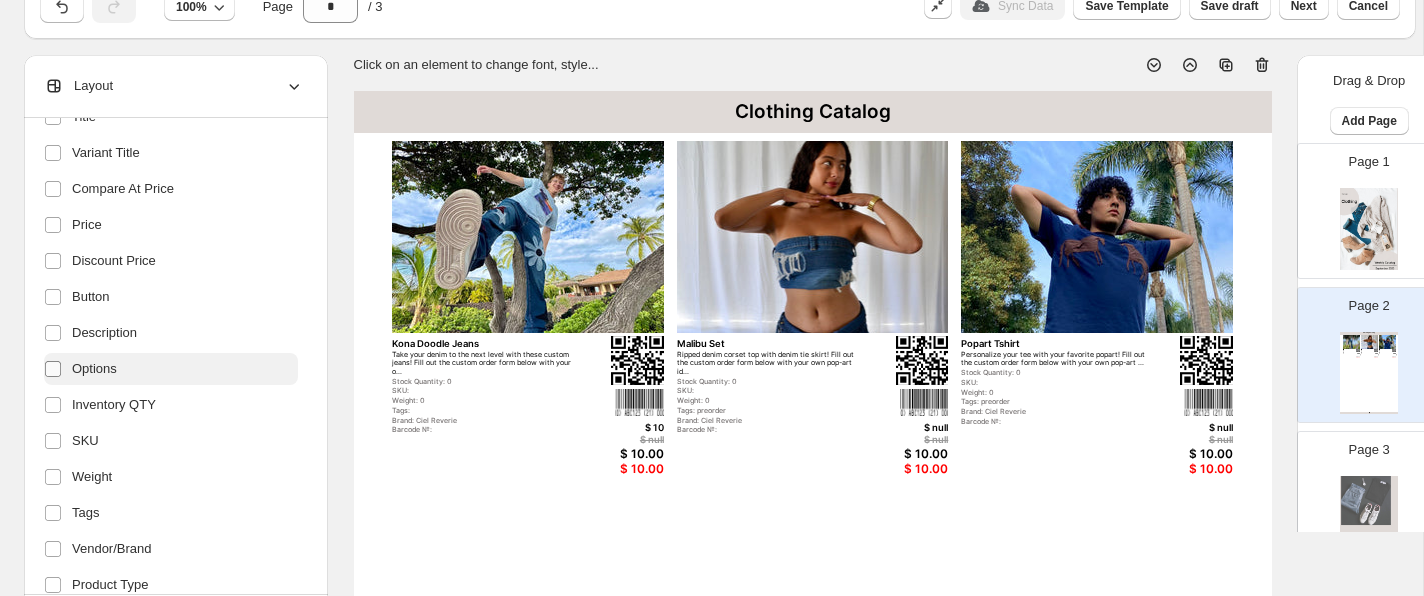 scroll, scrollTop: 228, scrollLeft: 0, axis: vertical 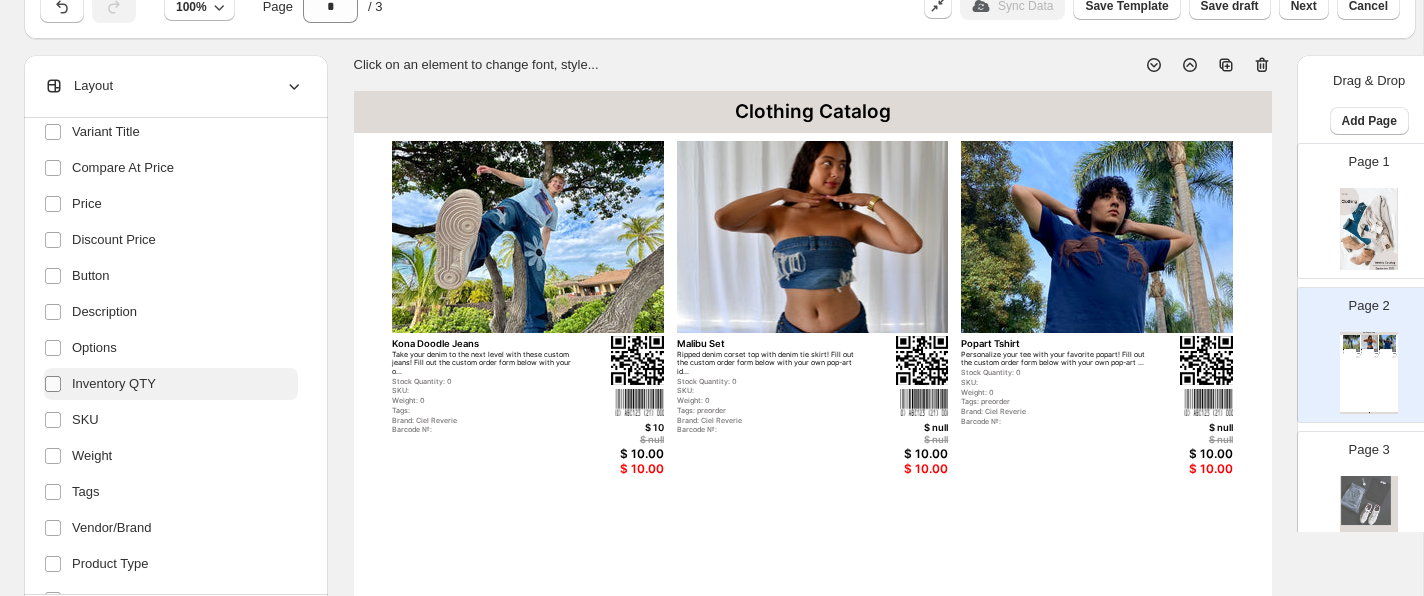 click at bounding box center (53, 384) 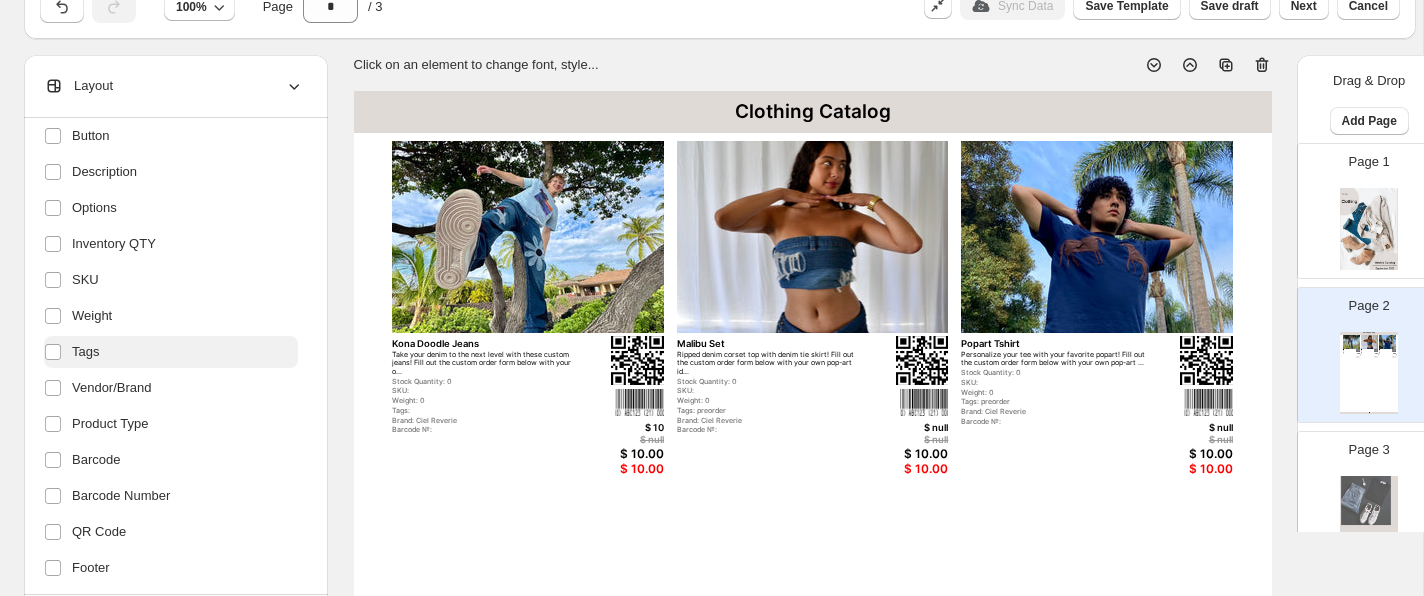 scroll, scrollTop: 389, scrollLeft: 0, axis: vertical 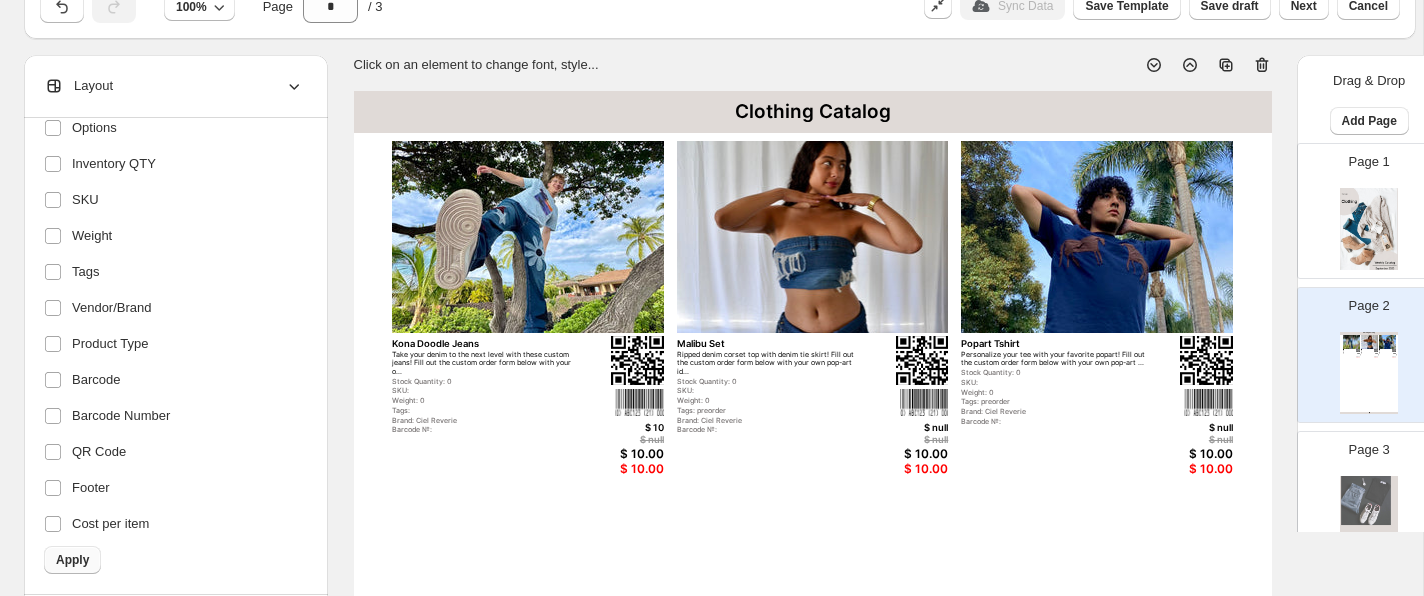click on "Apply" at bounding box center [72, 560] 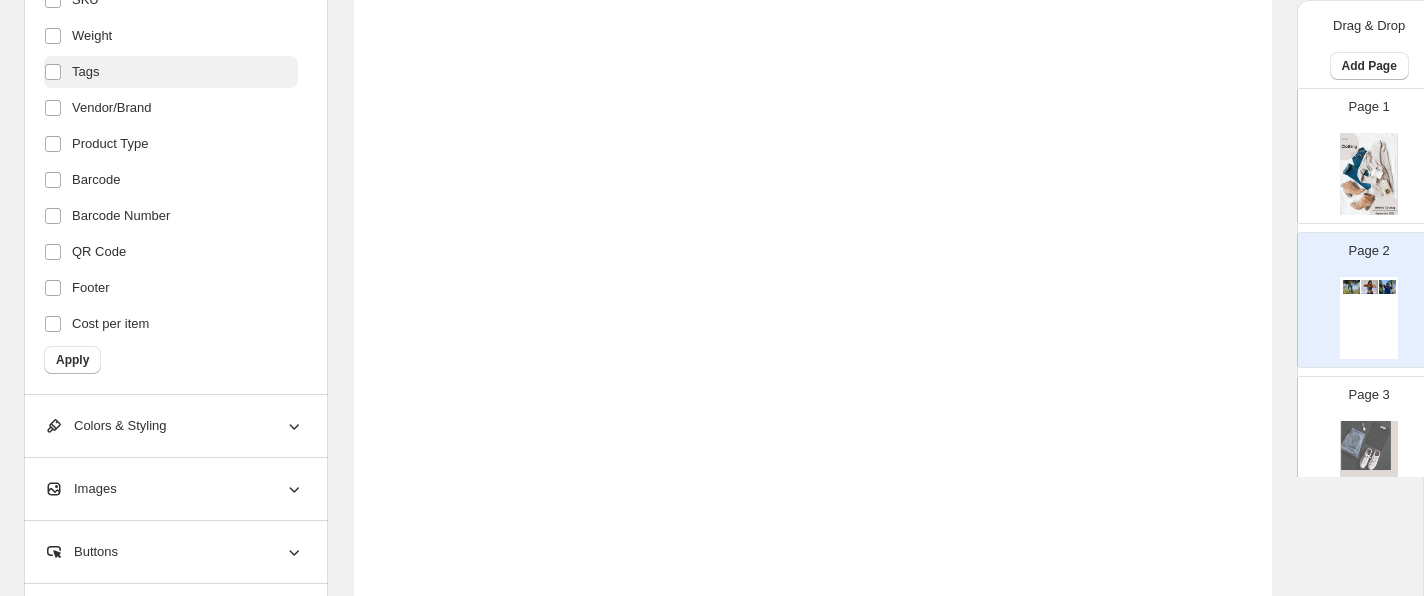 scroll, scrollTop: 830, scrollLeft: 0, axis: vertical 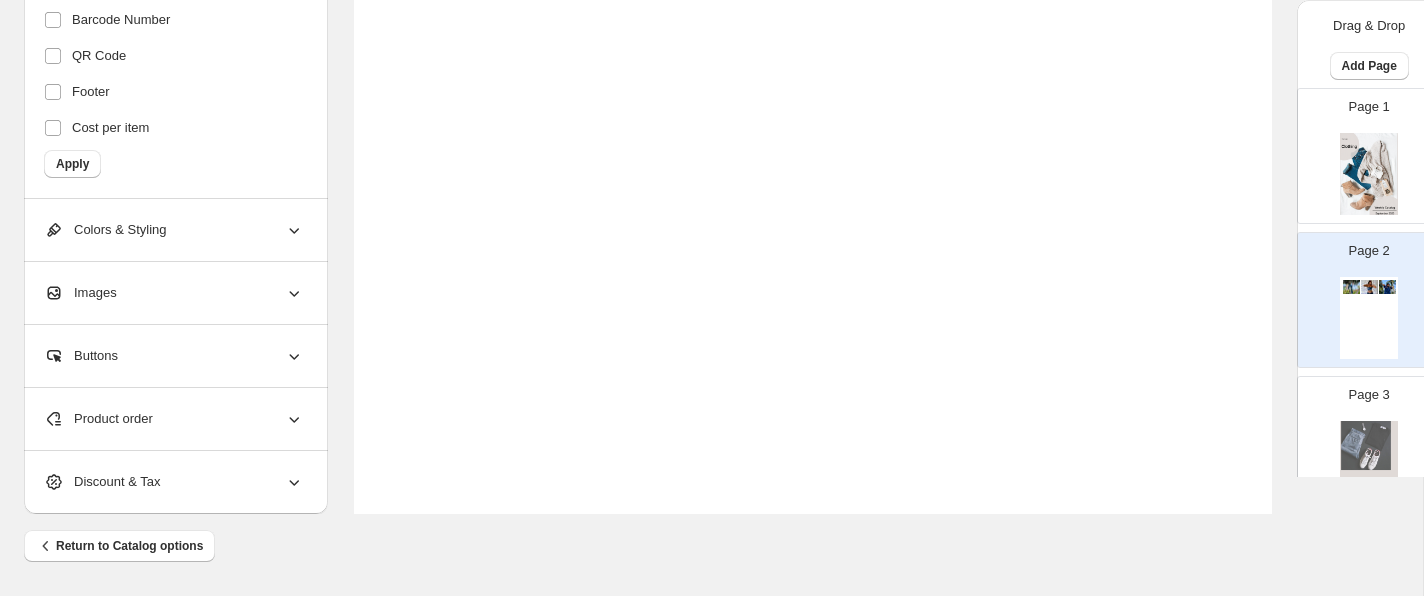 click on "Colors & Styling" at bounding box center (174, 230) 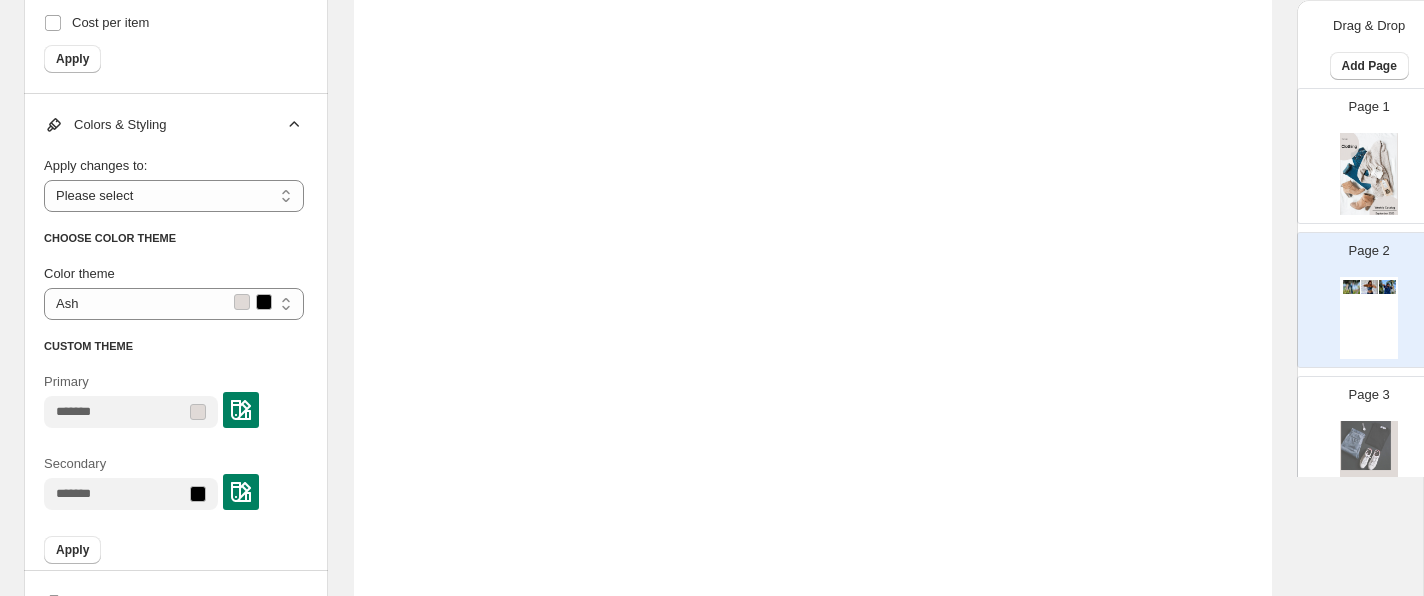 scroll, scrollTop: 568, scrollLeft: 0, axis: vertical 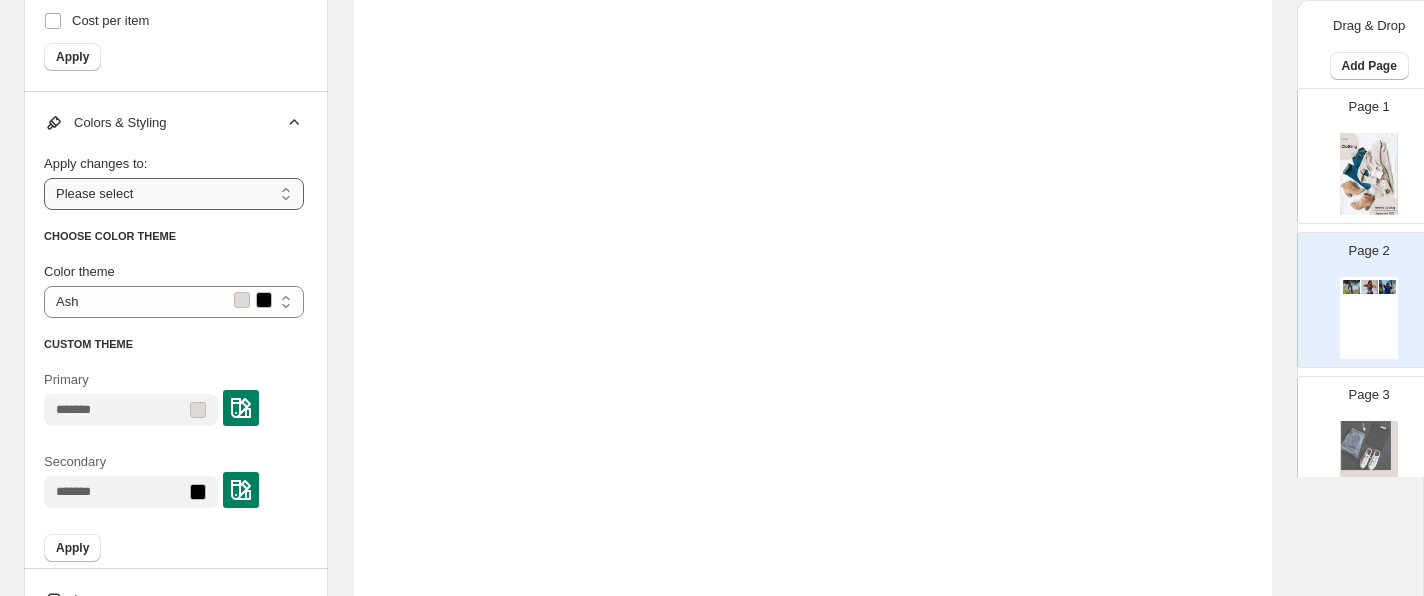 click on "**********" at bounding box center (174, 194) 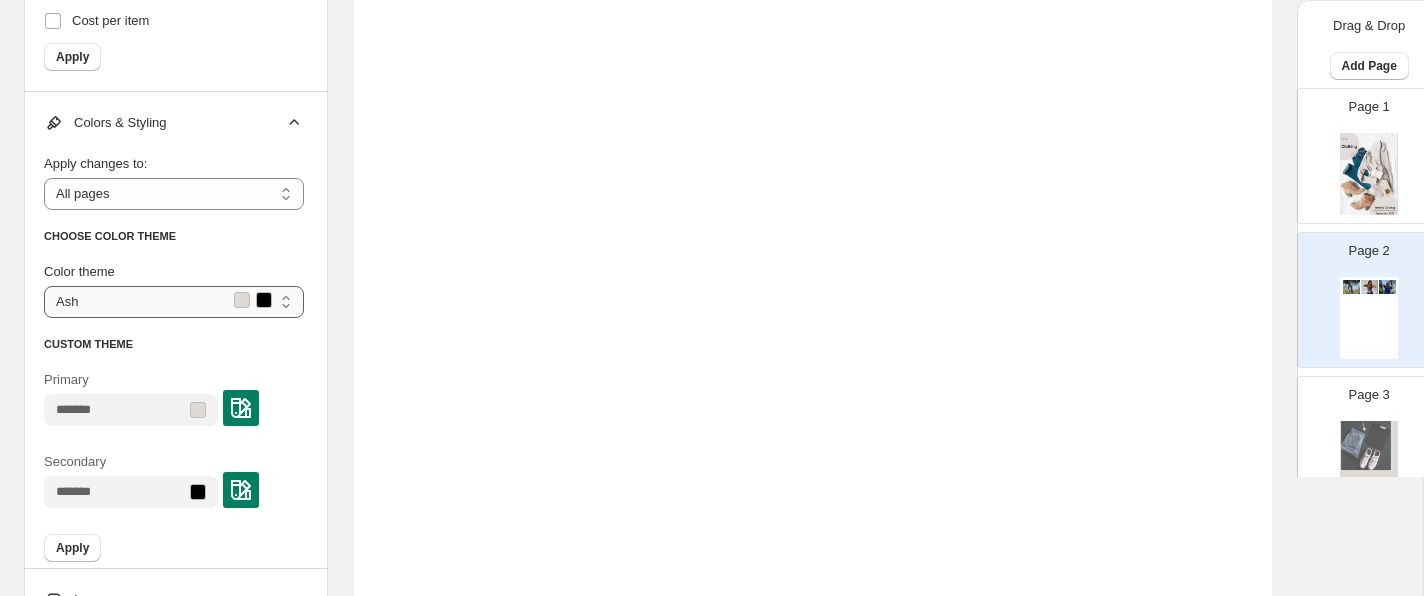 click on "**********" at bounding box center [174, 302] 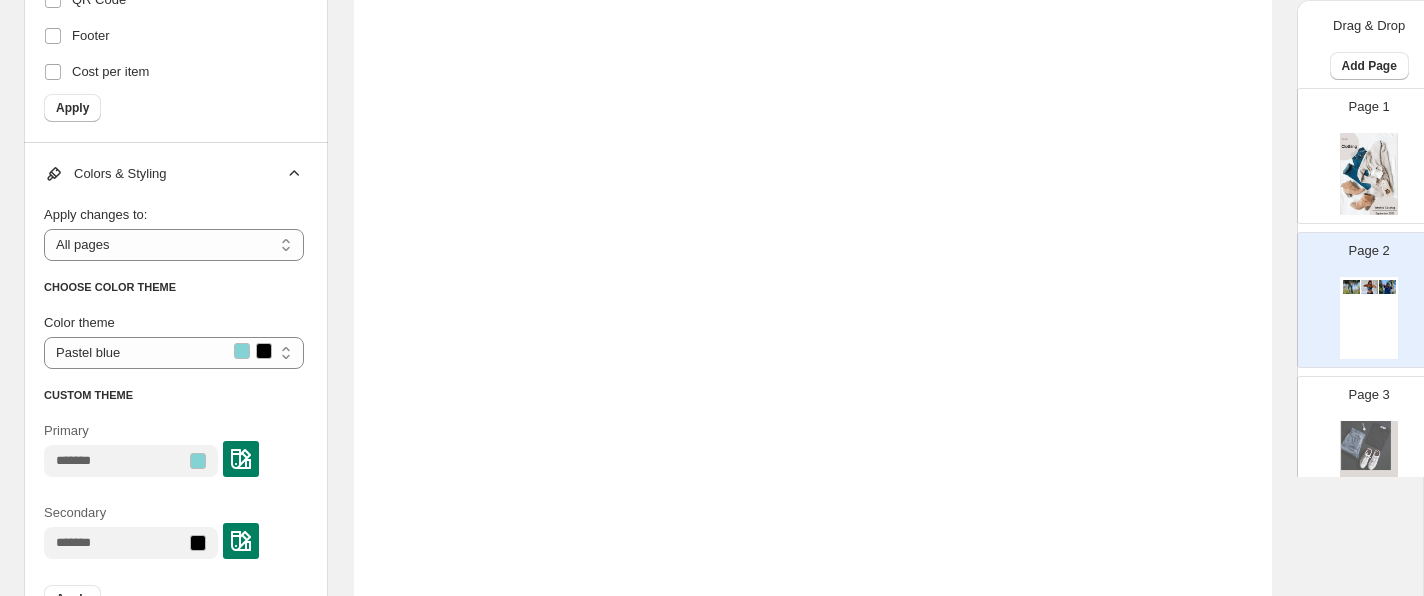 scroll, scrollTop: 521, scrollLeft: 0, axis: vertical 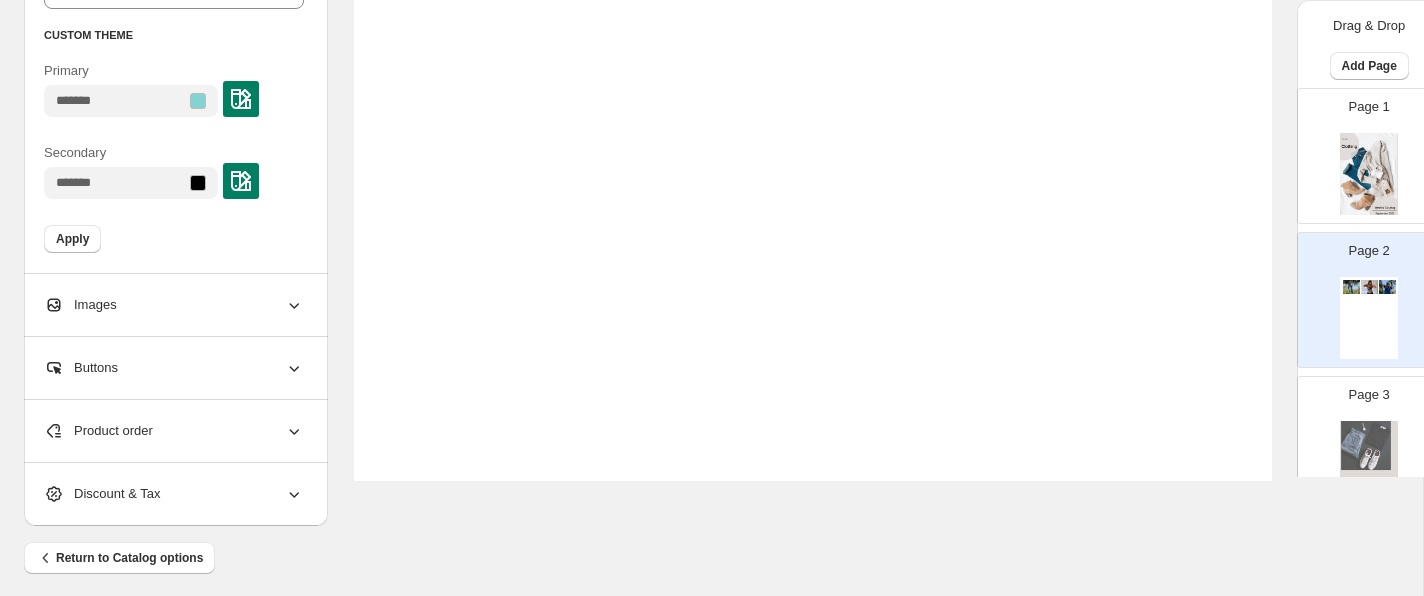 click on "Images" at bounding box center (174, 305) 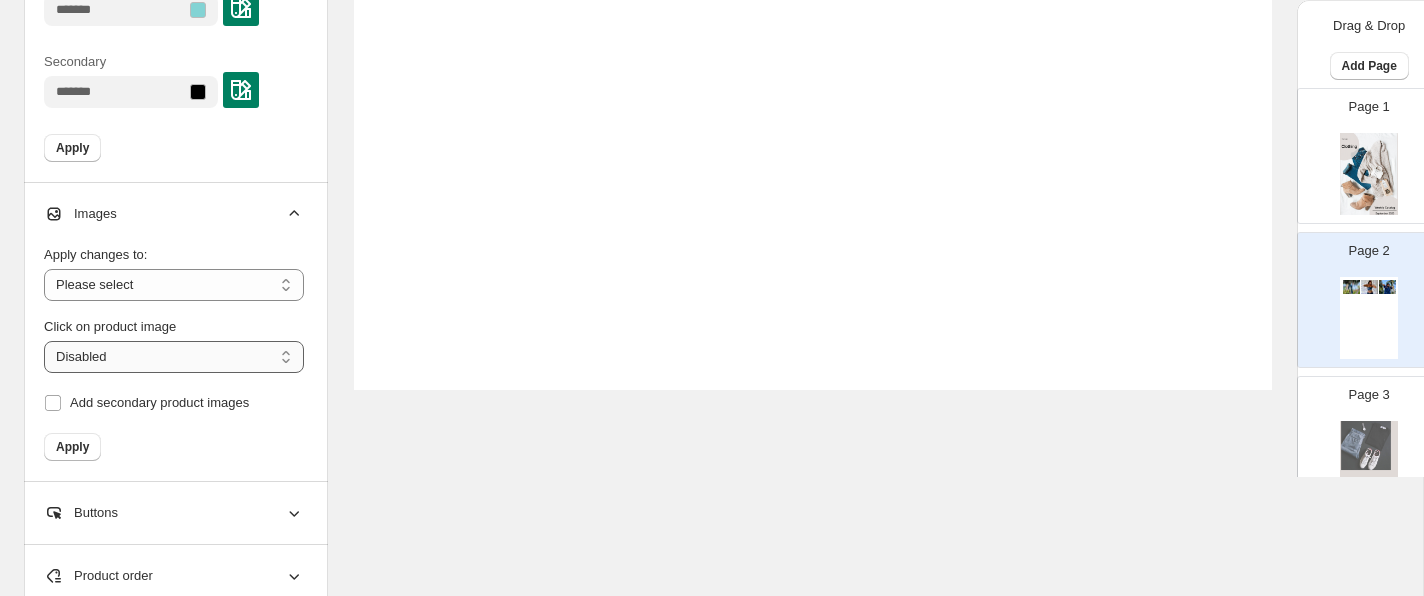 scroll, scrollTop: 965, scrollLeft: 0, axis: vertical 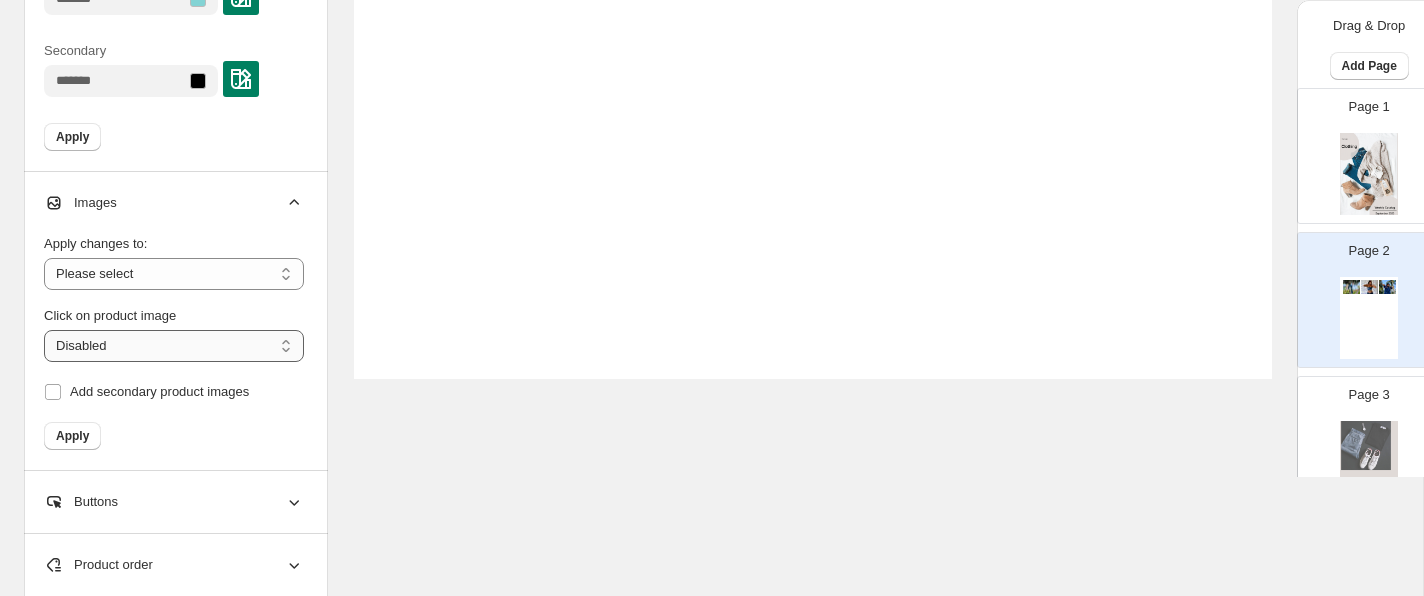 click on "**********" at bounding box center (174, 346) 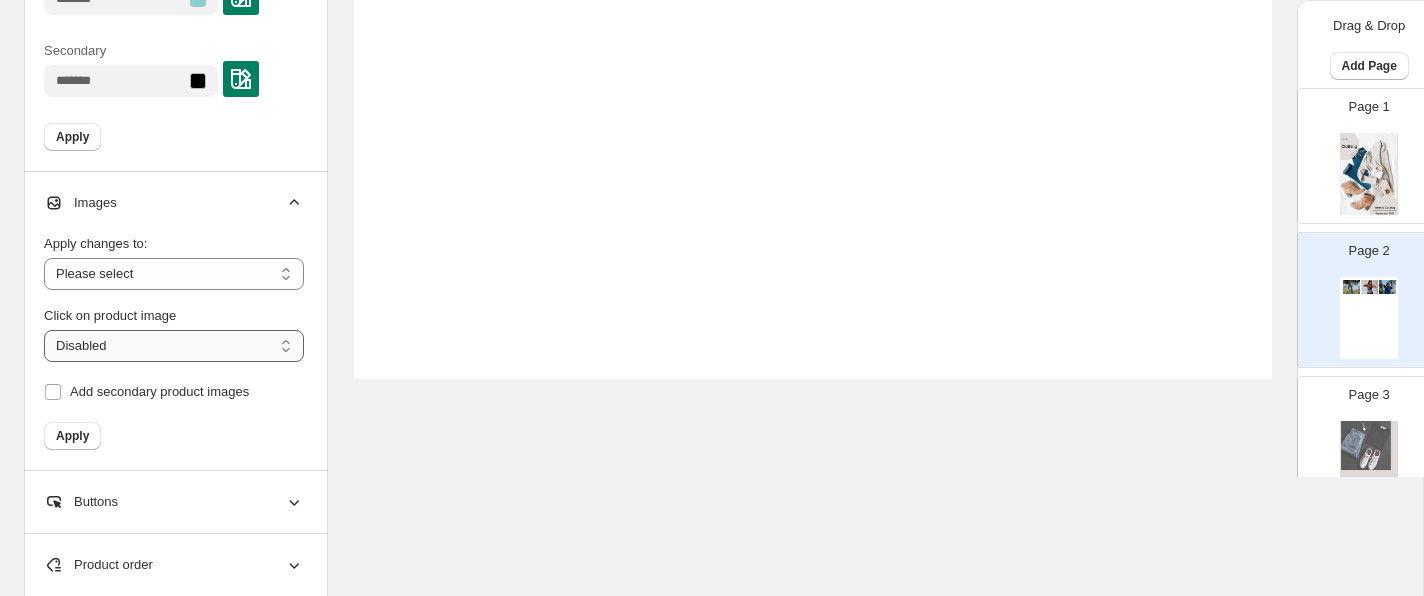 select on "**********" 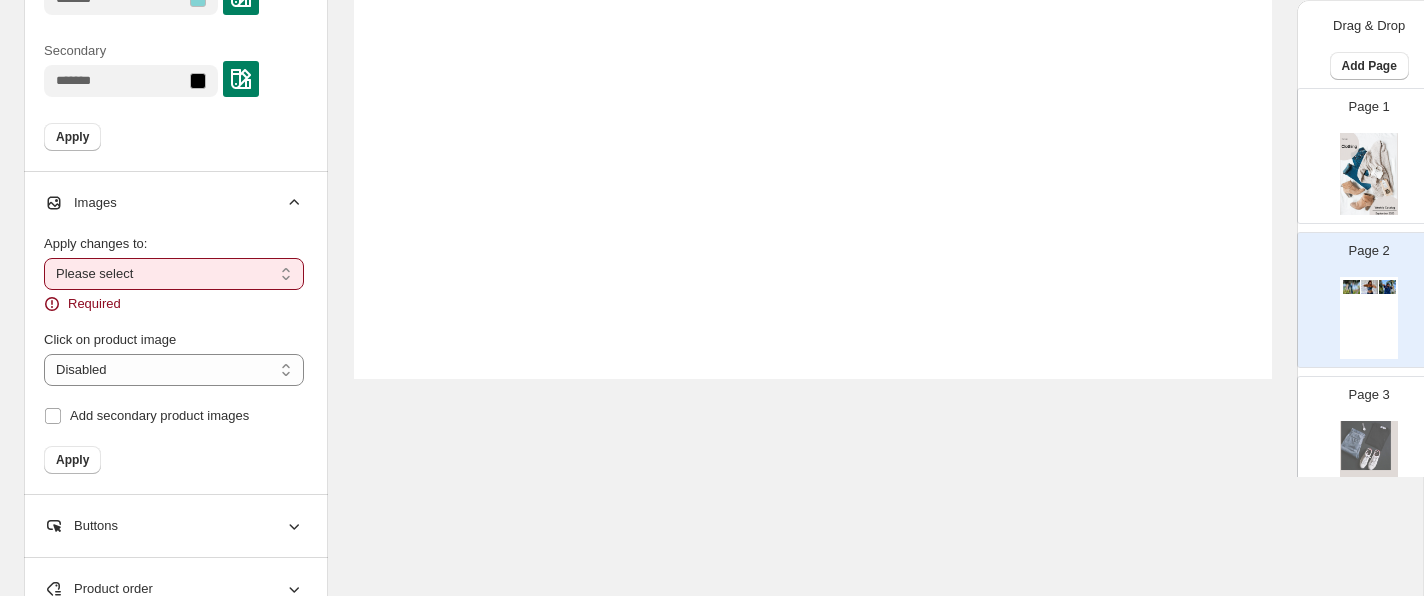 click on "**********" at bounding box center [174, 274] 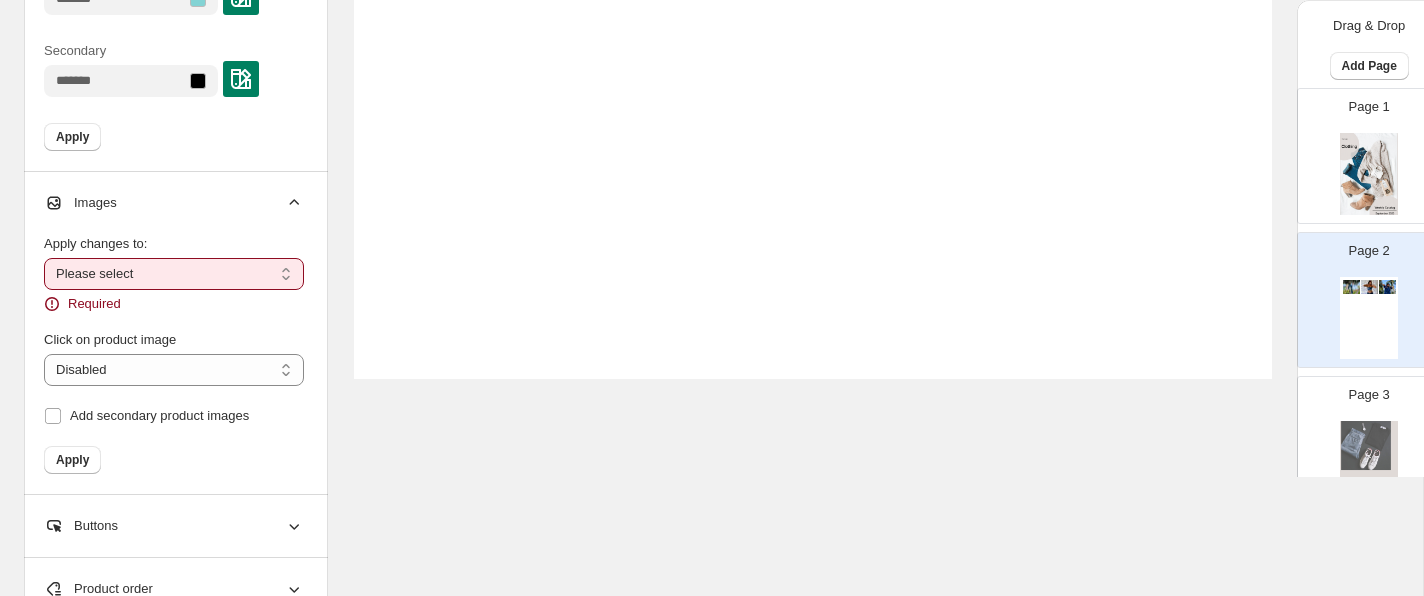 select on "**********" 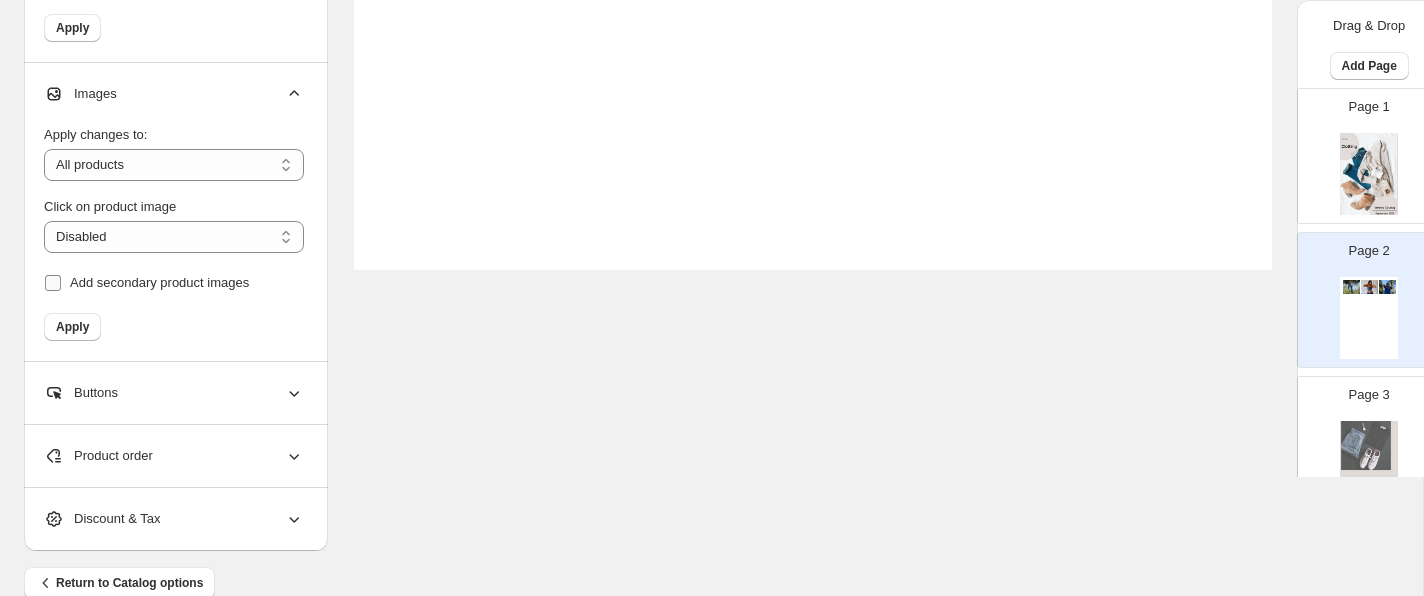 scroll, scrollTop: 1110, scrollLeft: 0, axis: vertical 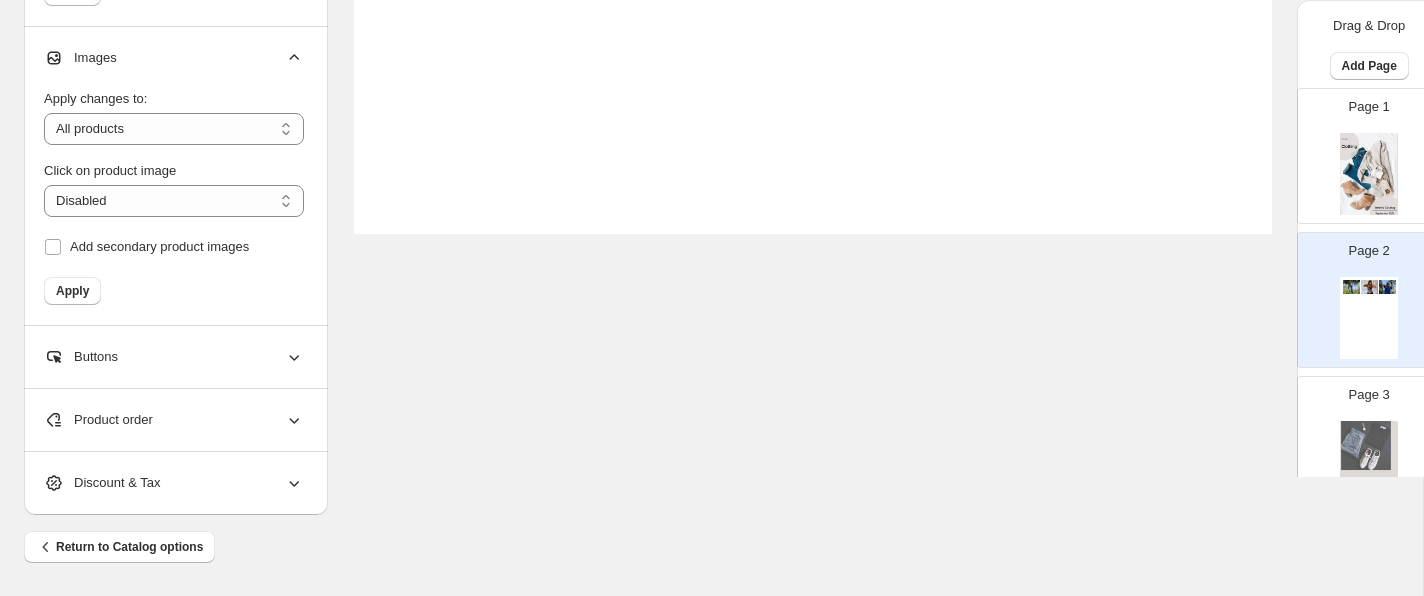 click on "Buttons" at bounding box center [174, 357] 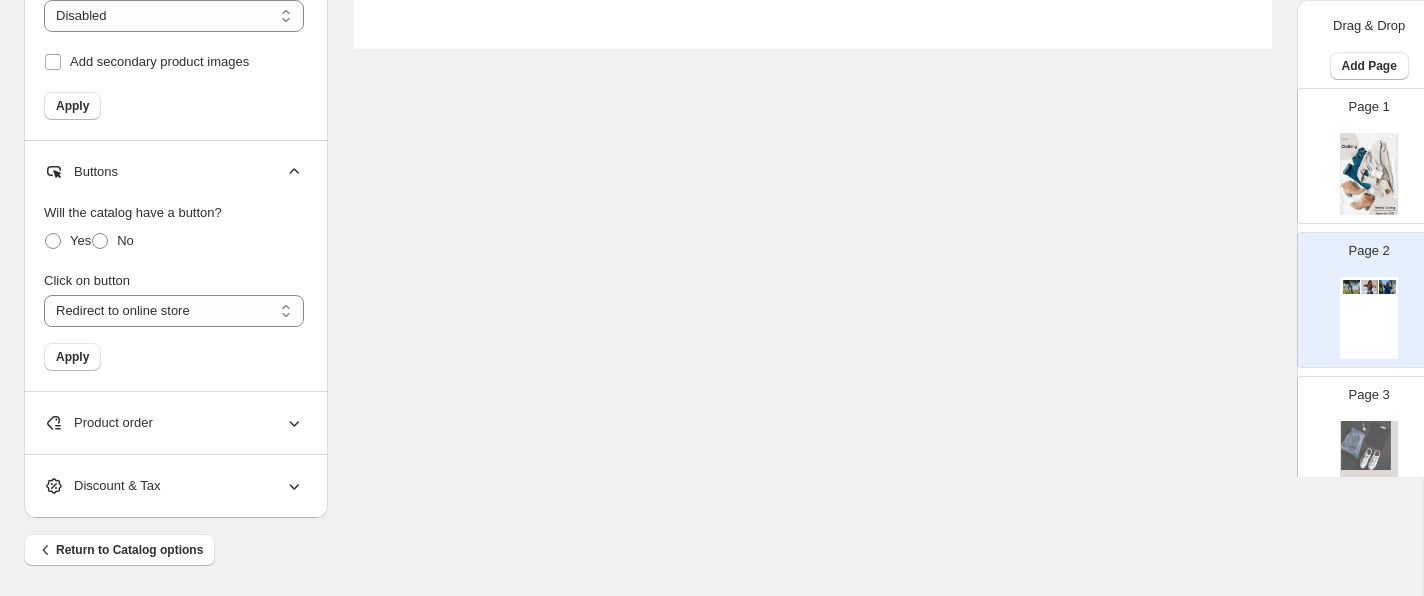 scroll, scrollTop: 1298, scrollLeft: 0, axis: vertical 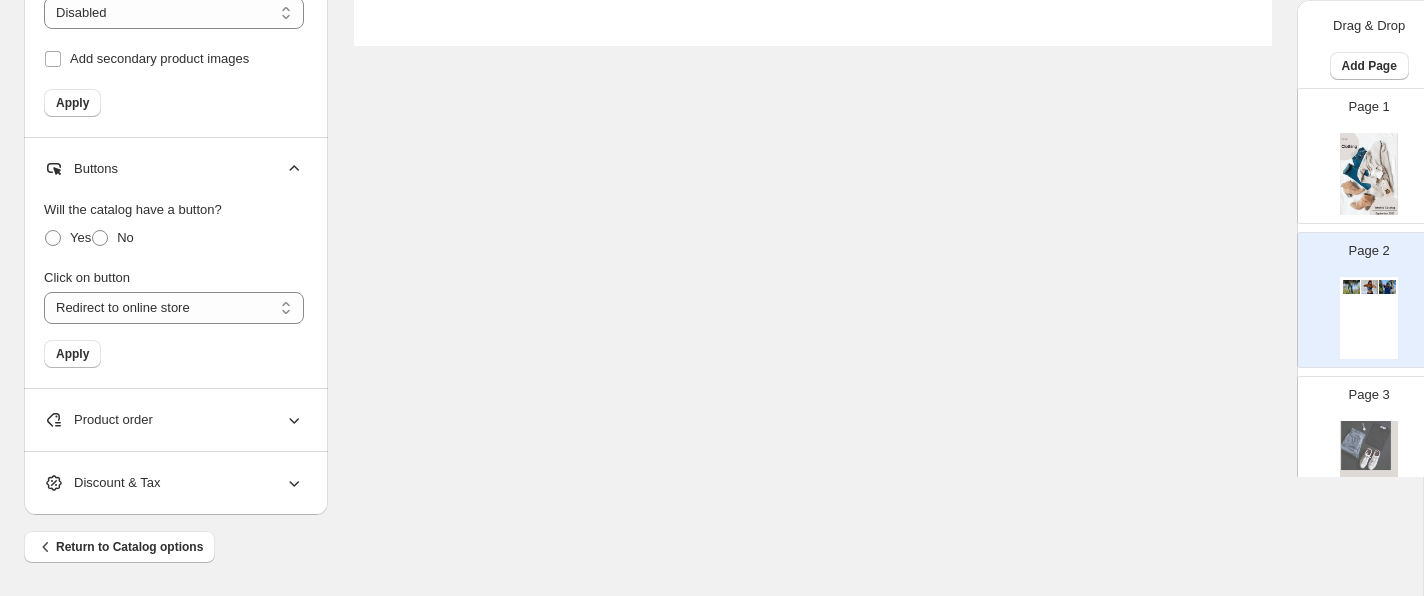 click on "Product order" at bounding box center (174, 420) 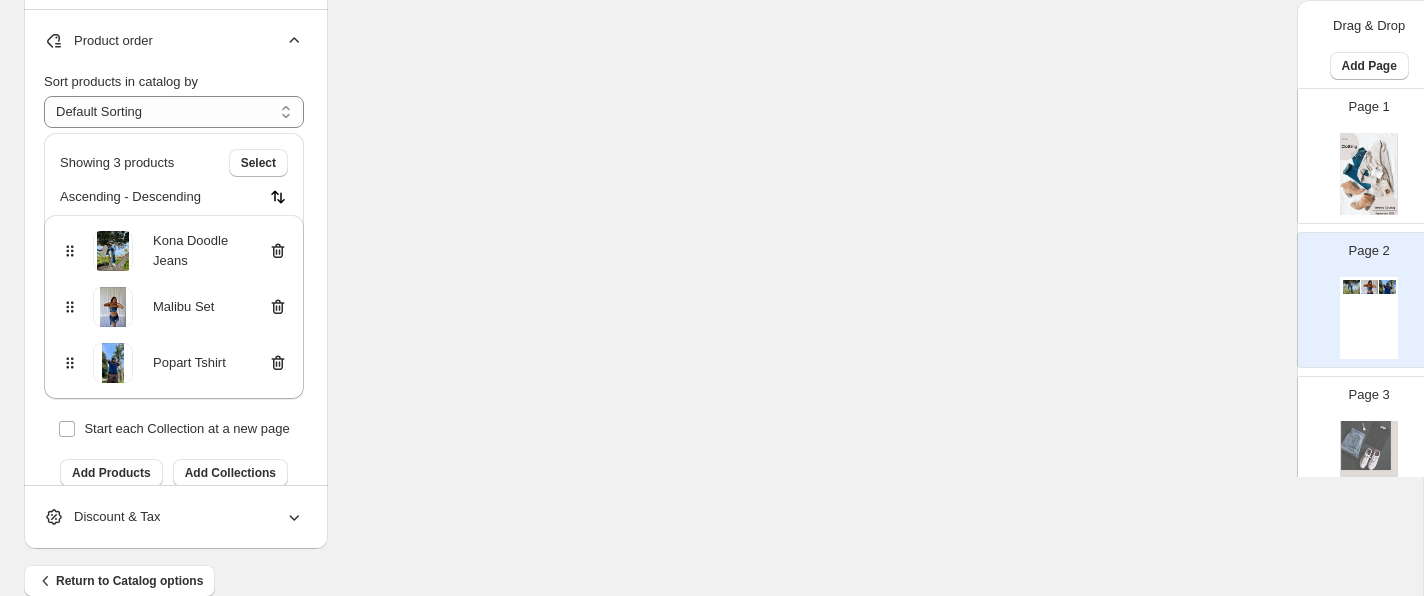 scroll, scrollTop: 1712, scrollLeft: 0, axis: vertical 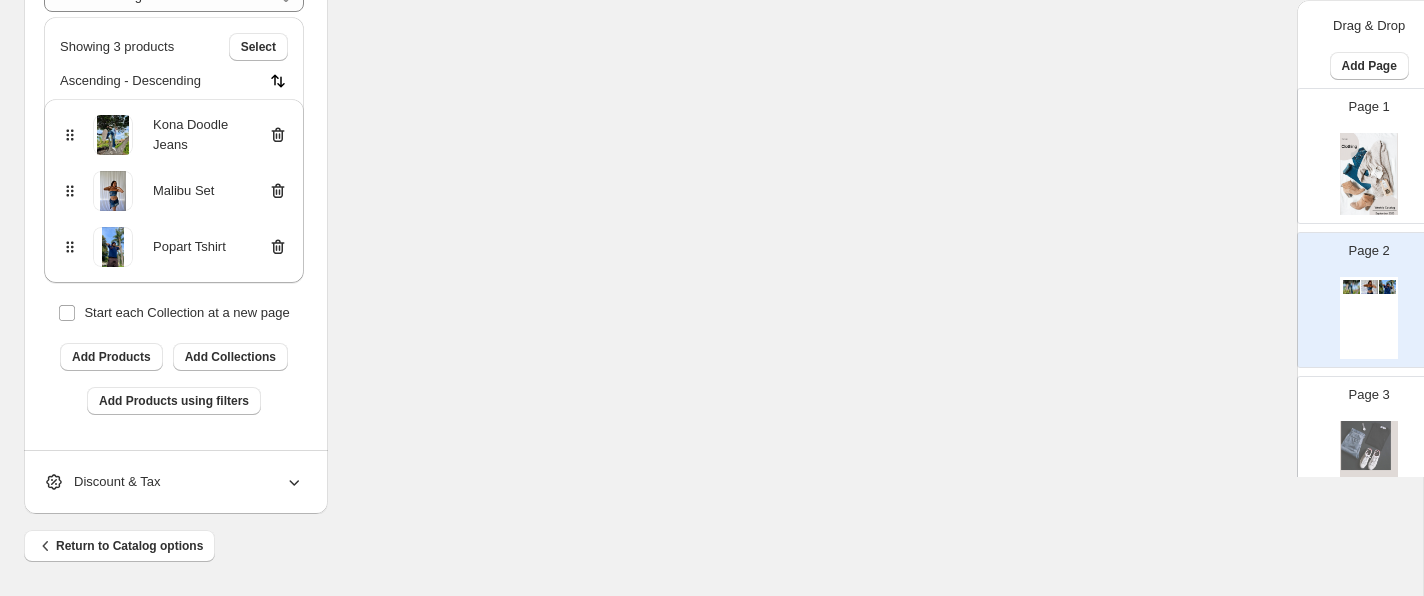 click on "Discount & Tax" at bounding box center [174, 482] 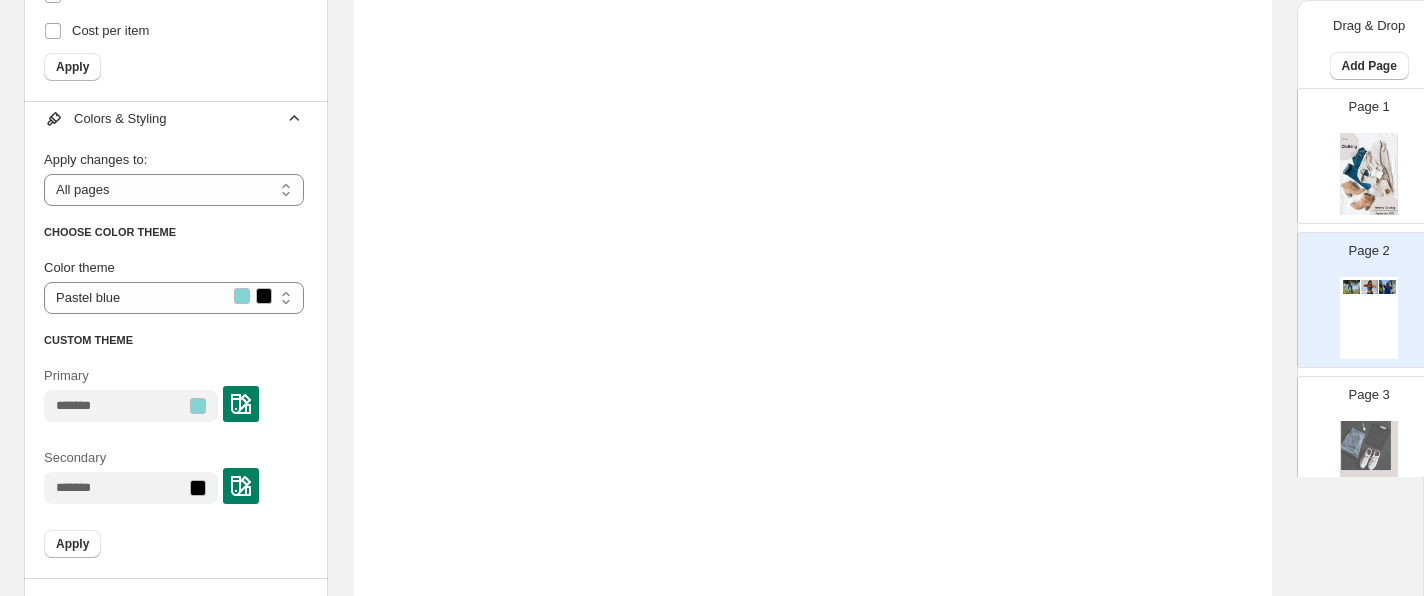 scroll, scrollTop: 0, scrollLeft: 0, axis: both 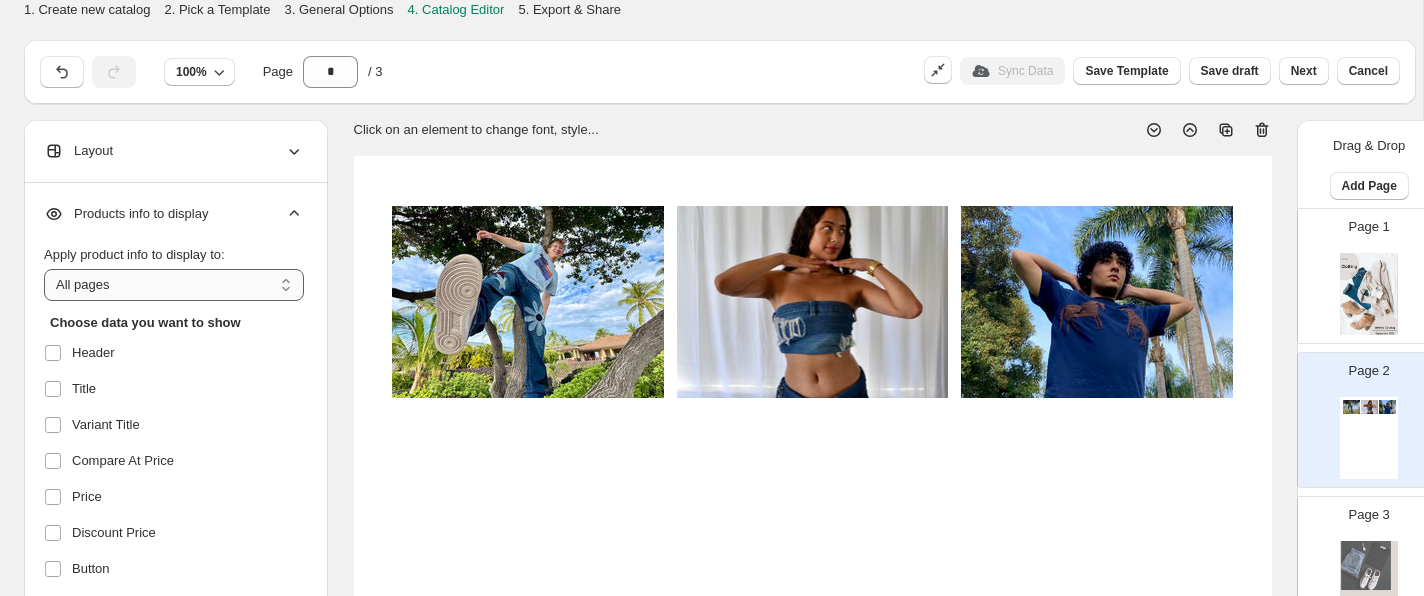 click on "**********" at bounding box center [174, 285] 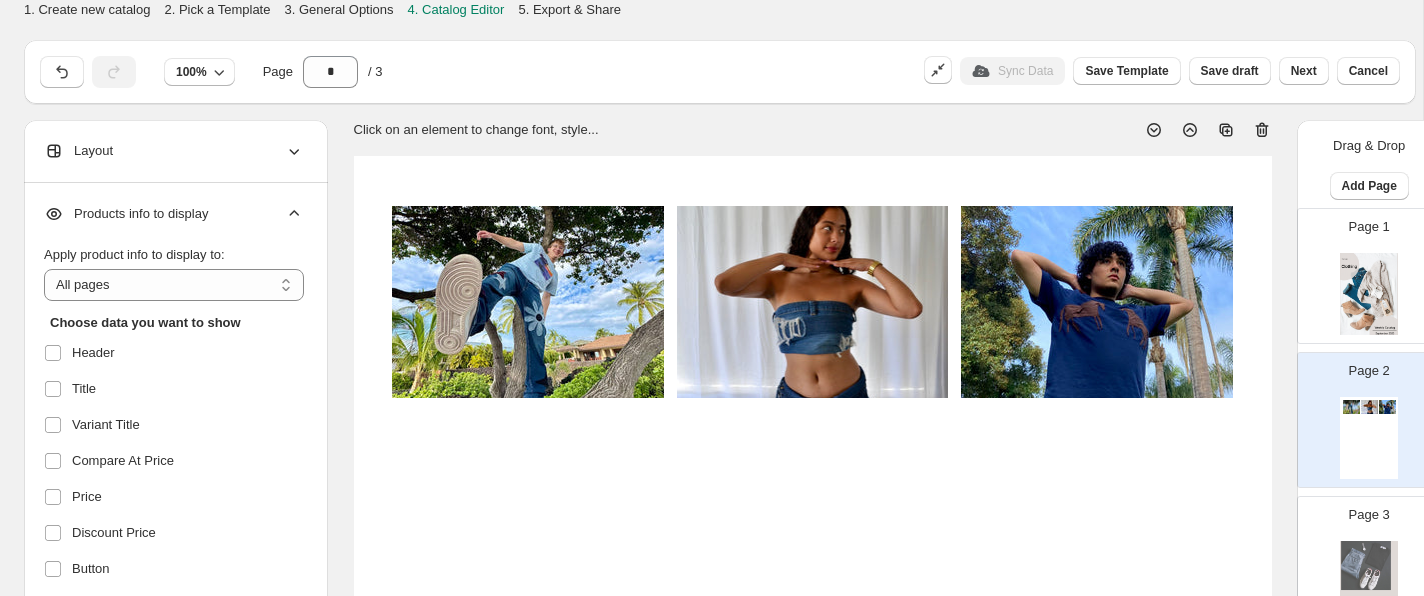 click on "Products info to display" at bounding box center (126, 214) 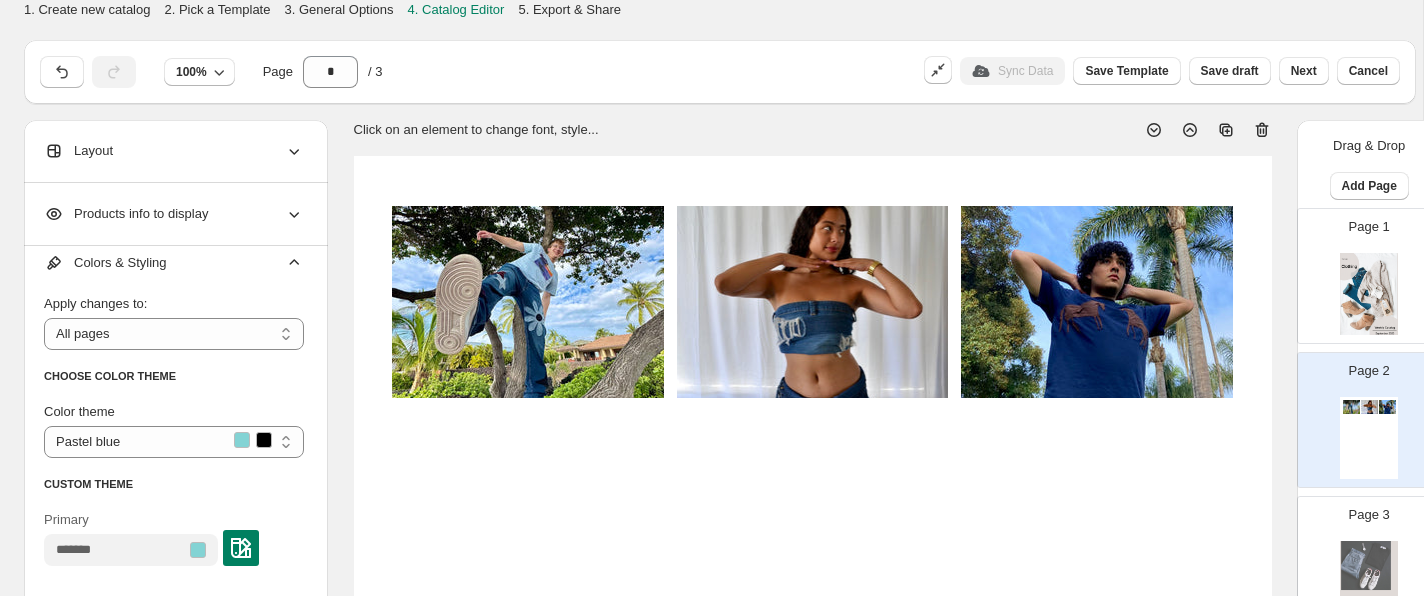 click on "Layout" at bounding box center [174, 151] 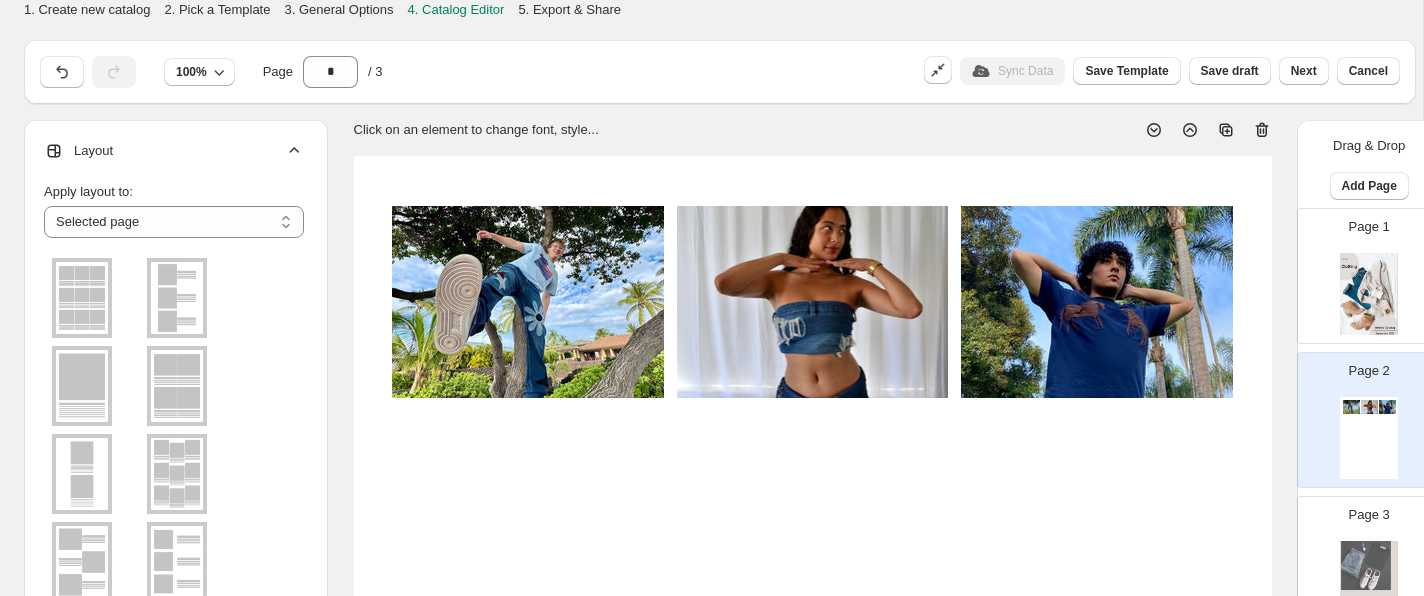 click at bounding box center [177, 386] 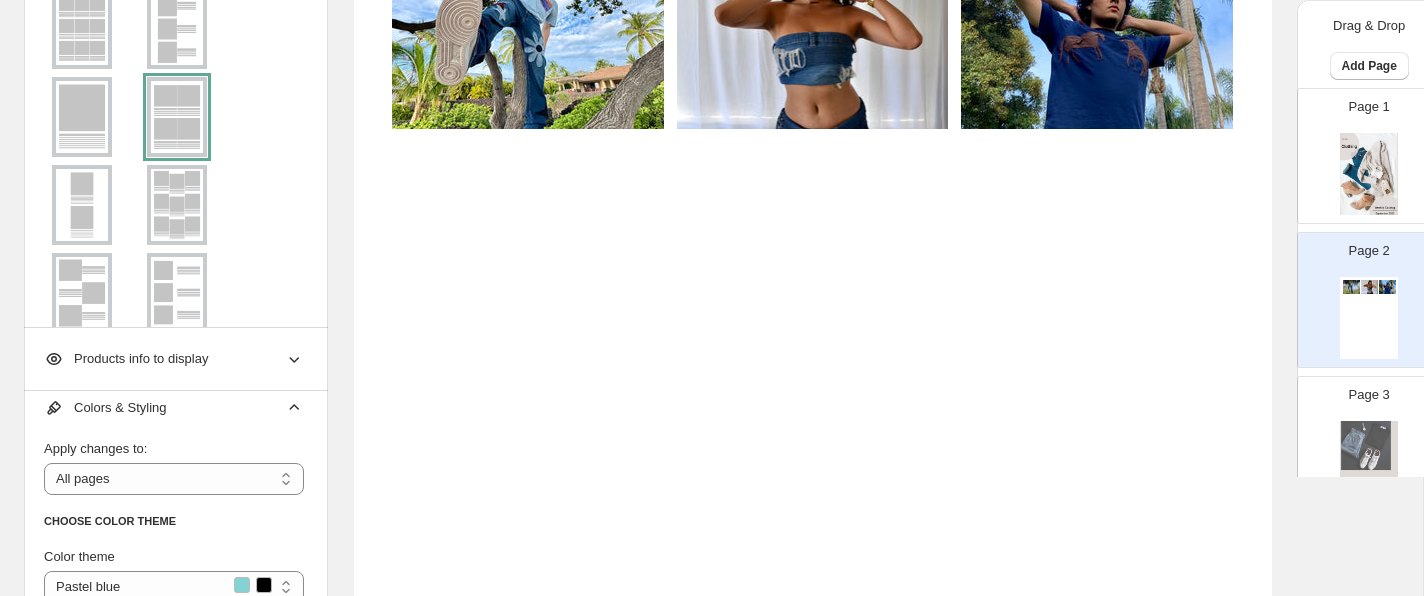 scroll, scrollTop: 309, scrollLeft: 0, axis: vertical 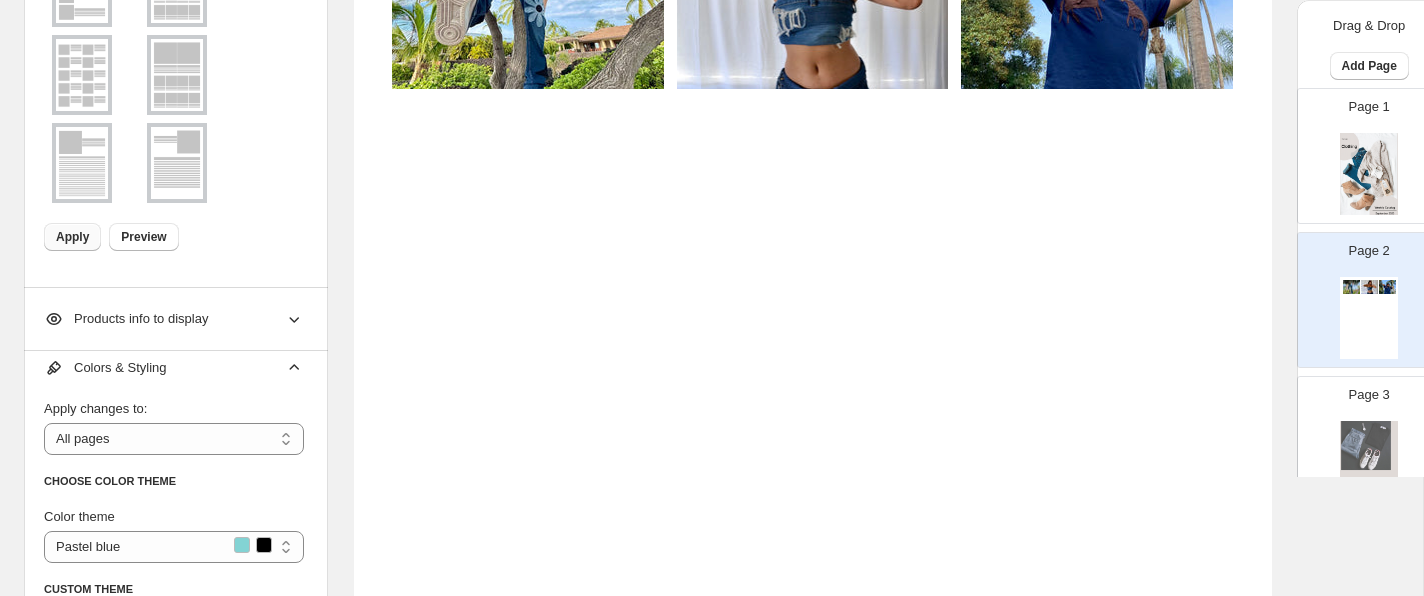 click on "Apply" at bounding box center (72, 237) 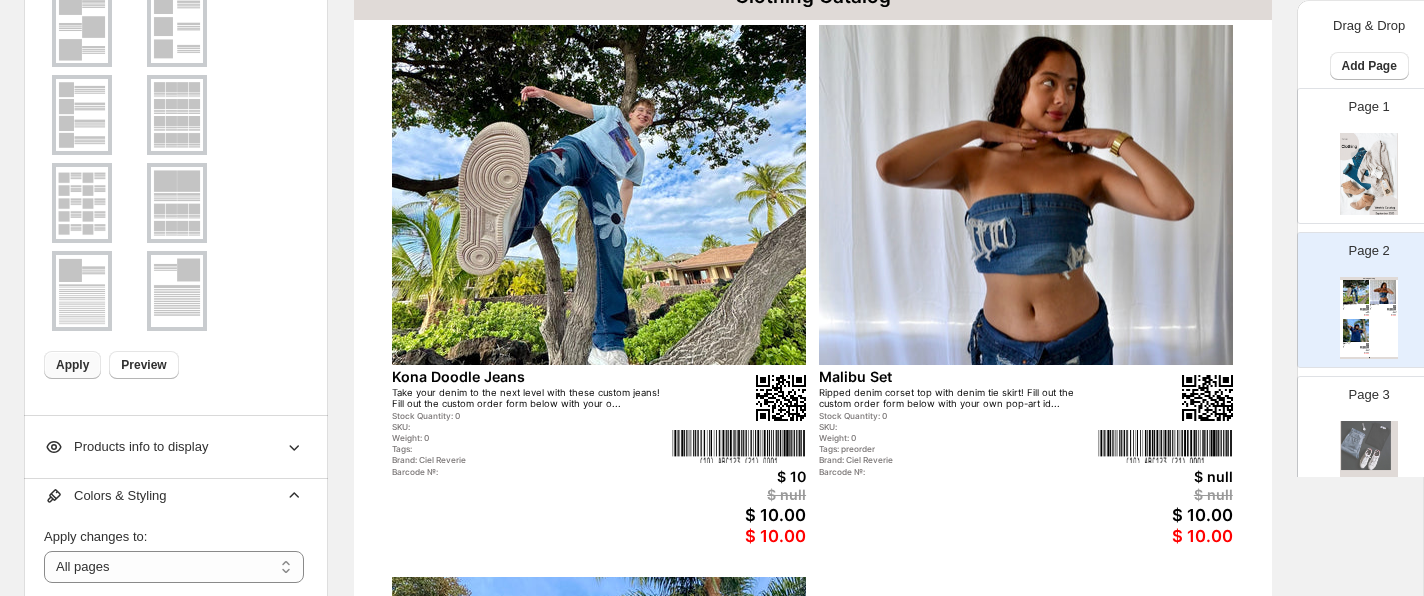 scroll, scrollTop: 183, scrollLeft: 0, axis: vertical 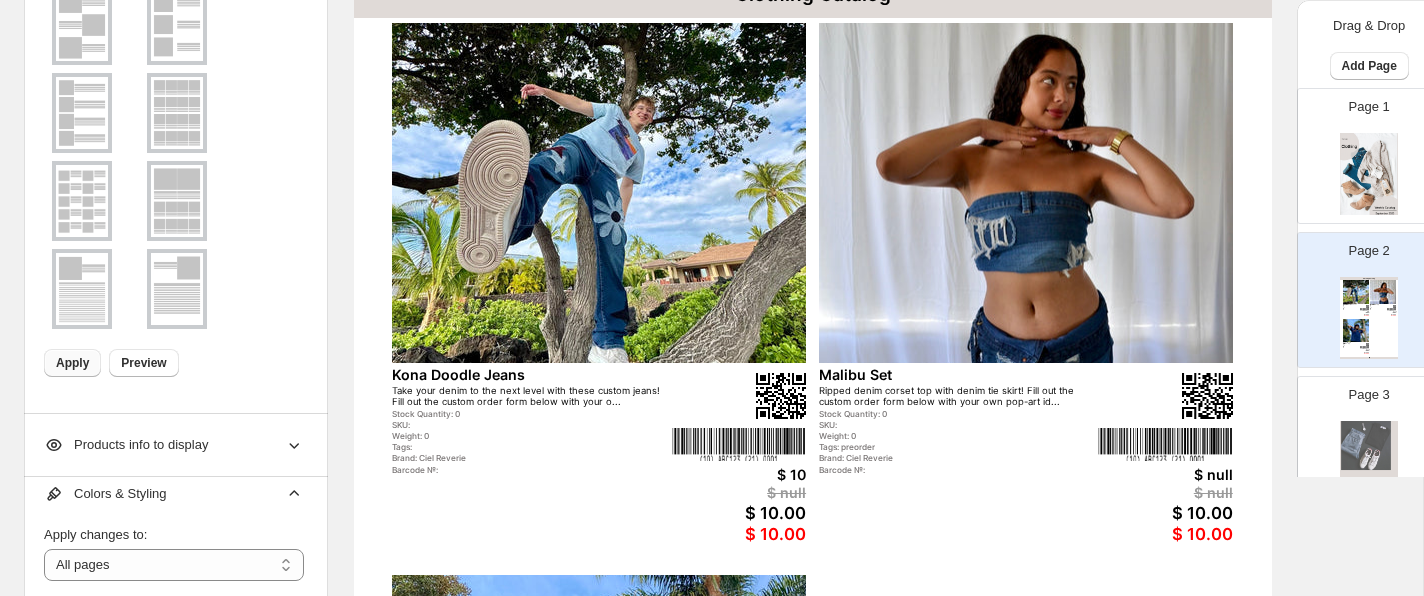 click at bounding box center (599, 193) 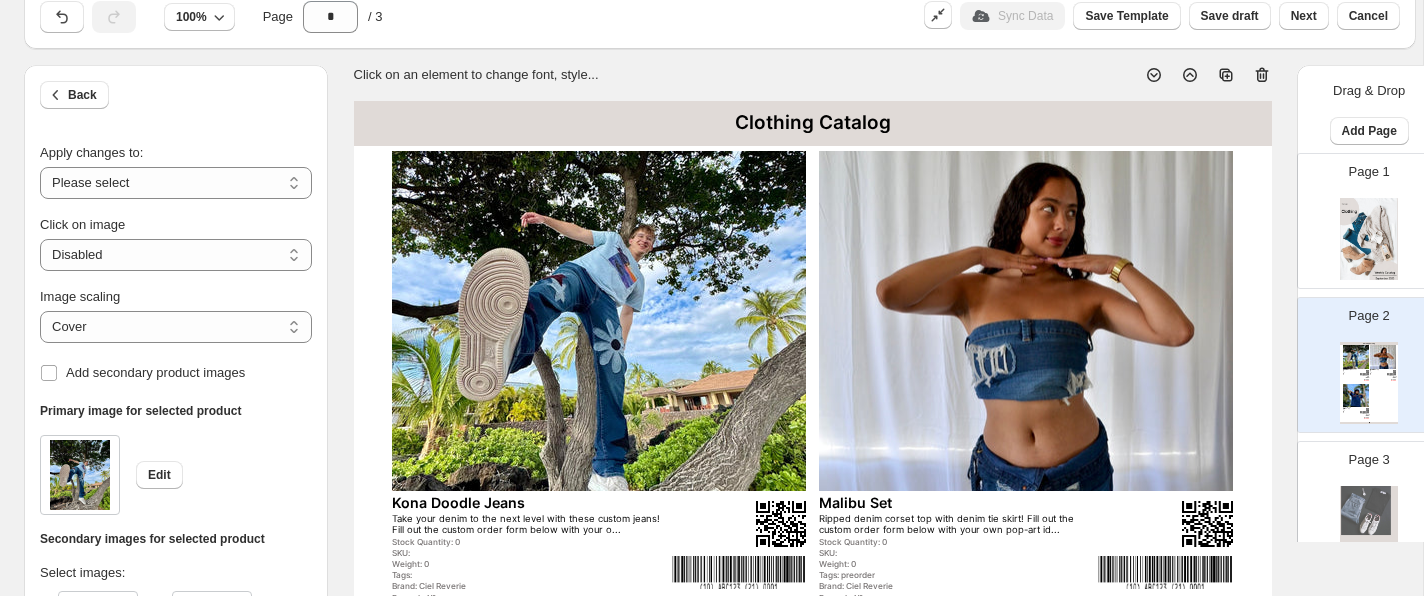 scroll, scrollTop: 0, scrollLeft: 0, axis: both 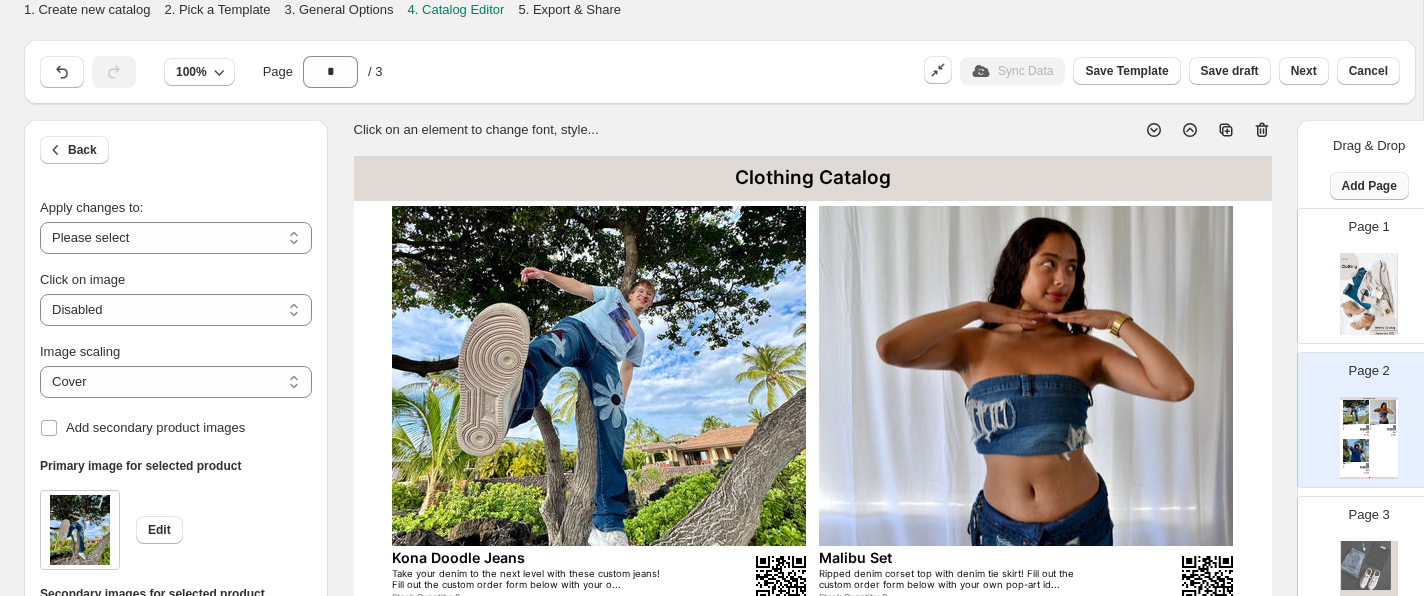 click on "Add Page" at bounding box center (1369, 186) 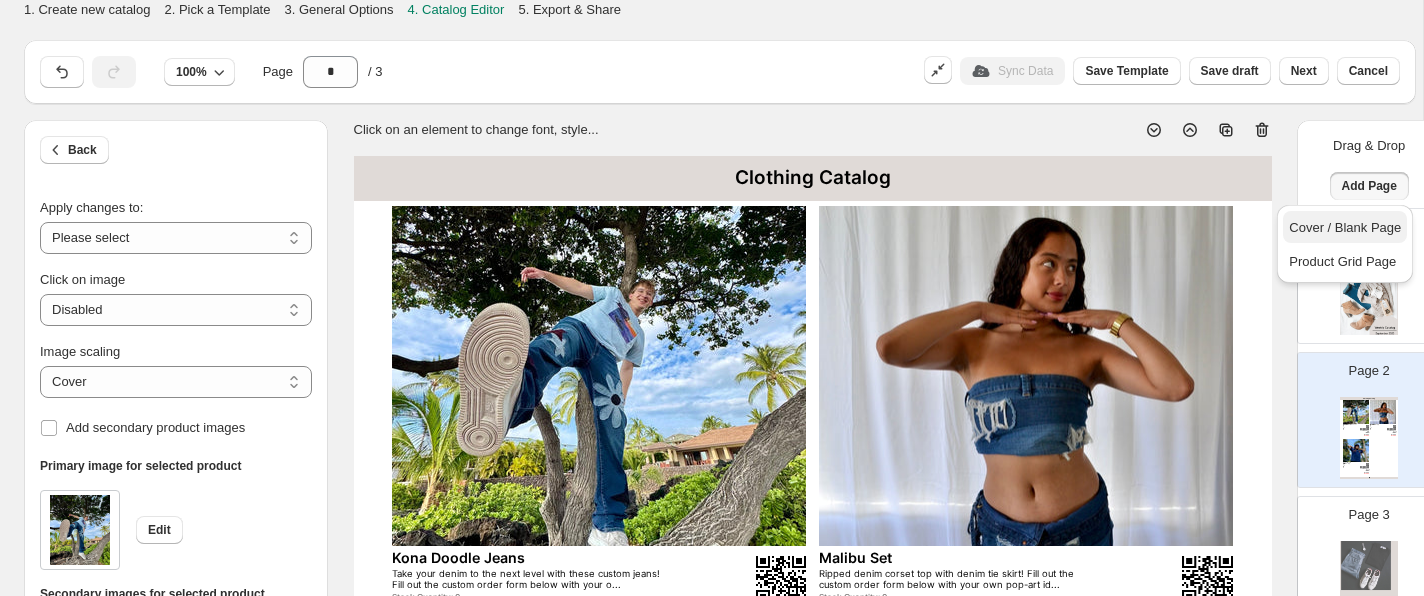 click on "Cover / Blank Page" at bounding box center [1345, 227] 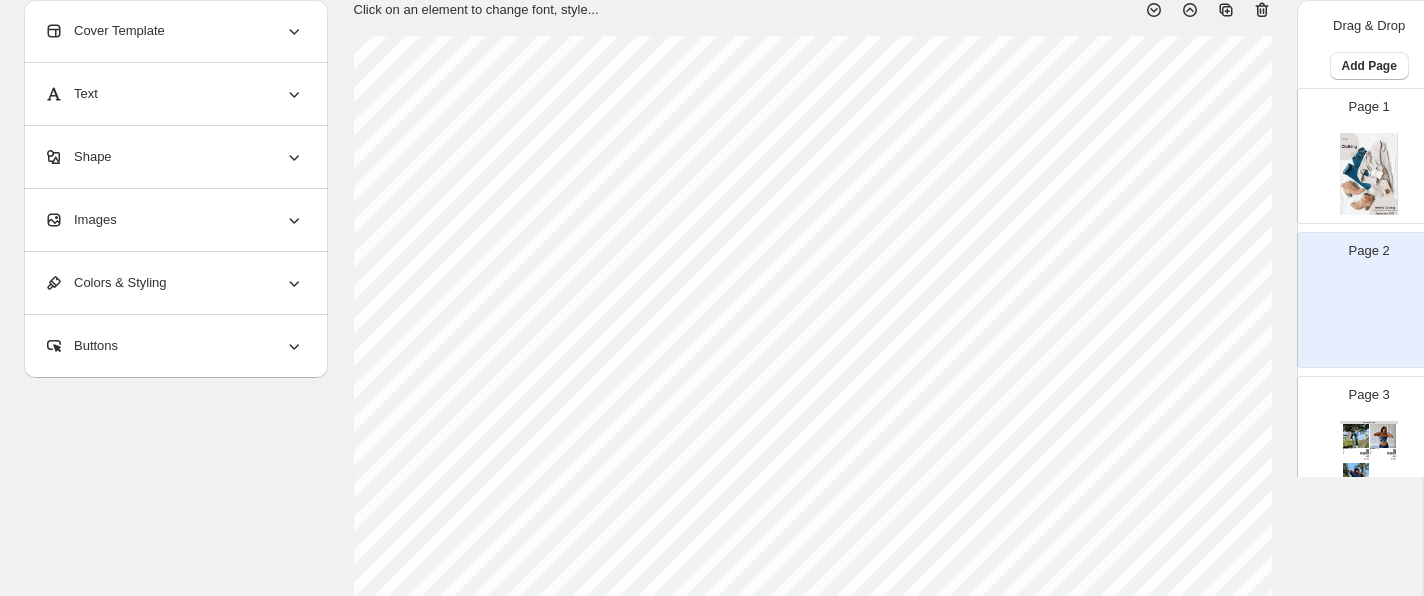 scroll, scrollTop: 127, scrollLeft: 0, axis: vertical 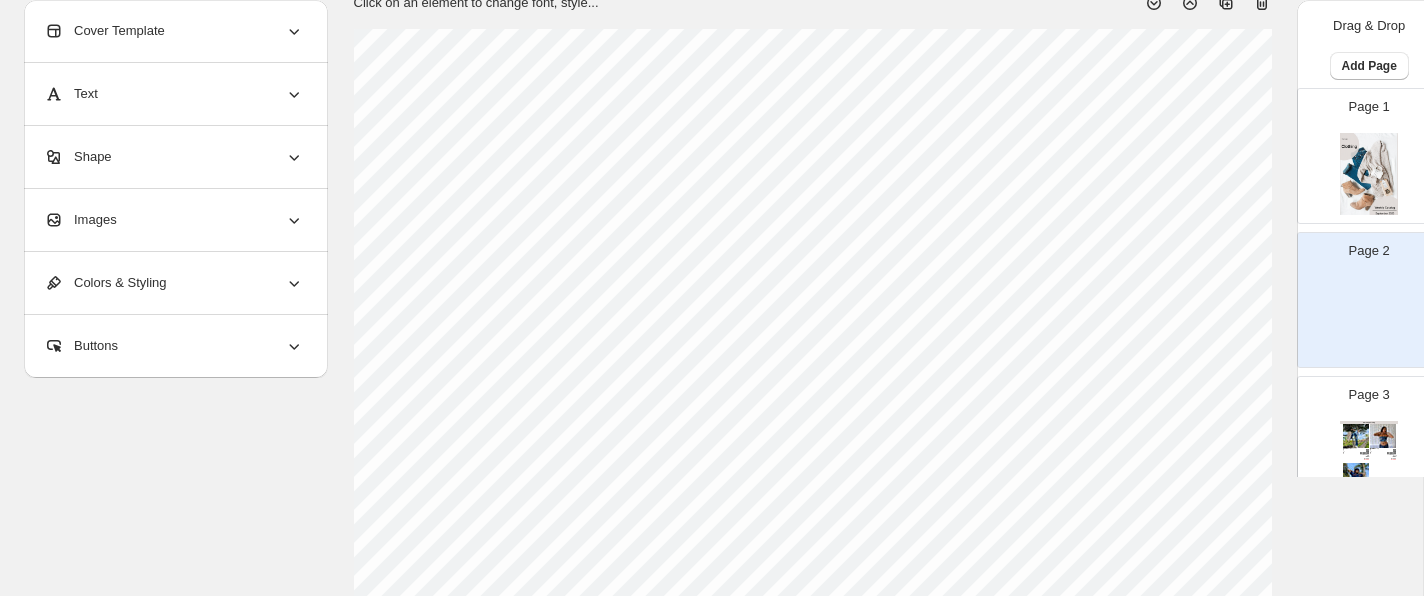 click on "Images" at bounding box center [174, 220] 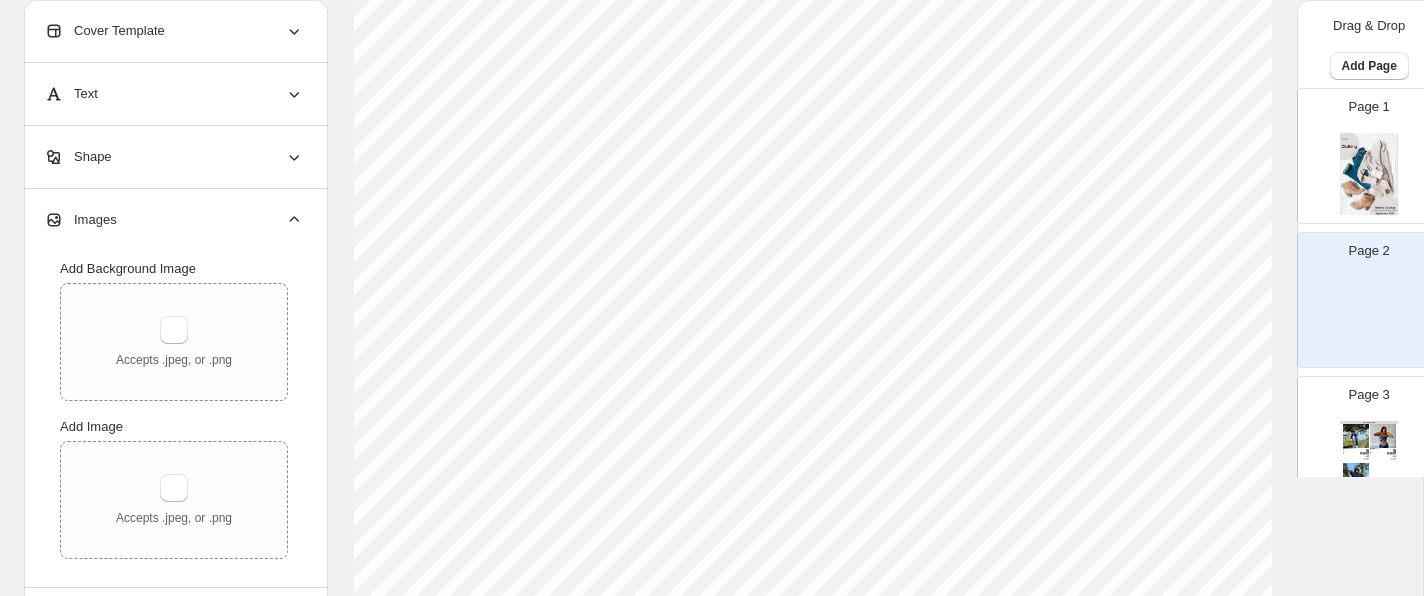 scroll, scrollTop: 830, scrollLeft: 0, axis: vertical 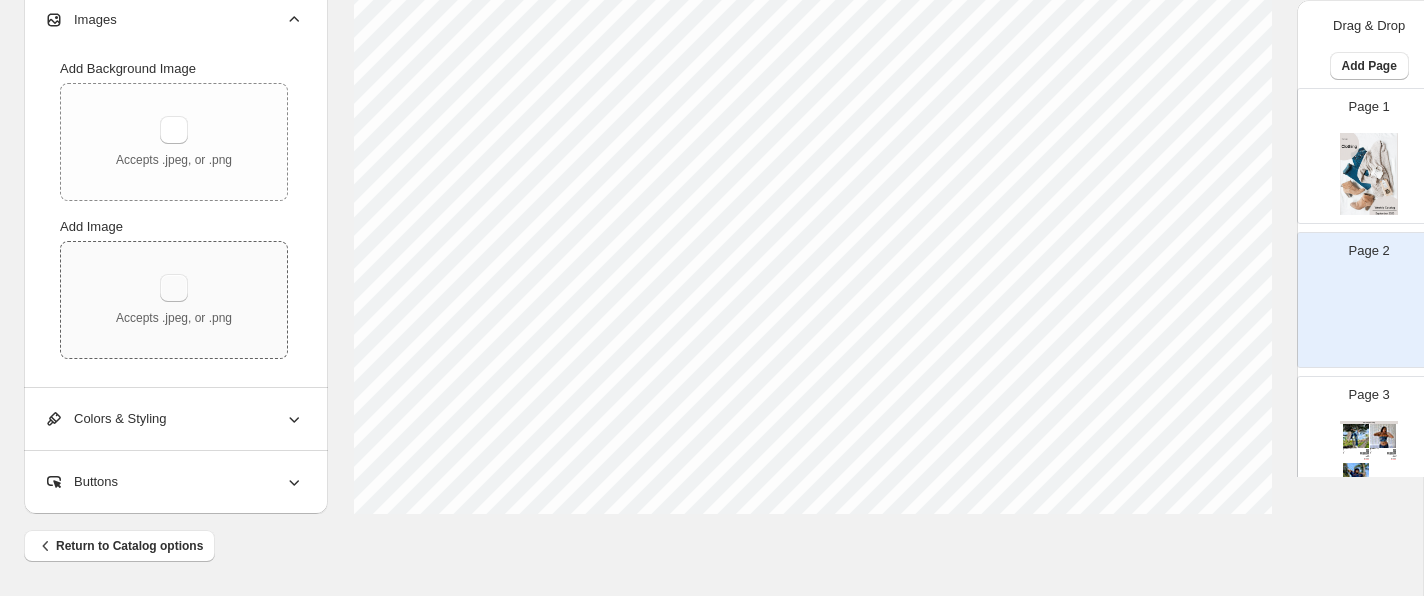 click at bounding box center [174, 288] 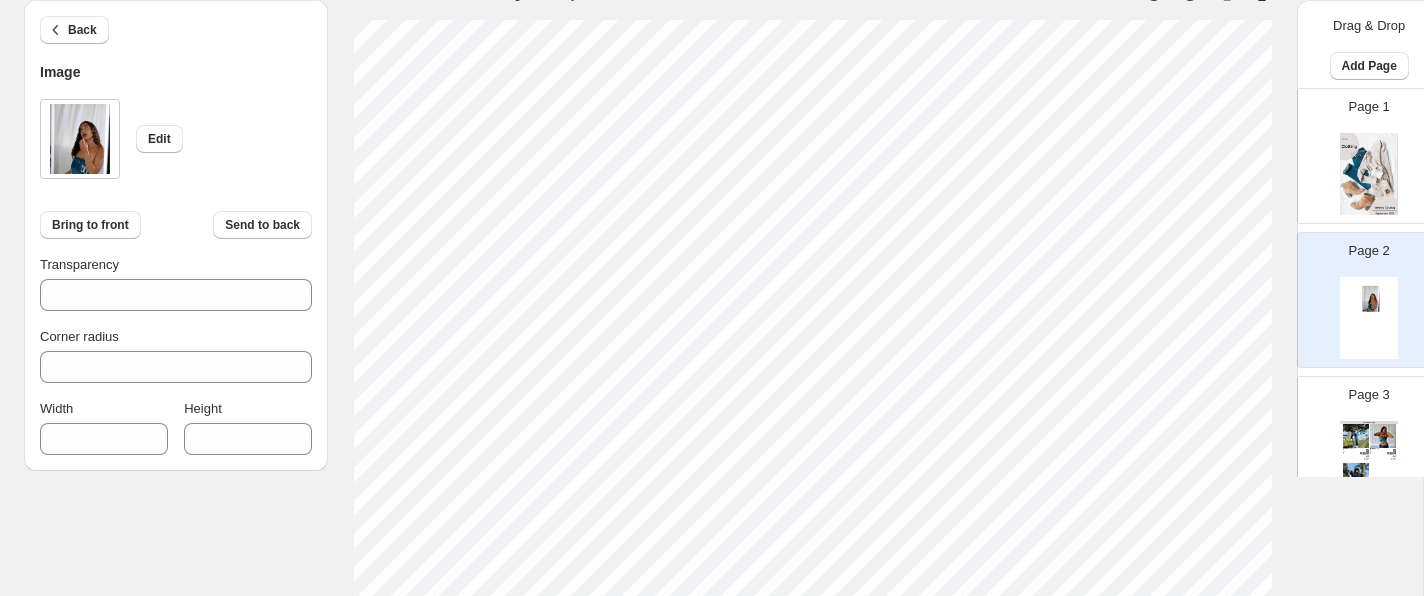 scroll, scrollTop: 118, scrollLeft: 0, axis: vertical 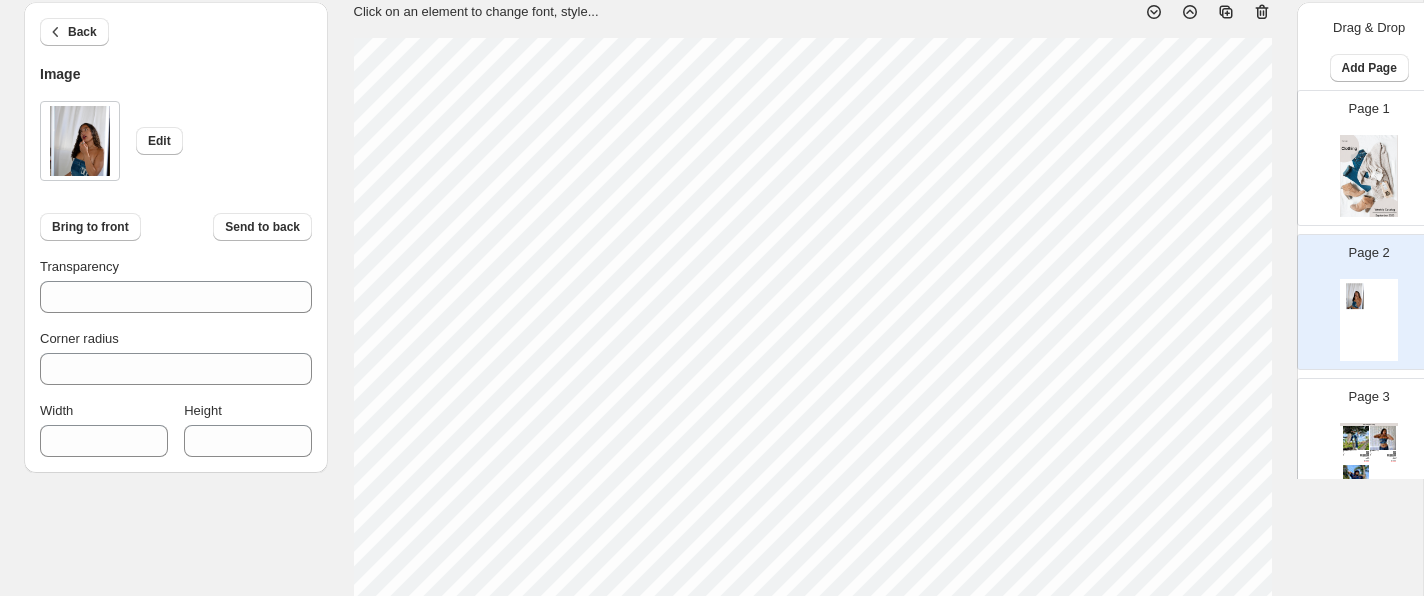 click on "1. Create new catalog 2. Pick a Template 3. General Options 4. Catalog Editor 5. Export & Share 100% Page *  / 4 Sync Data Save Template Save draft Next Cancel Back Image Edit Bring to front Send to back Transparency *** Corner radius * Width *** Height *** Click on an element to change font, style... Drag & Drop Add Page Page 1 Page 2 Page 3 Clothing Catalog Kona Doodle Jeans Take your denim to the next level with these custom jeans! Fill out the custom order form below with your o... Stock Quantity:  0 SKU:   Weight:  0 Tags:   Brand:  Ciel Reverie Barcode №:   $ 10 $ null $ 10.00 $ 10.00 Malibu Set Ripped denim corset top with denim tie skirt! Fill out the custom order form below with your own pop-art id... Stock Quantity:  0 SKU:   Weight:  0 Tags:  preorder Brand:  Ciel Reverie Barcode №:   $ null $ null $ 10.00 $ 10.00 Popart Tshirt Personalize your tee with your favorite popart! Fill out the custom order form below with your own pop-art ... Stock Quantity:  0 SKU:   Weight:  0 $ null" at bounding box center [712, 180] 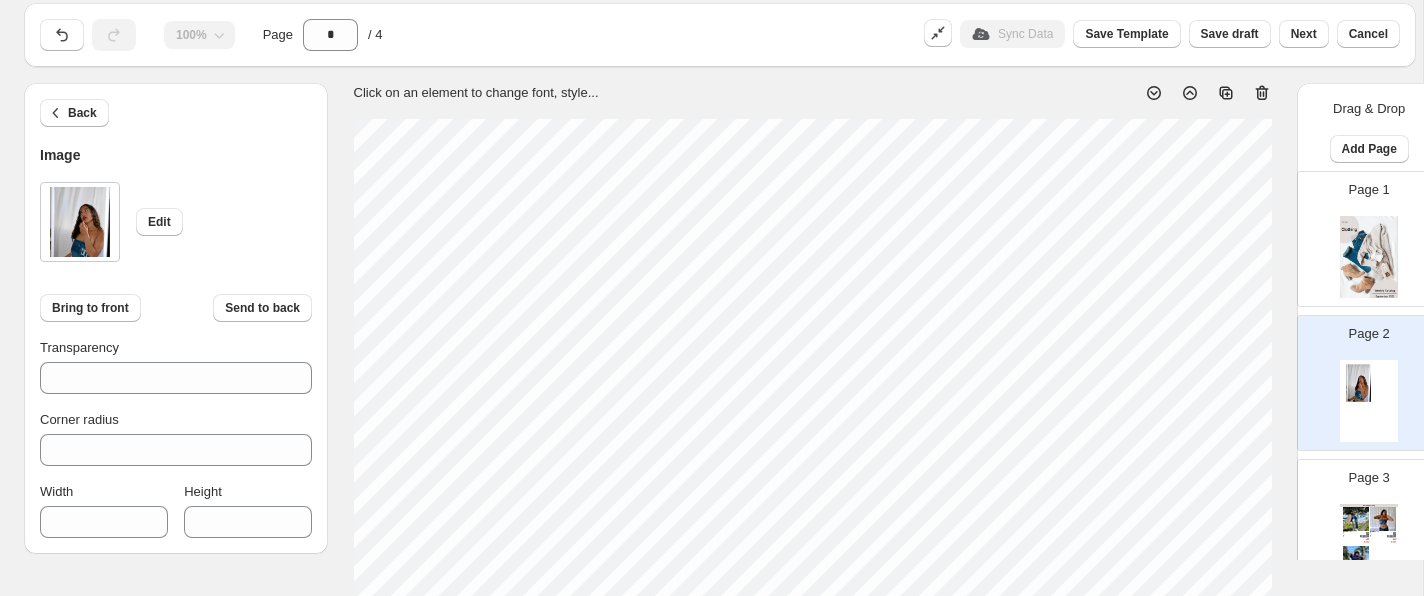scroll, scrollTop: 0, scrollLeft: 0, axis: both 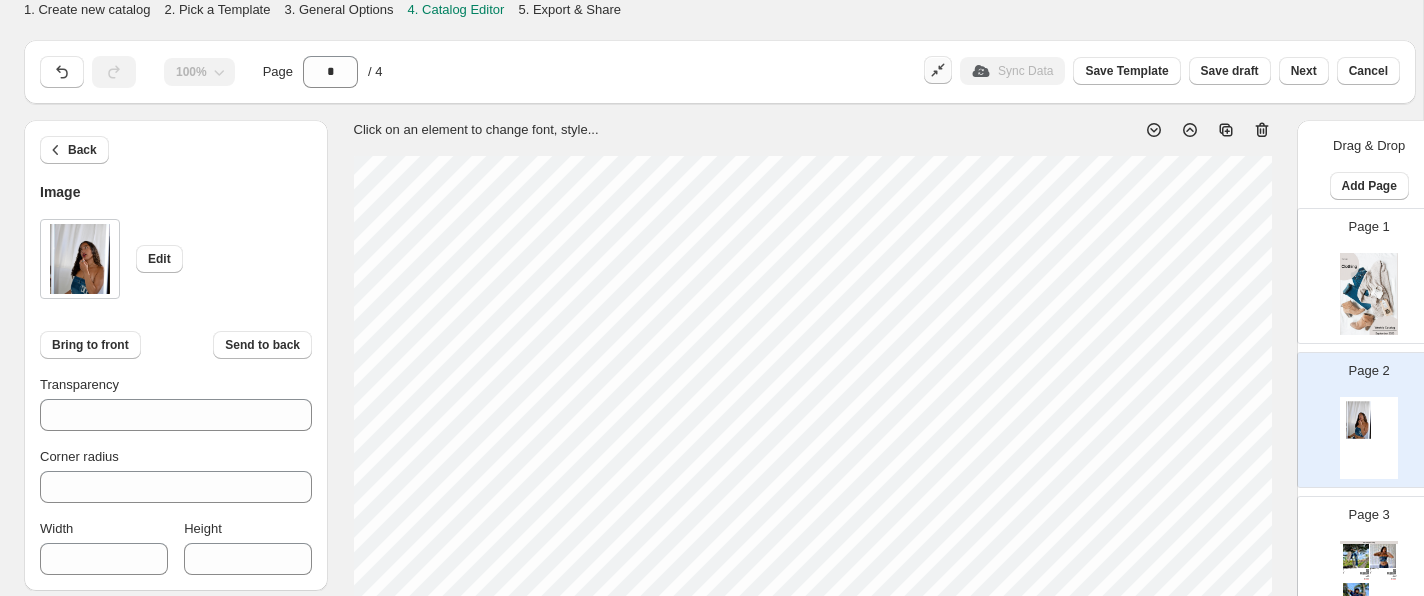 click 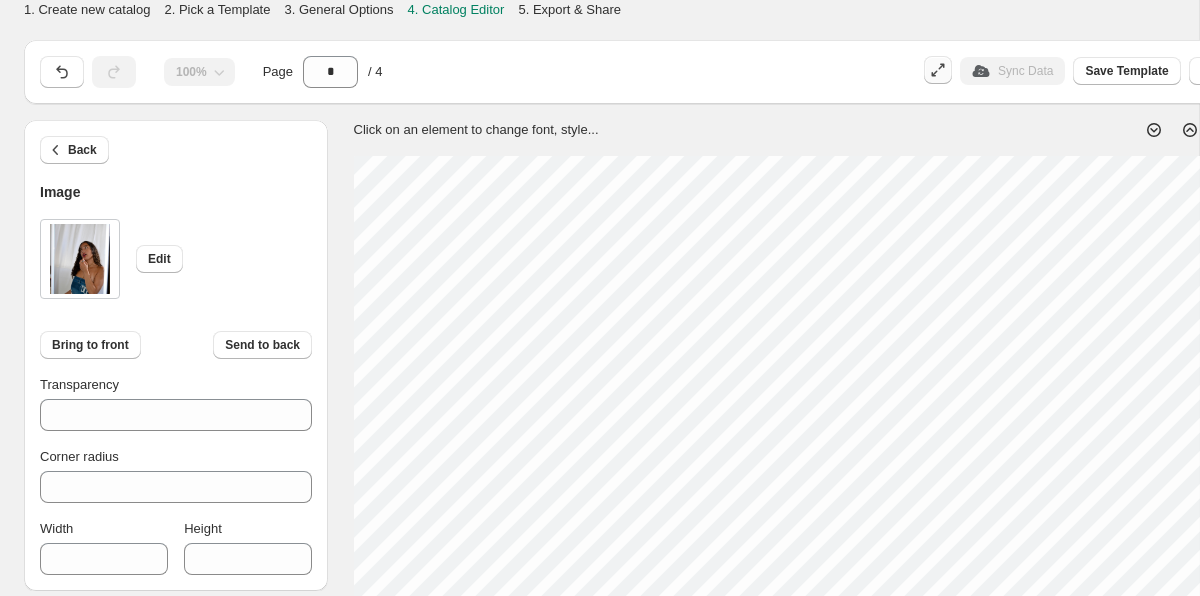 click on "100% Page *  / 4" at bounding box center [470, 68] 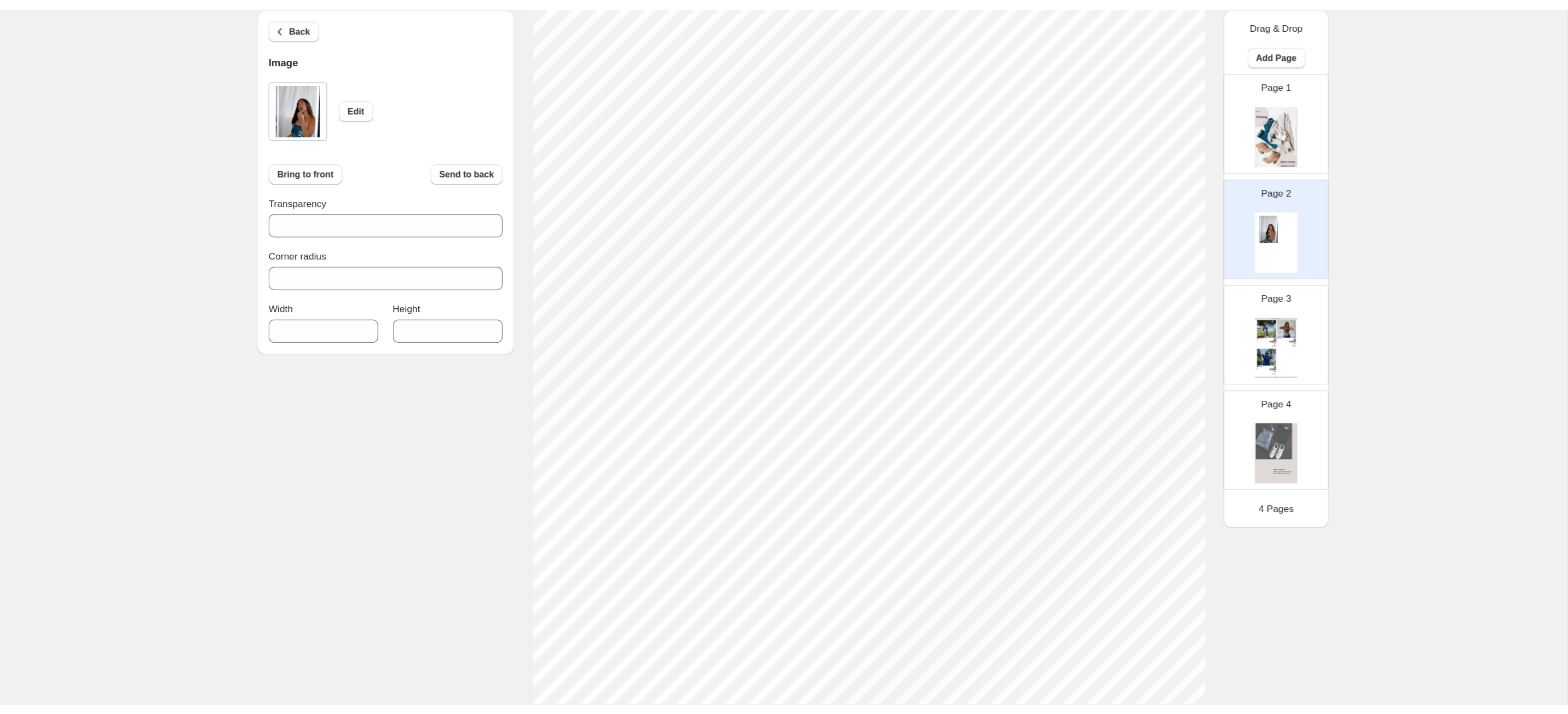 scroll, scrollTop: 67, scrollLeft: 0, axis: vertical 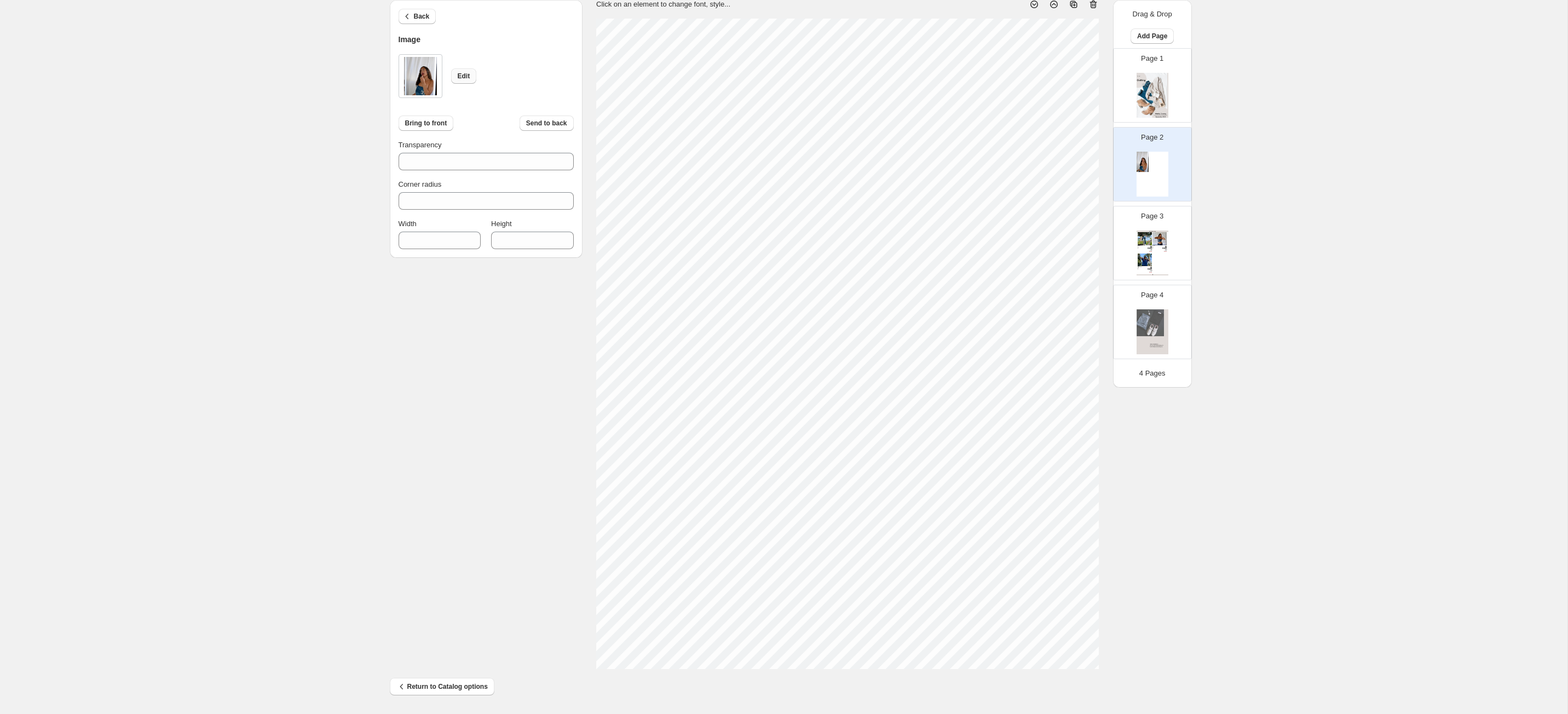 click on "Edit" at bounding box center [464, 76] 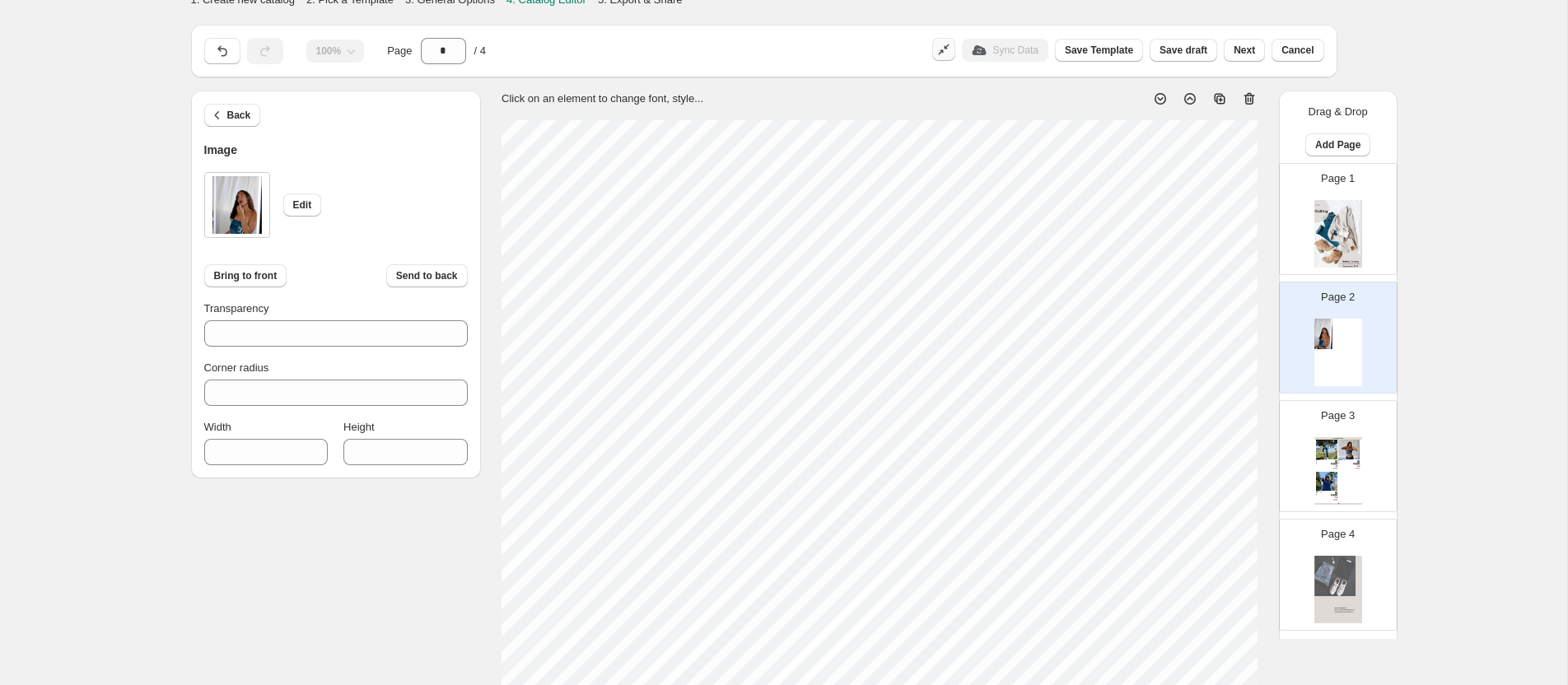 scroll, scrollTop: 0, scrollLeft: 0, axis: both 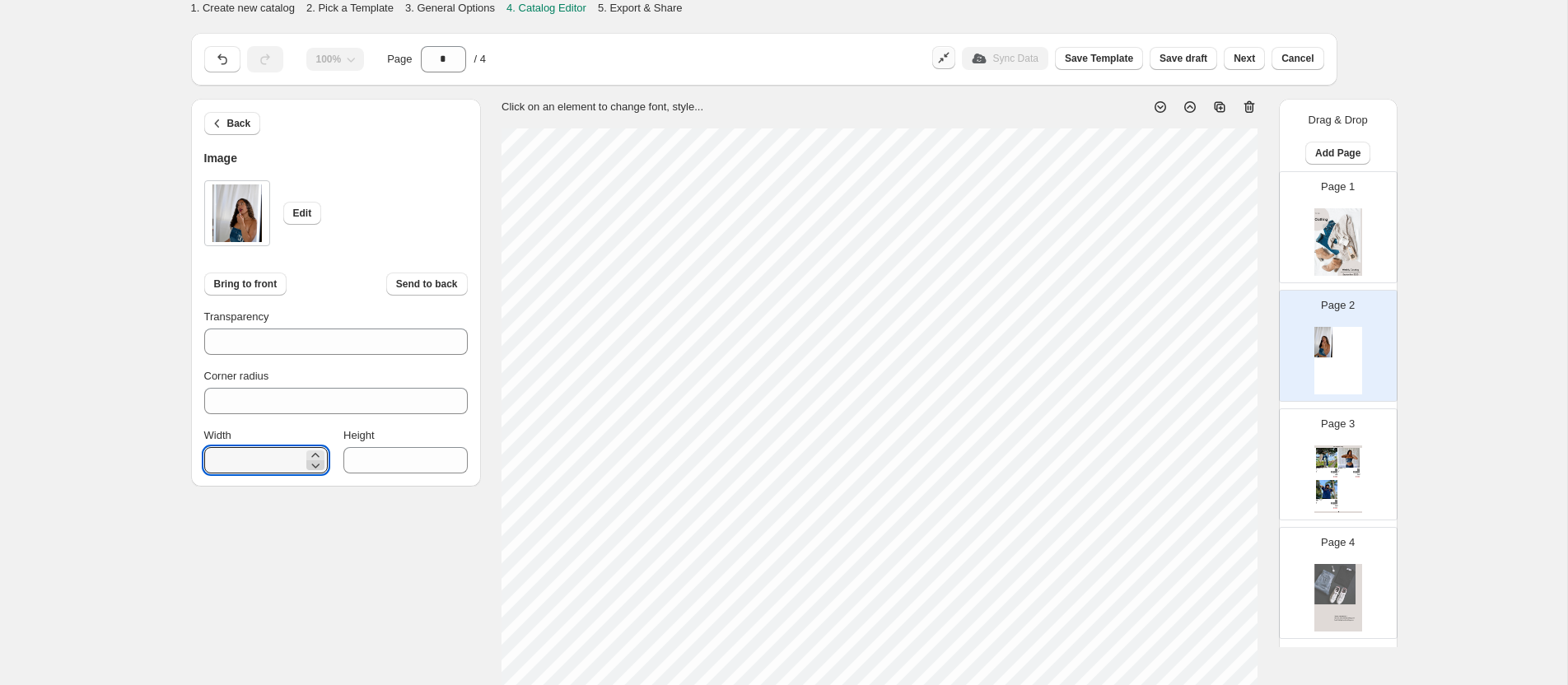 click 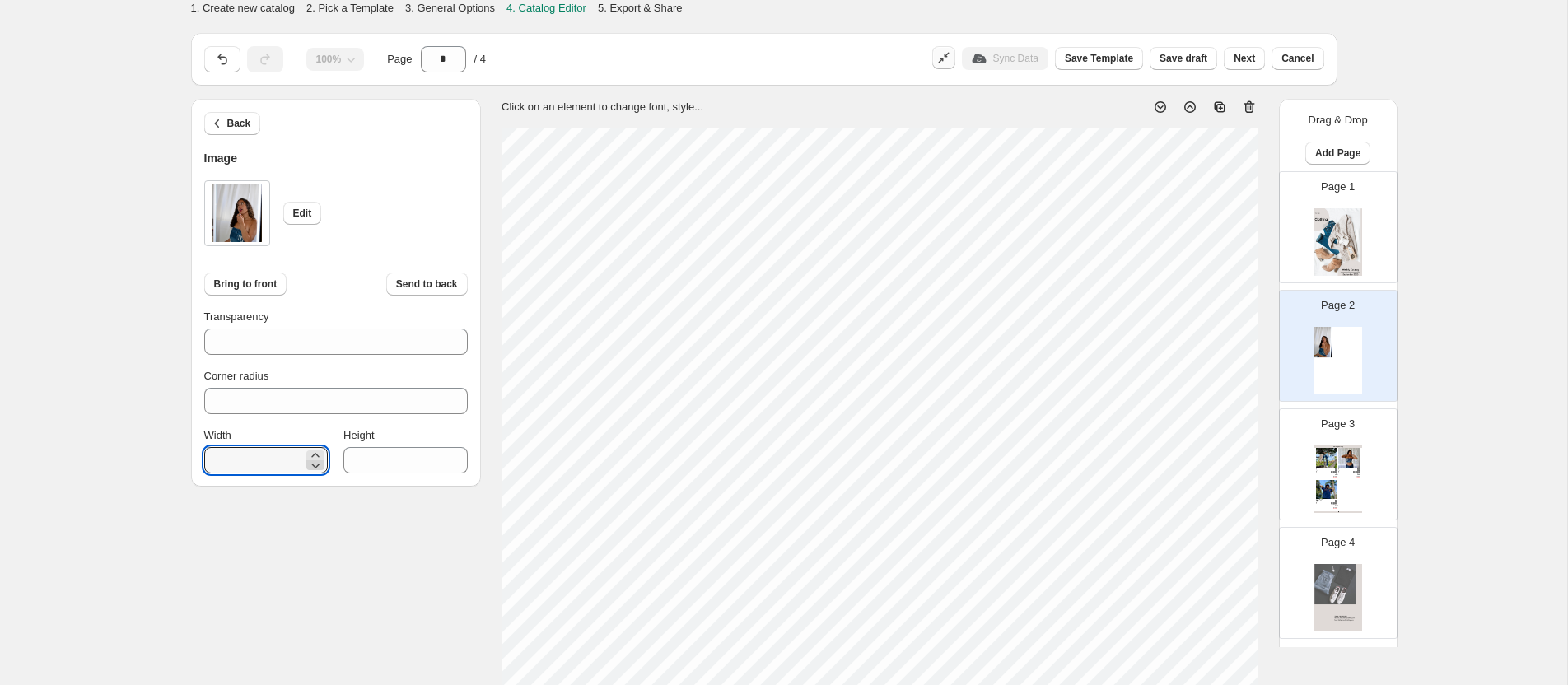 click 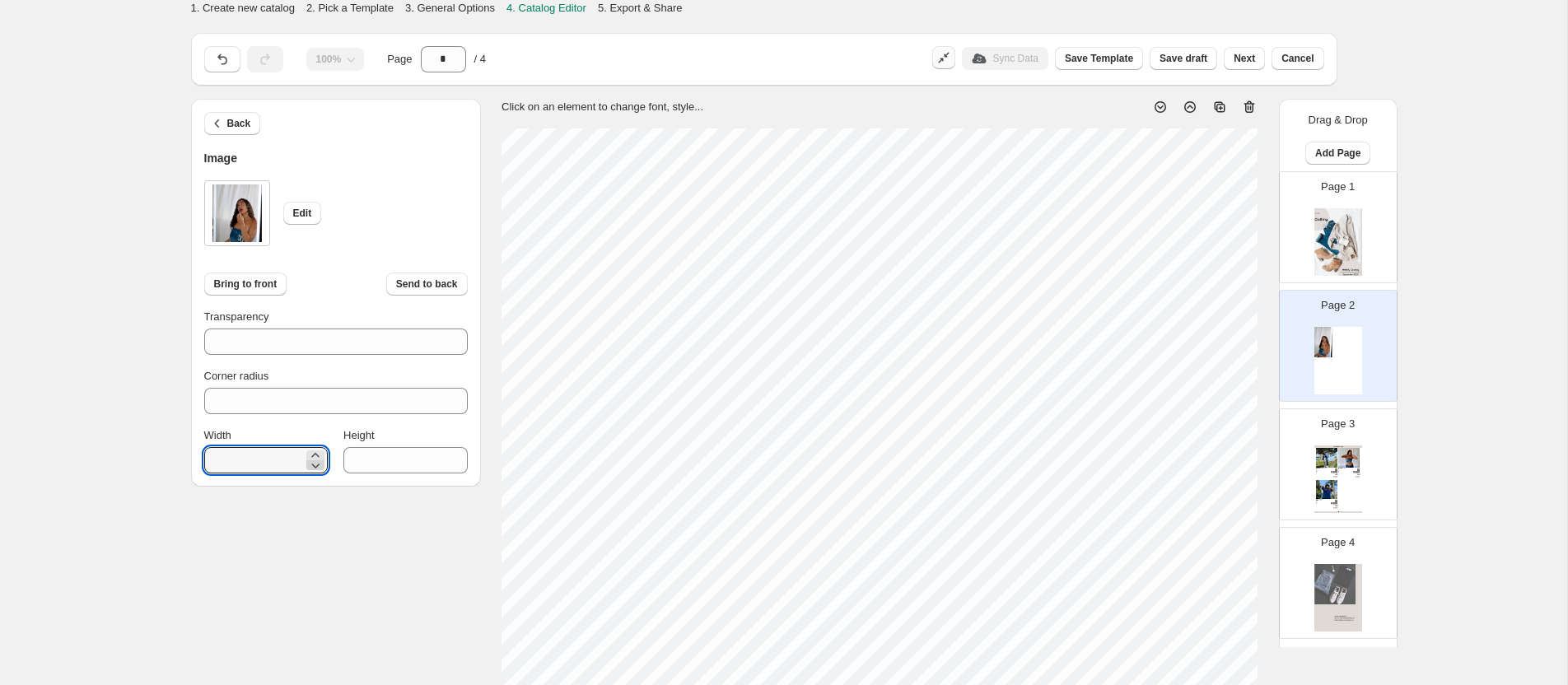 click 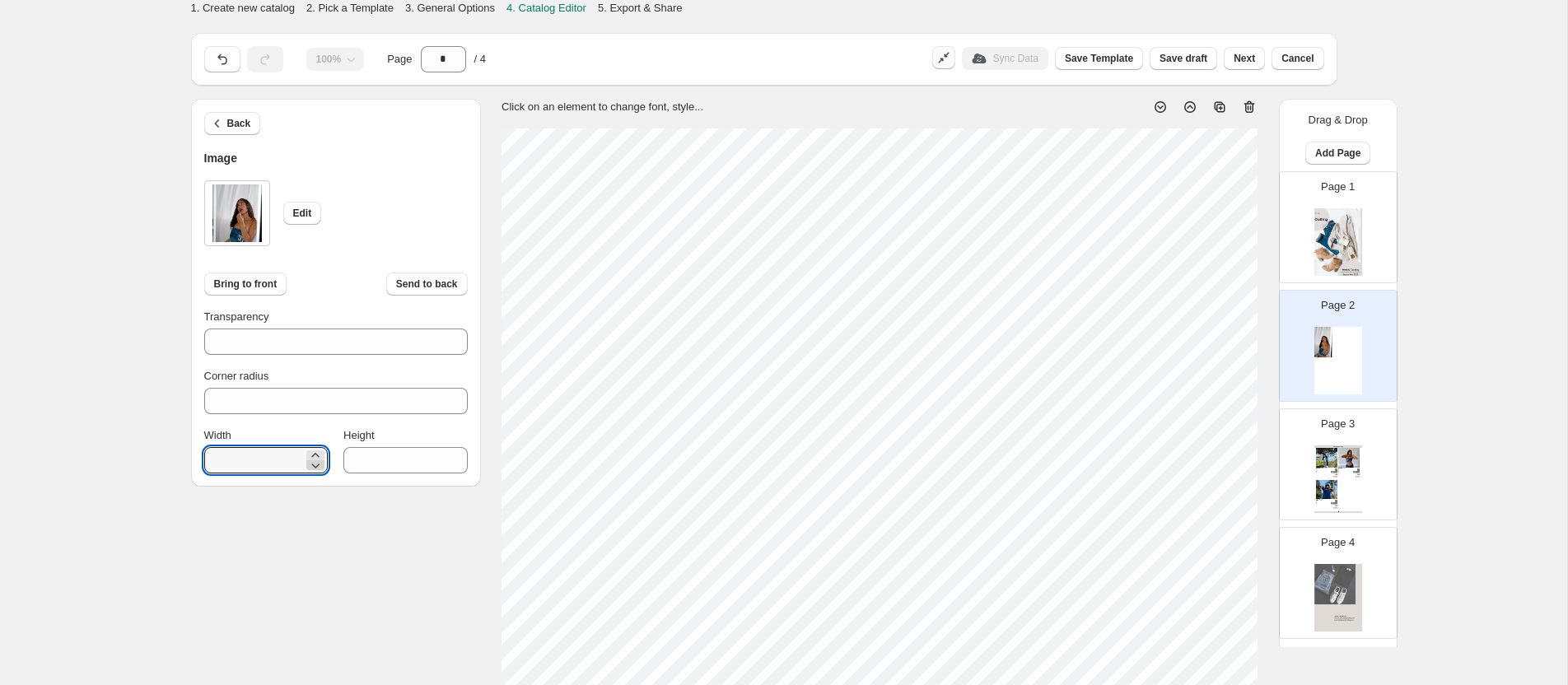 click 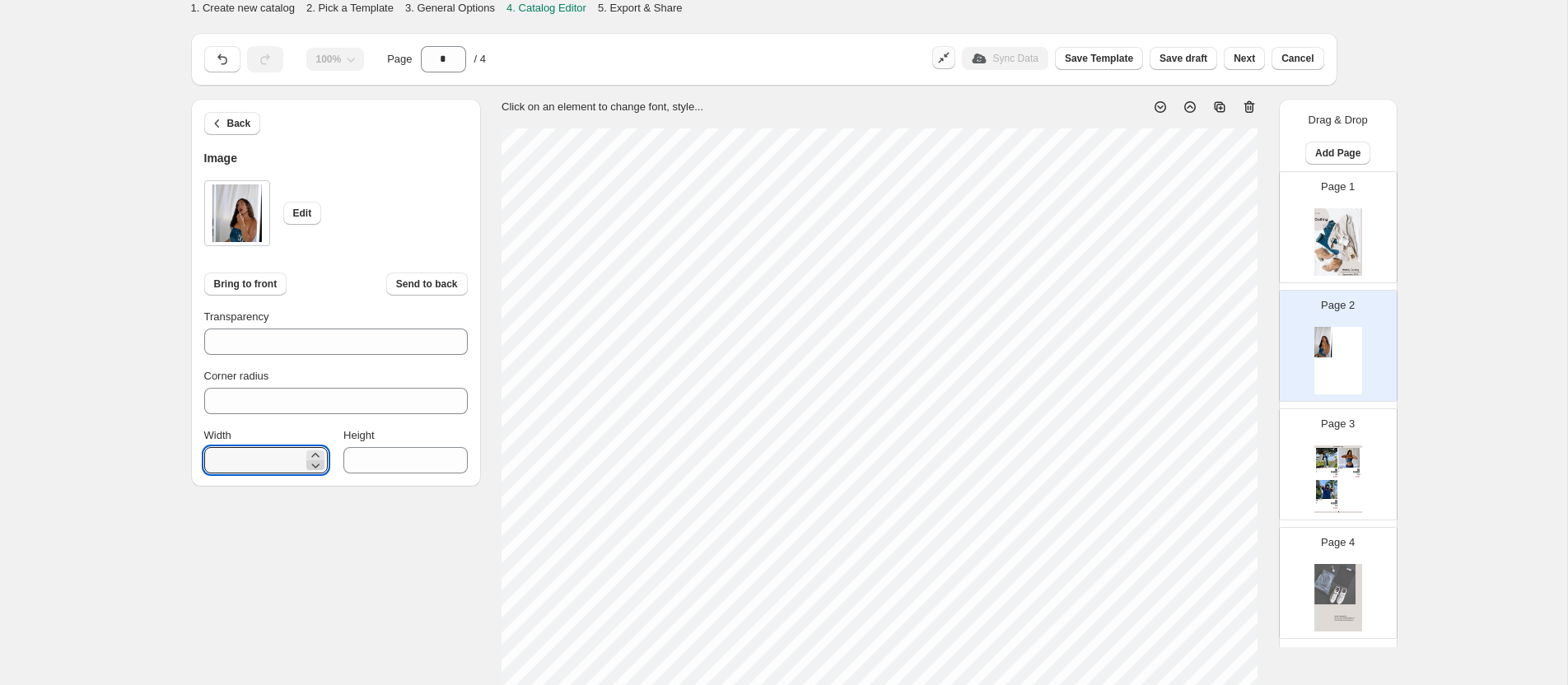 click 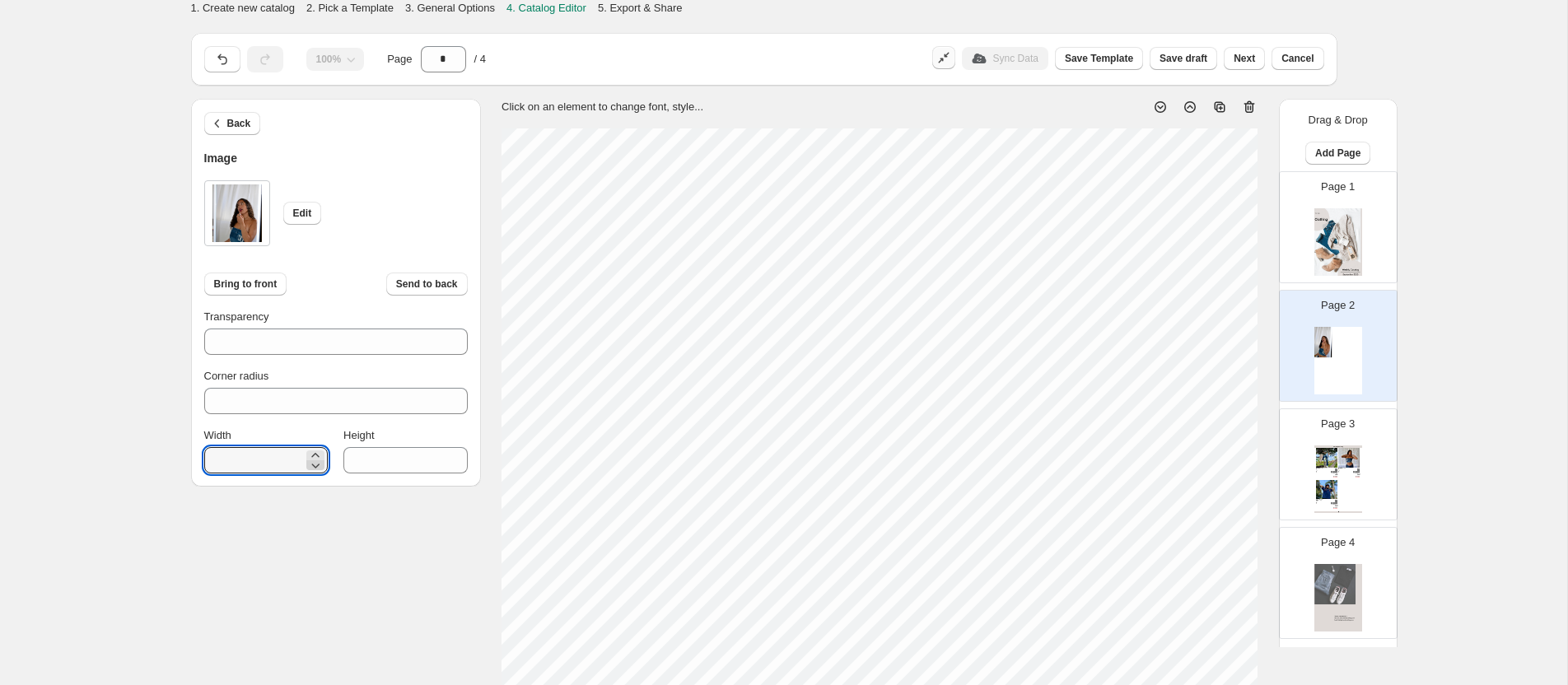 click 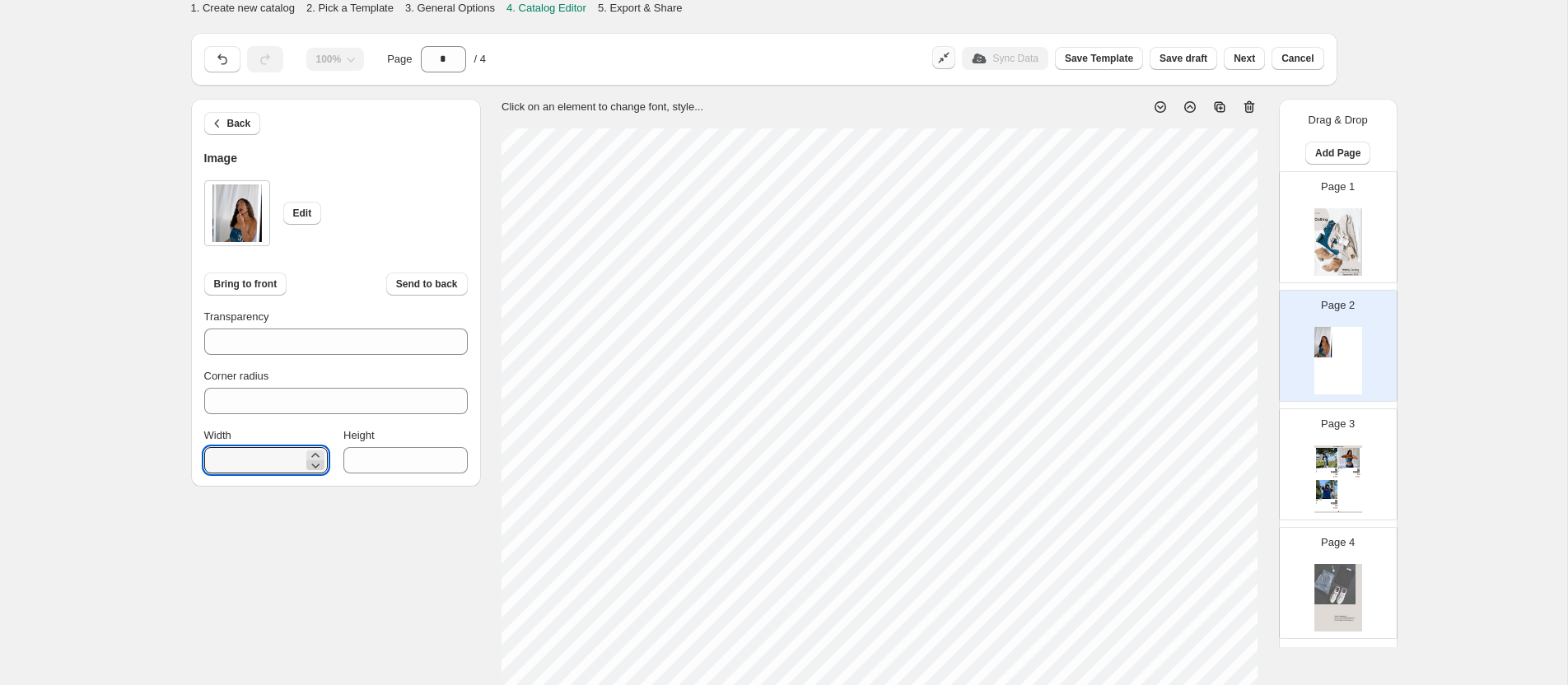 click 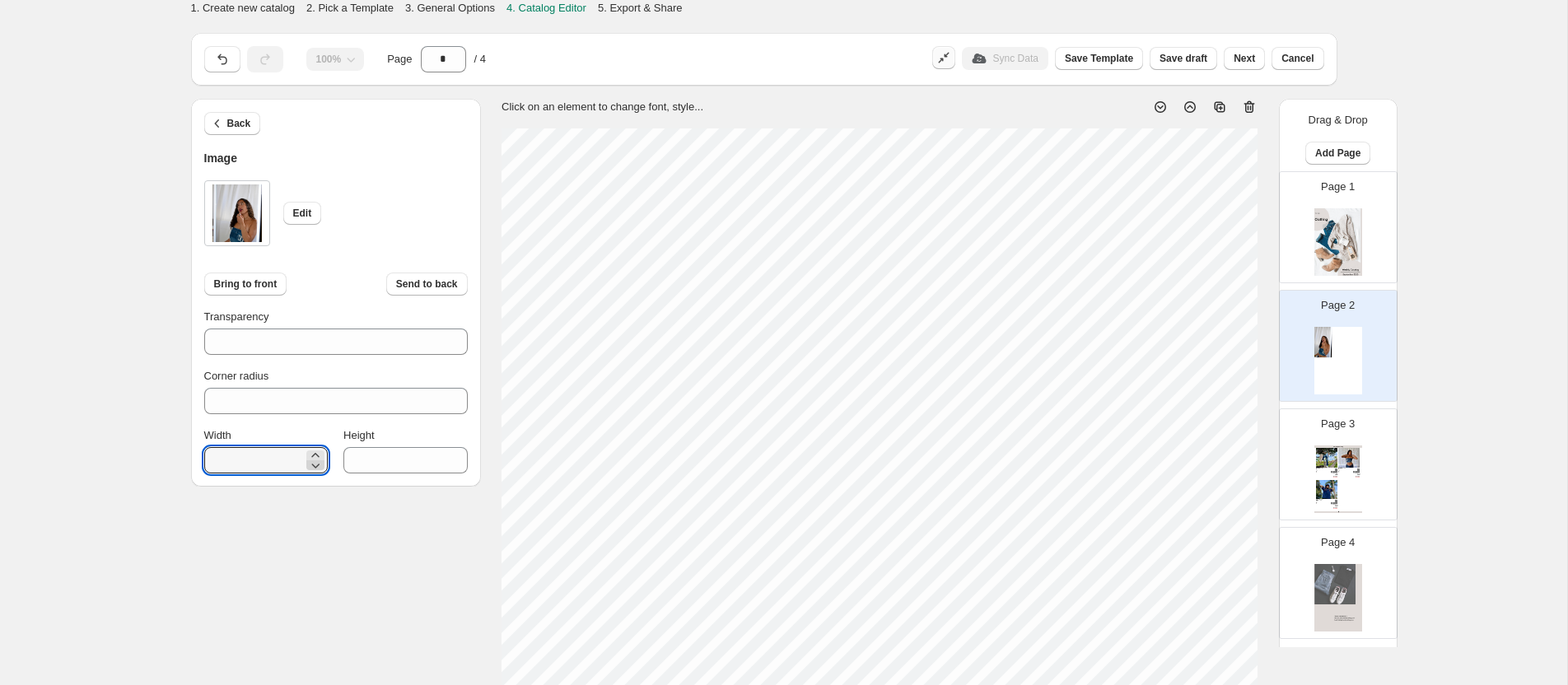 click 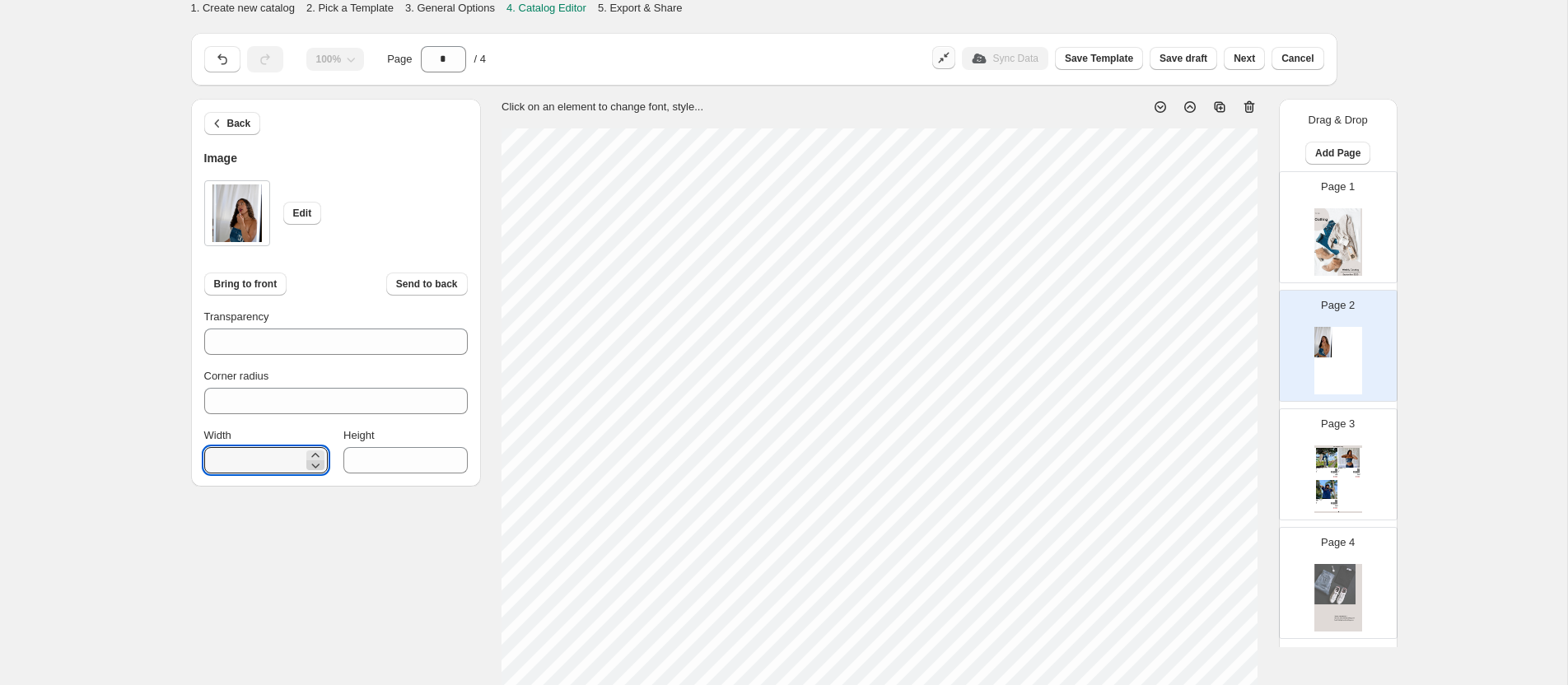 click 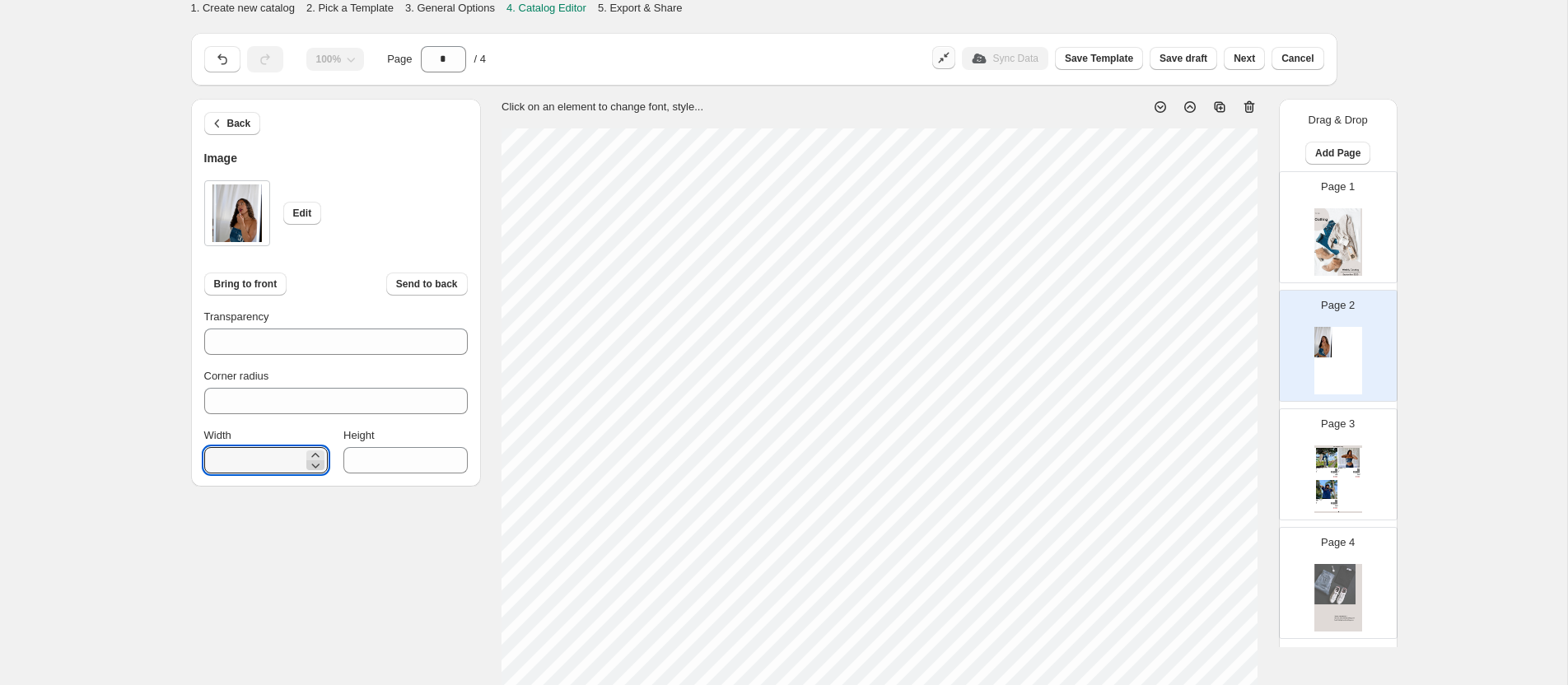 click 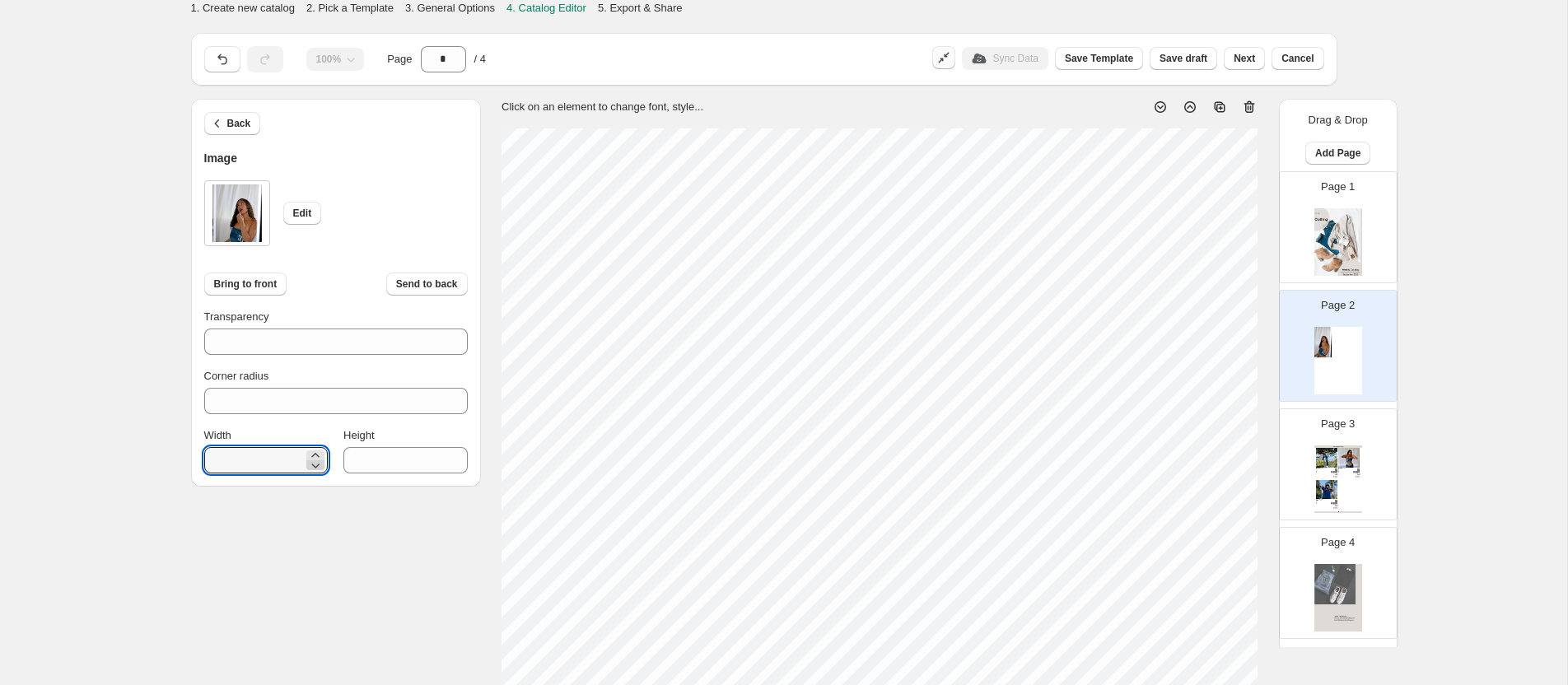 click 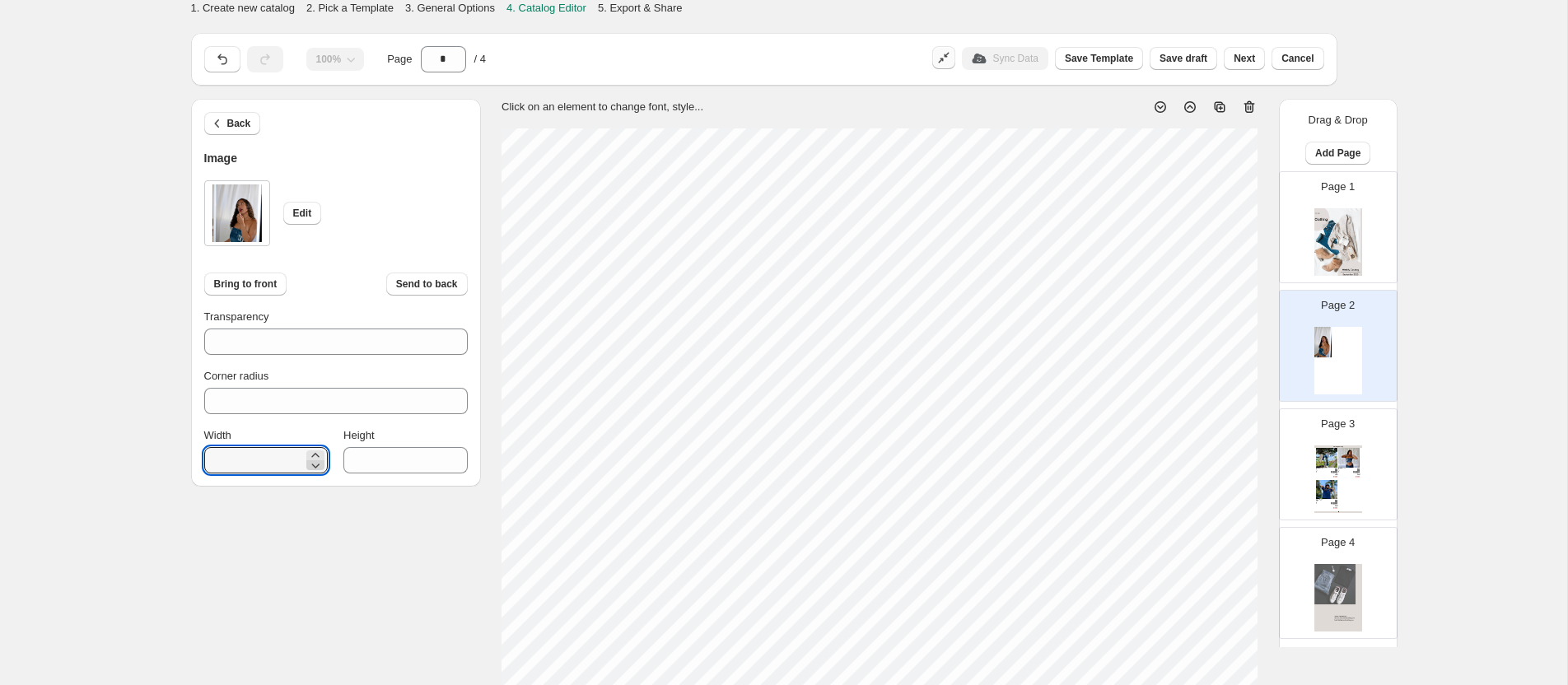 click 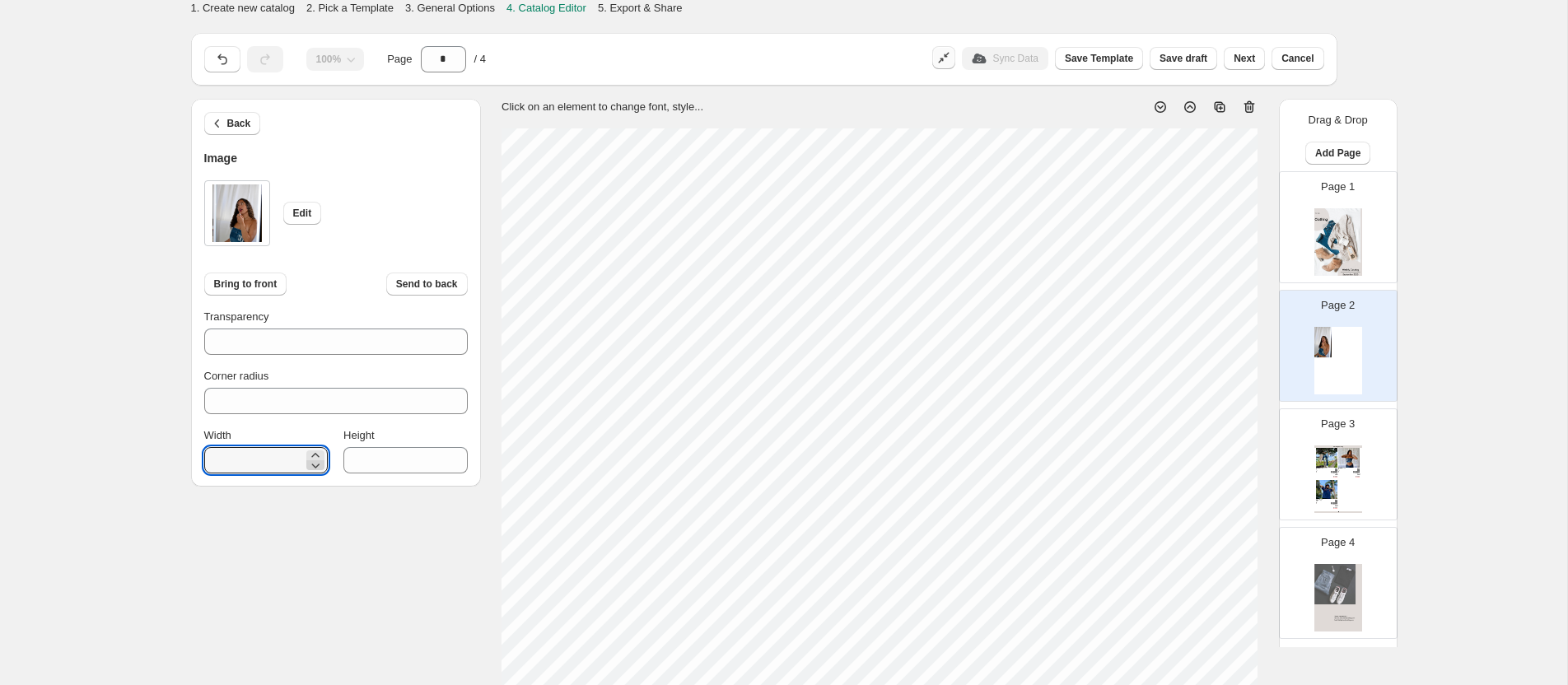 click 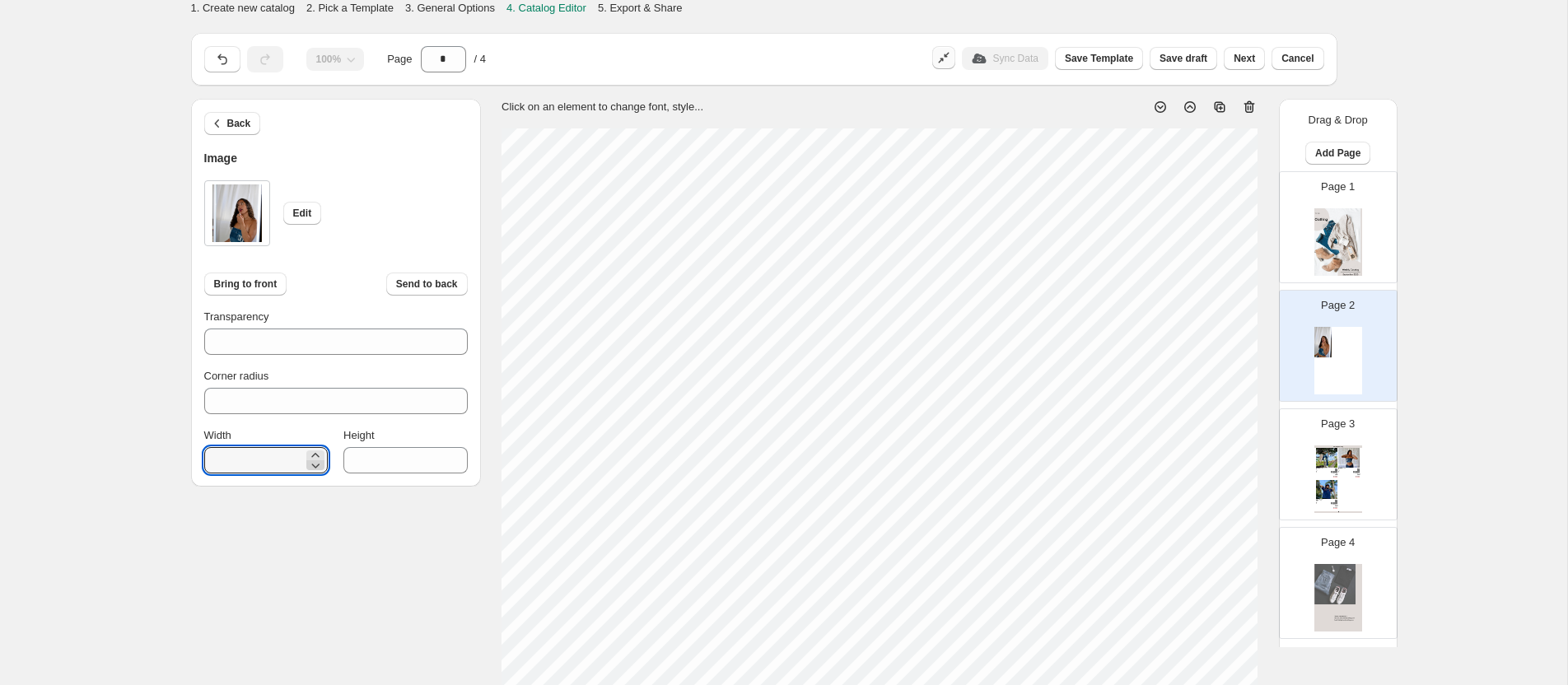 click 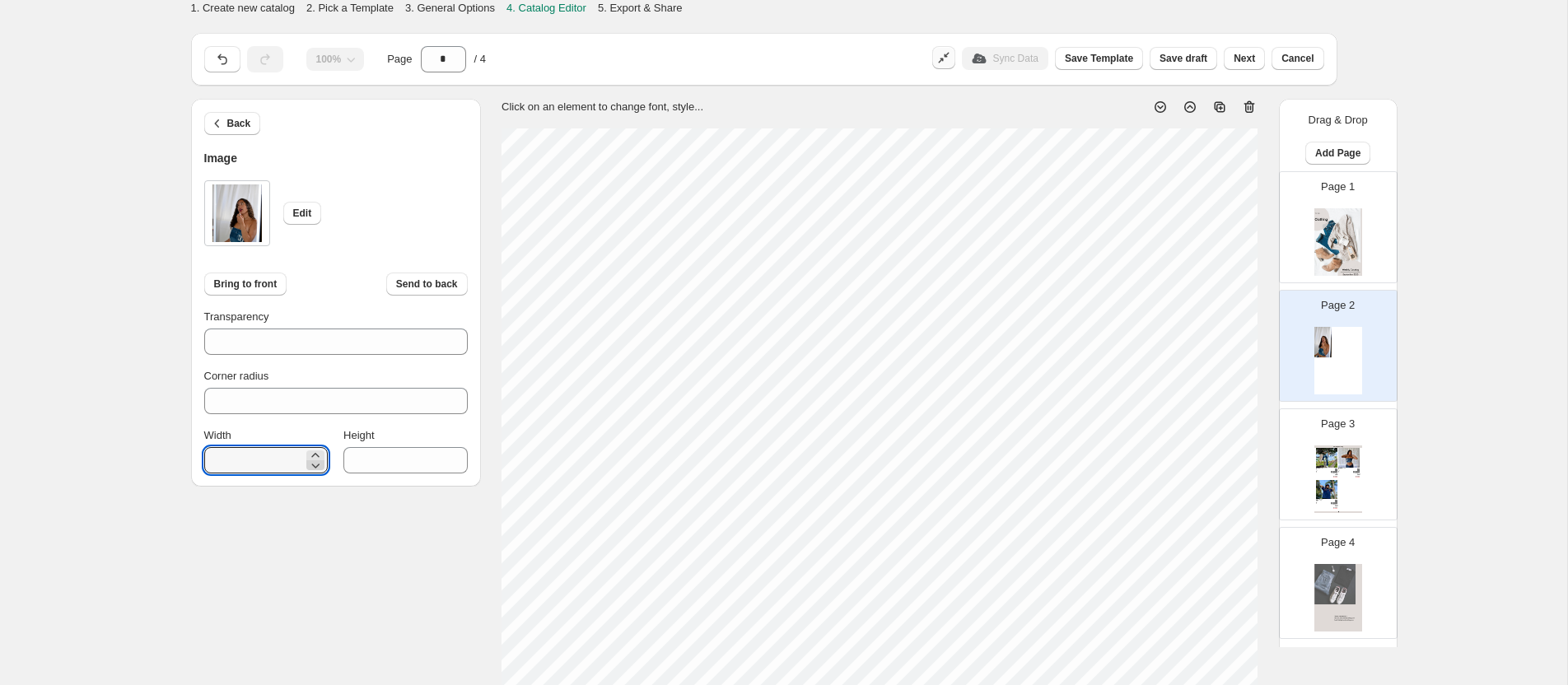 click 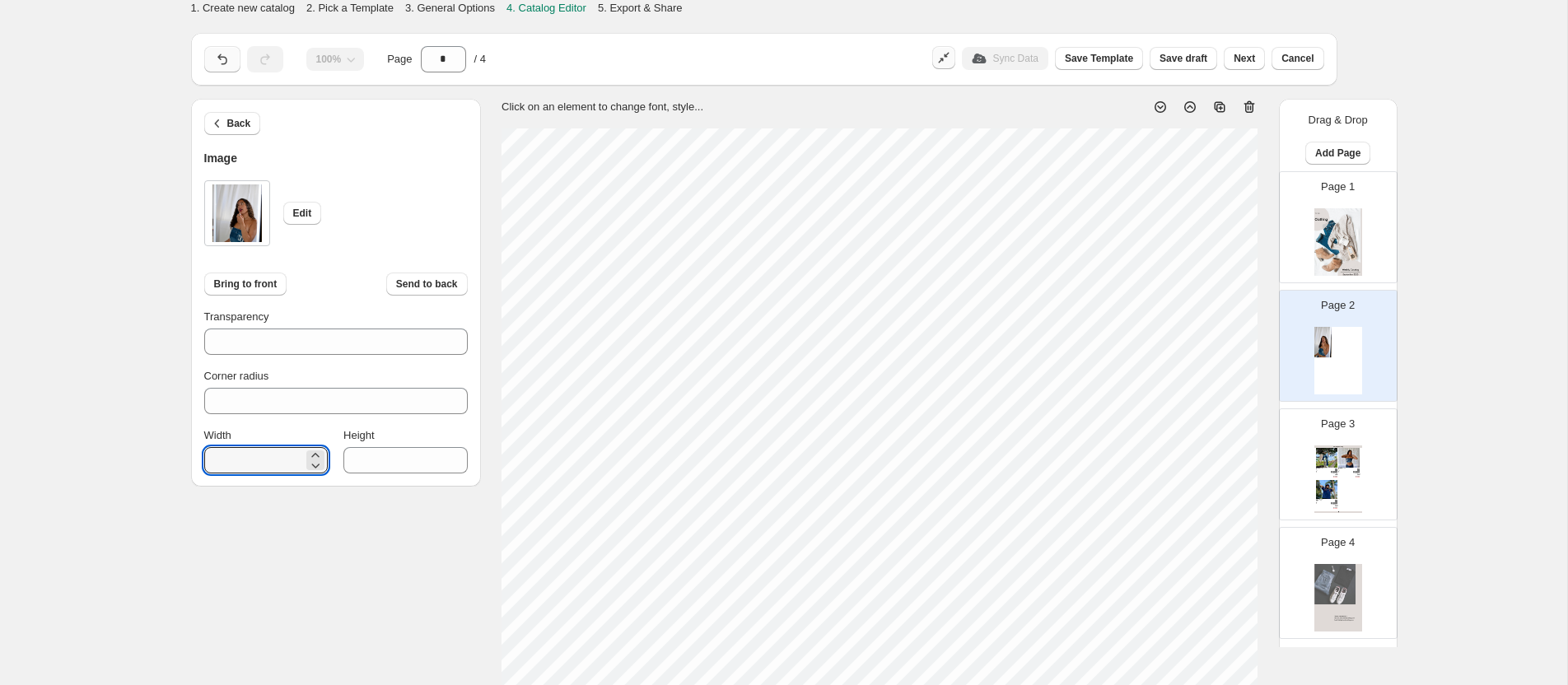 click 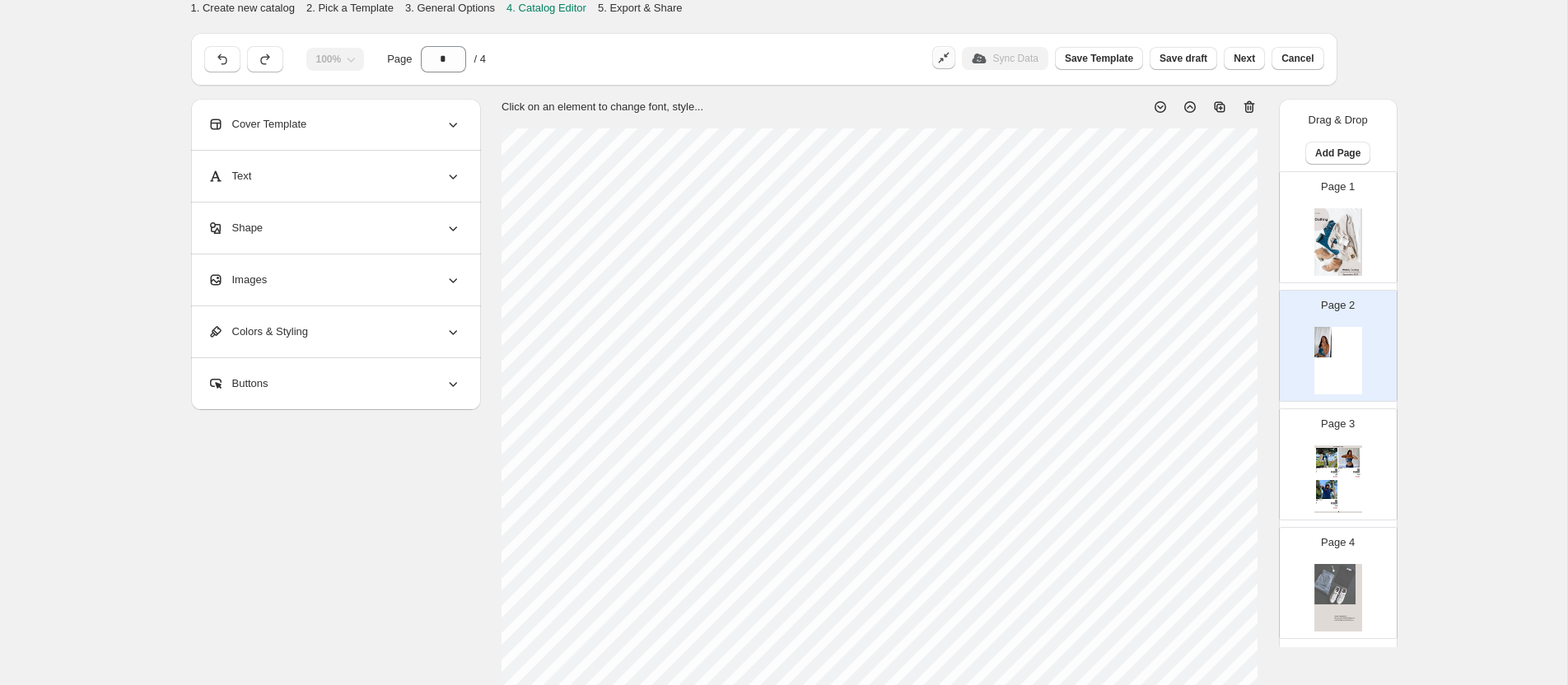 click on "Colors & Styling" at bounding box center (334, 332) 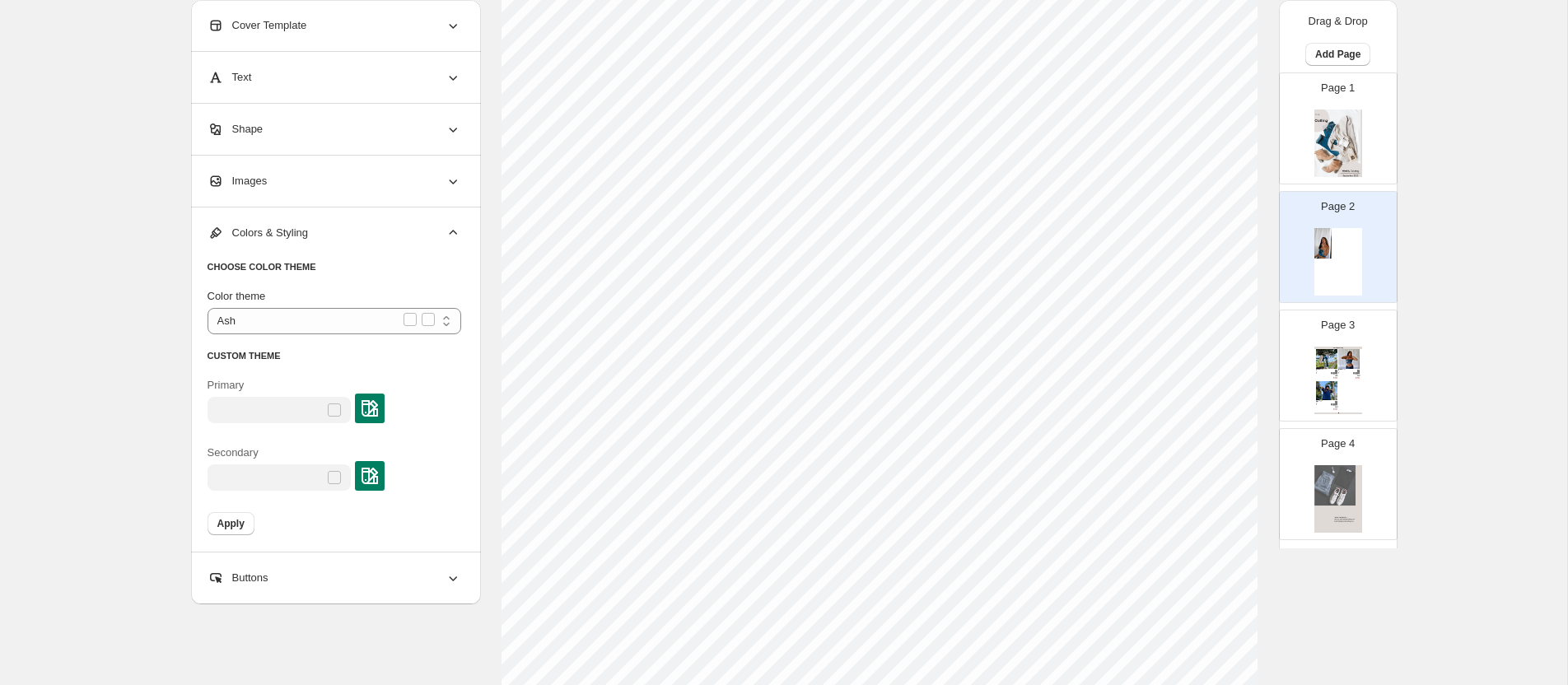scroll, scrollTop: 151, scrollLeft: 0, axis: vertical 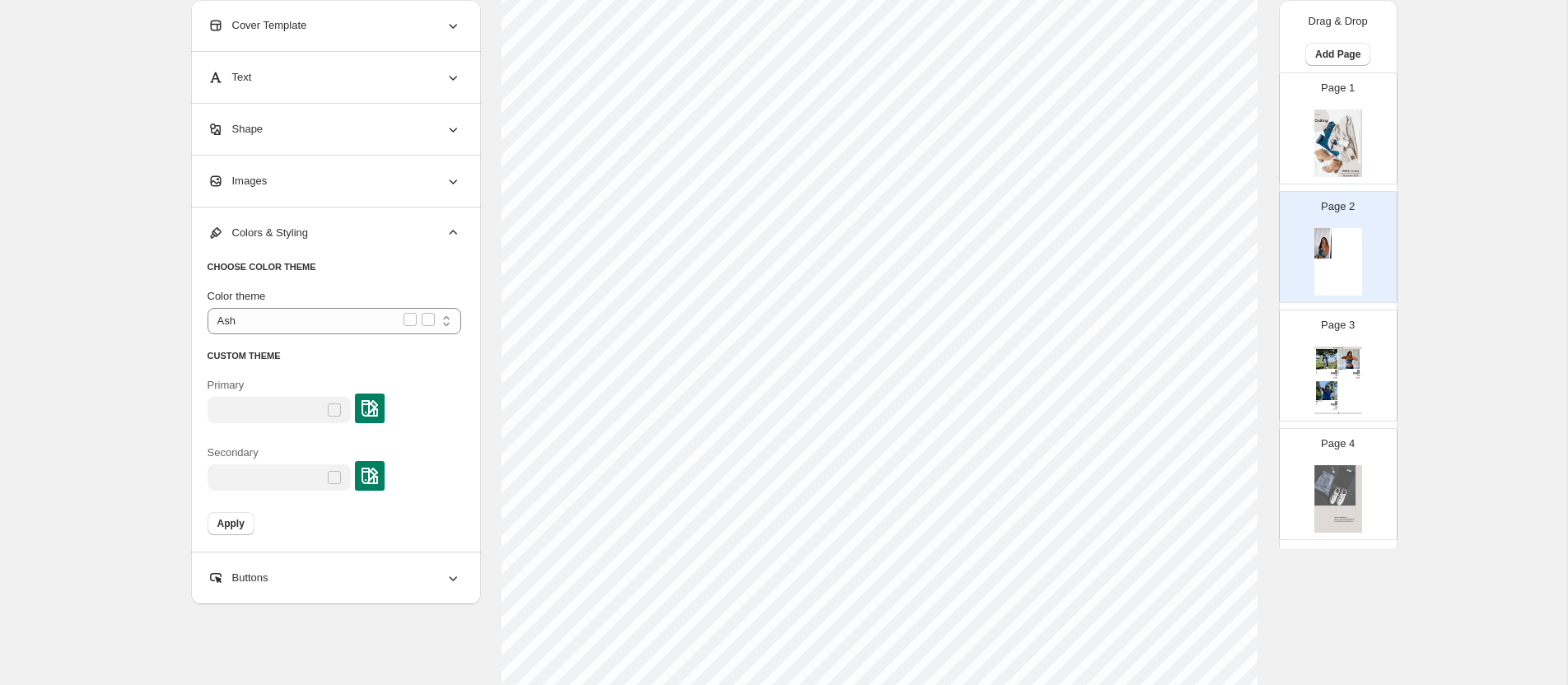 click on "Buttons" at bounding box center (334, 578) 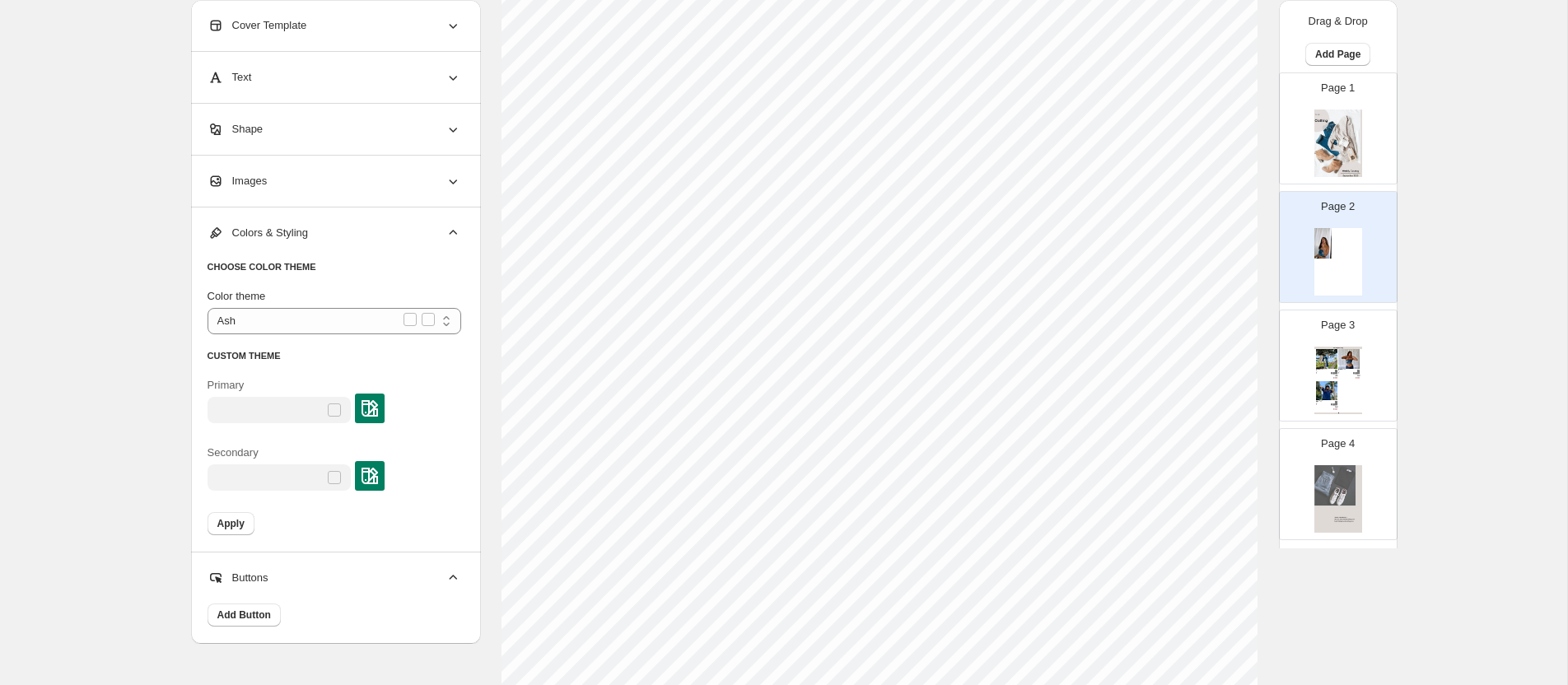 scroll, scrollTop: 245, scrollLeft: 0, axis: vertical 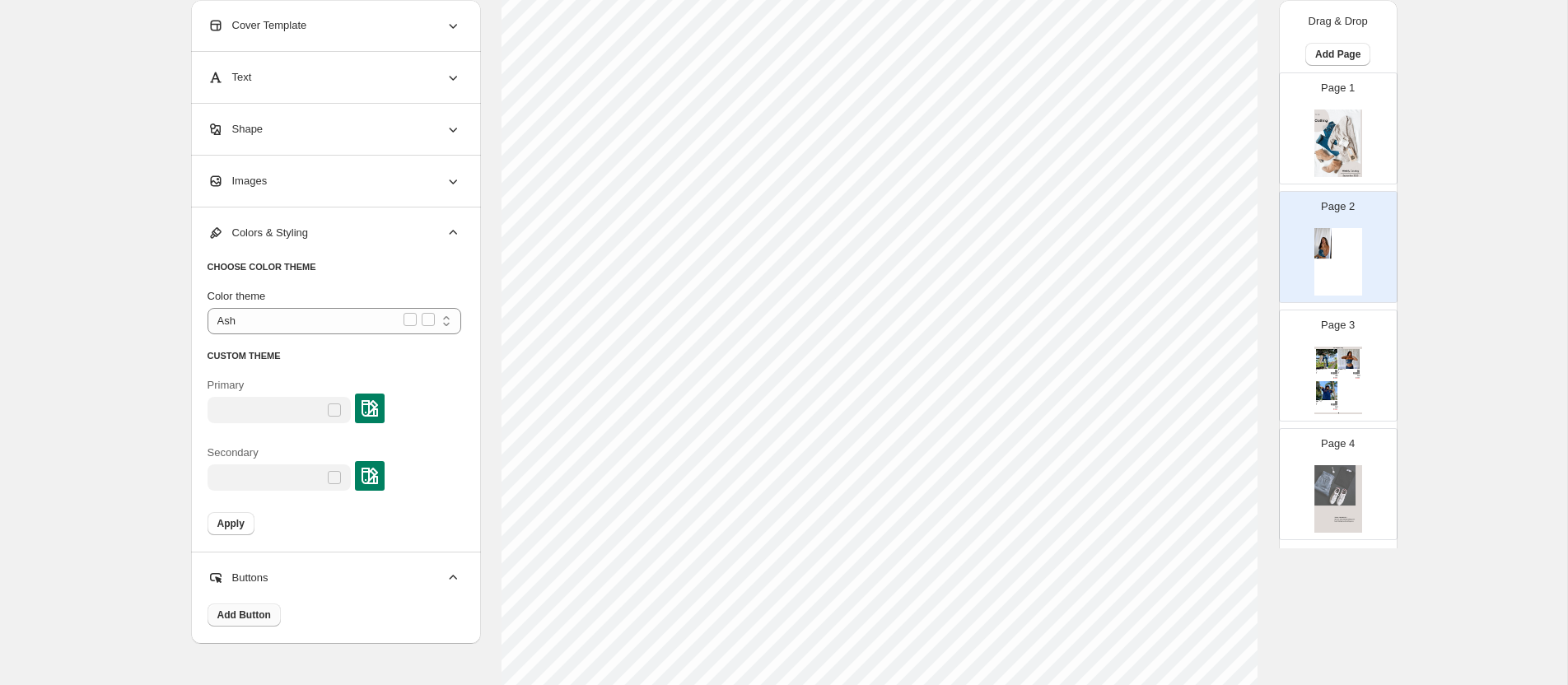 click on "Add Button" at bounding box center [244, 615] 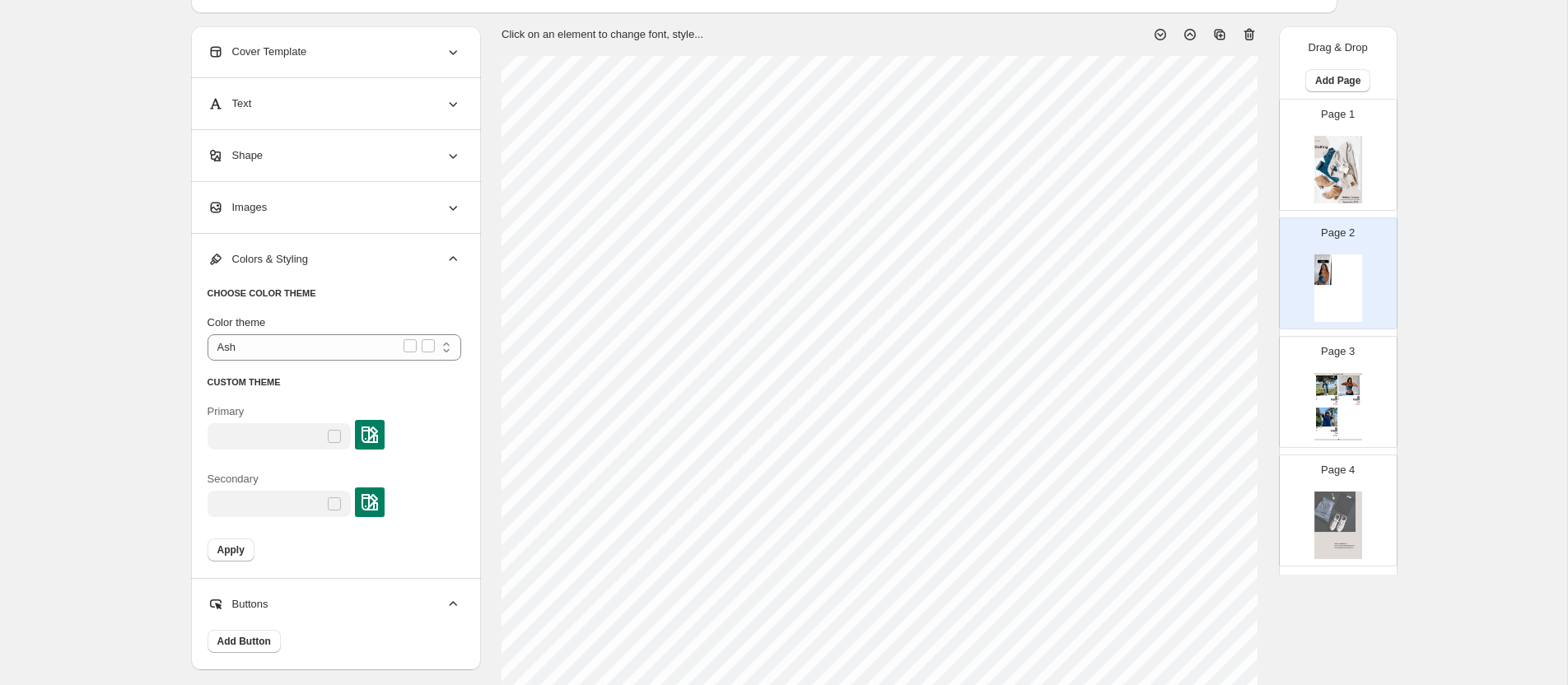 scroll, scrollTop: 69, scrollLeft: 0, axis: vertical 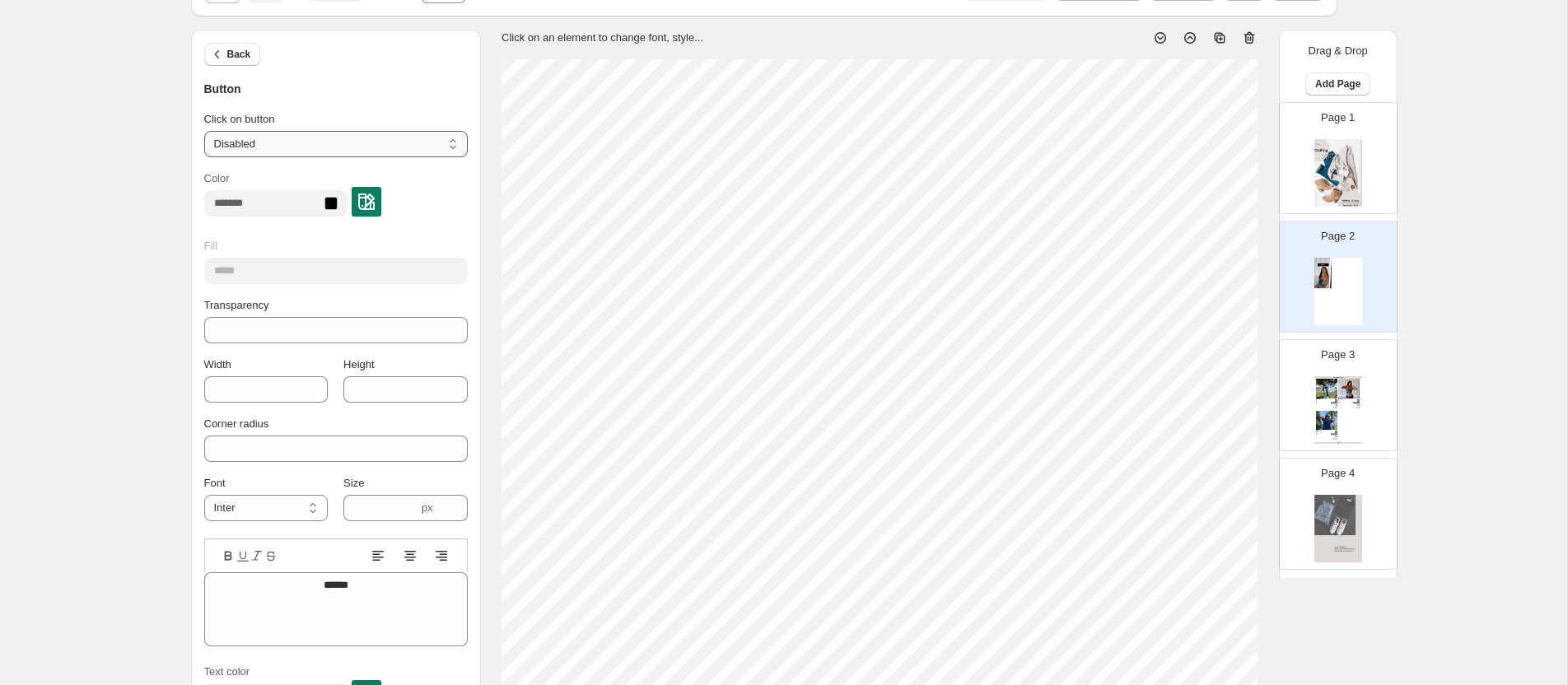 click on "**********" at bounding box center [336, 144] 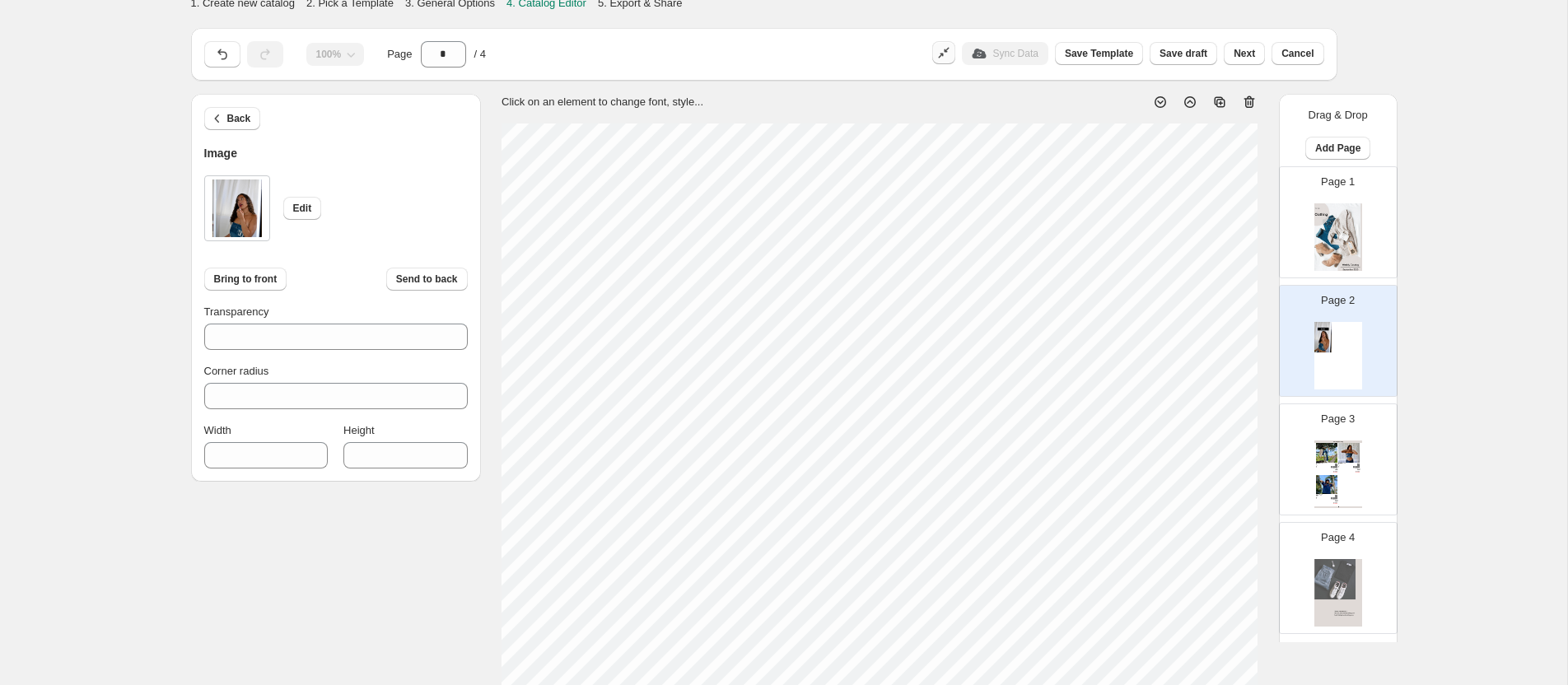 scroll, scrollTop: 0, scrollLeft: 0, axis: both 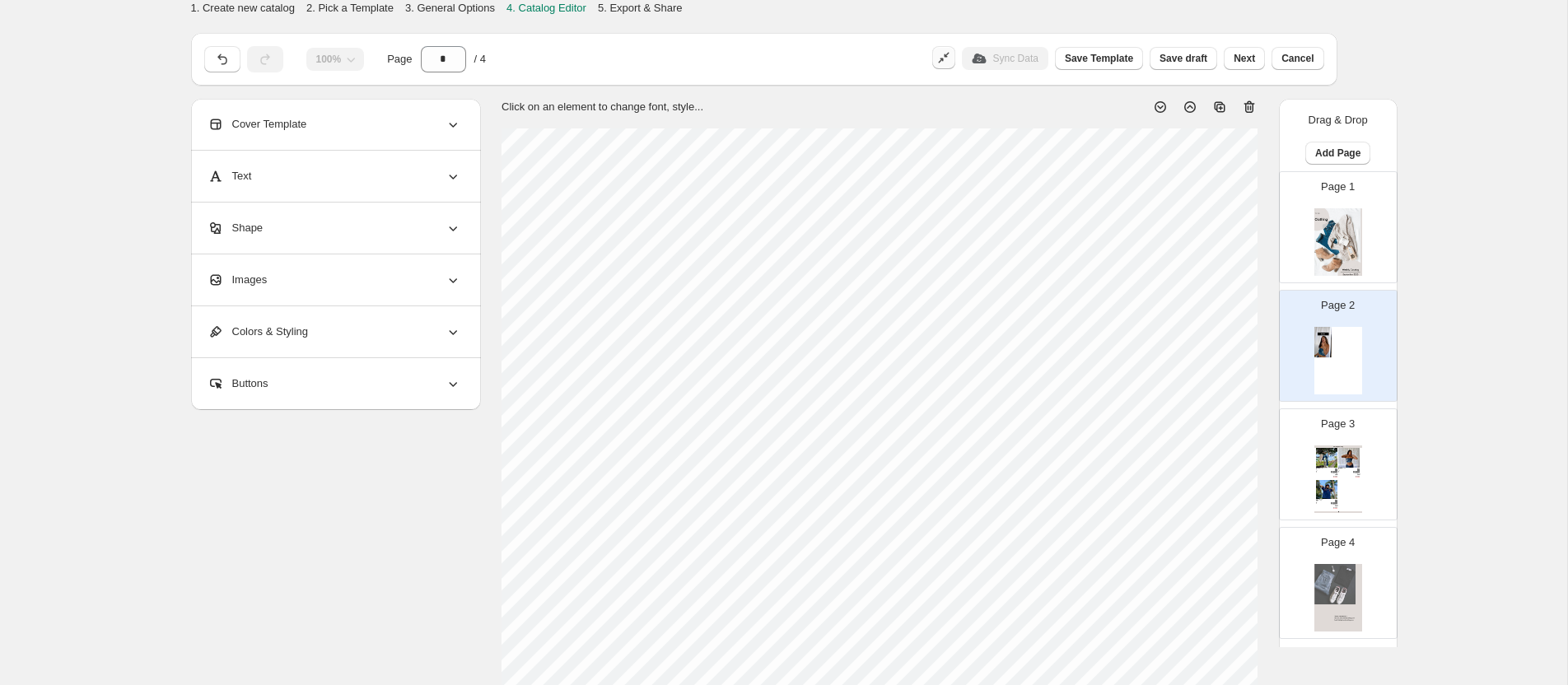 click on "Buttons" at bounding box center [334, 384] 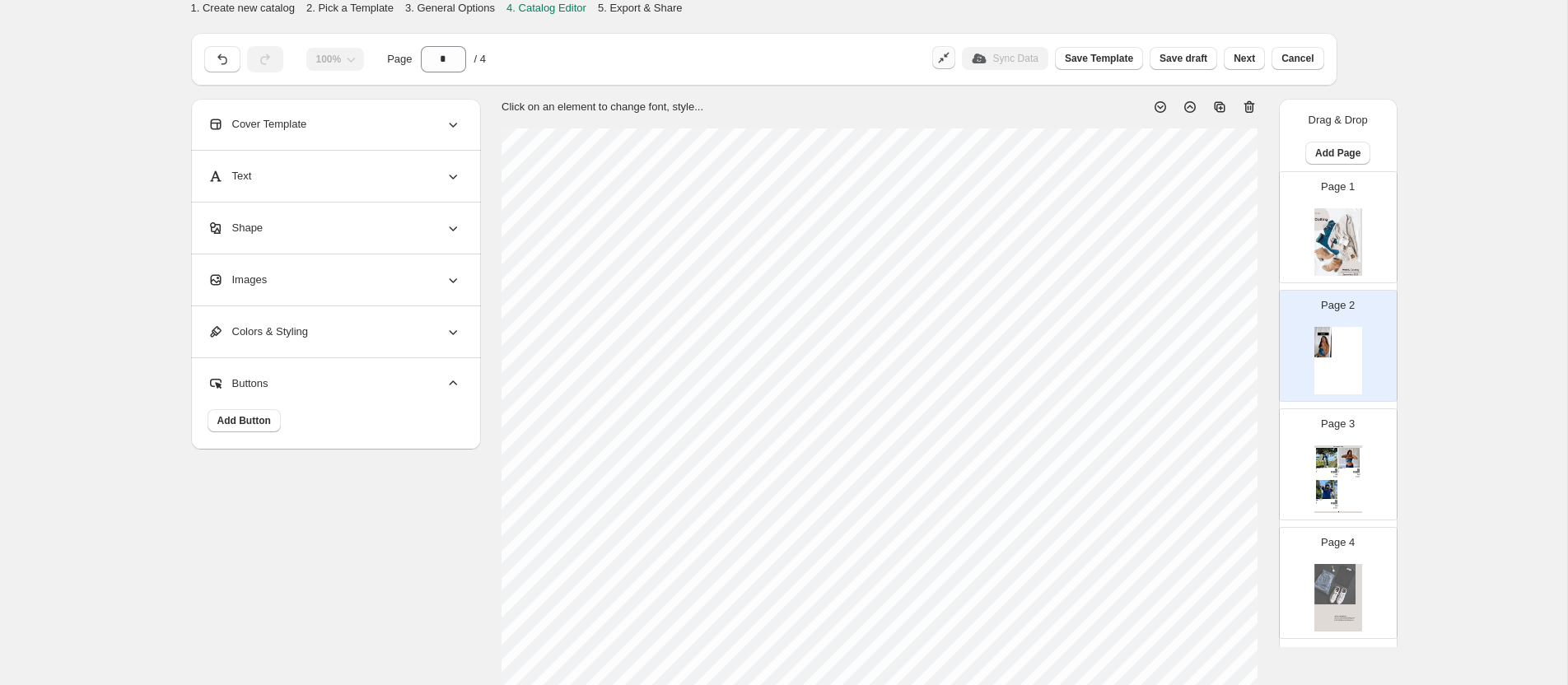click on "Colors & Styling" at bounding box center [334, 332] 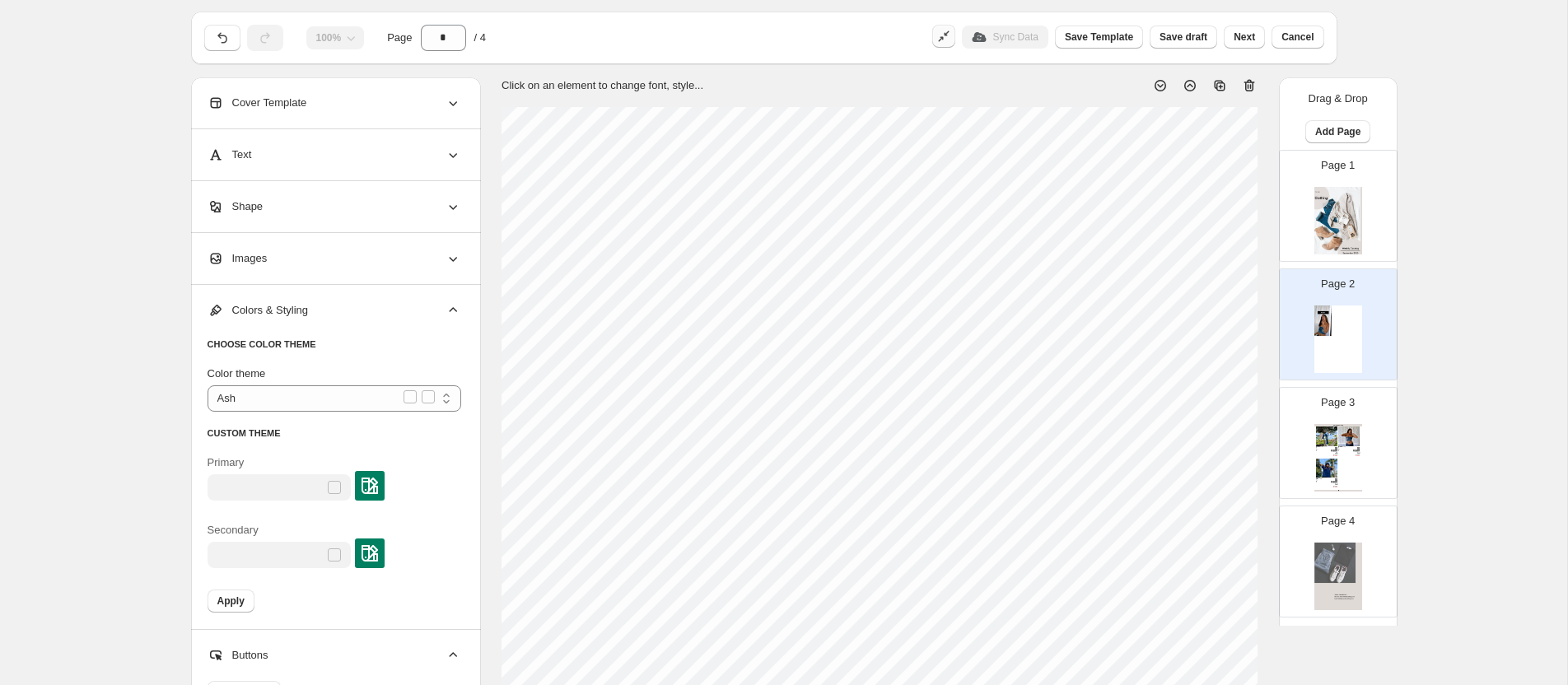 scroll, scrollTop: 0, scrollLeft: 0, axis: both 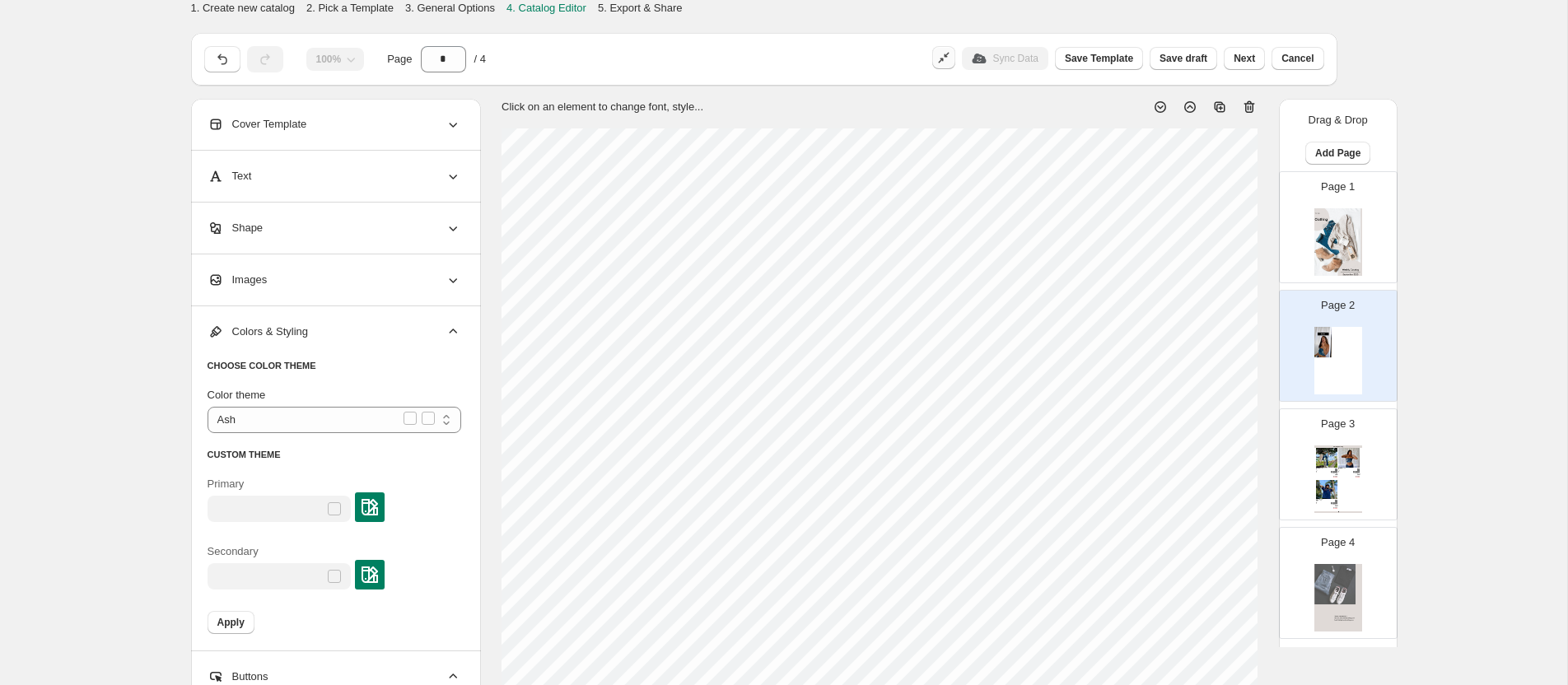 click on "Images" at bounding box center (334, 280) 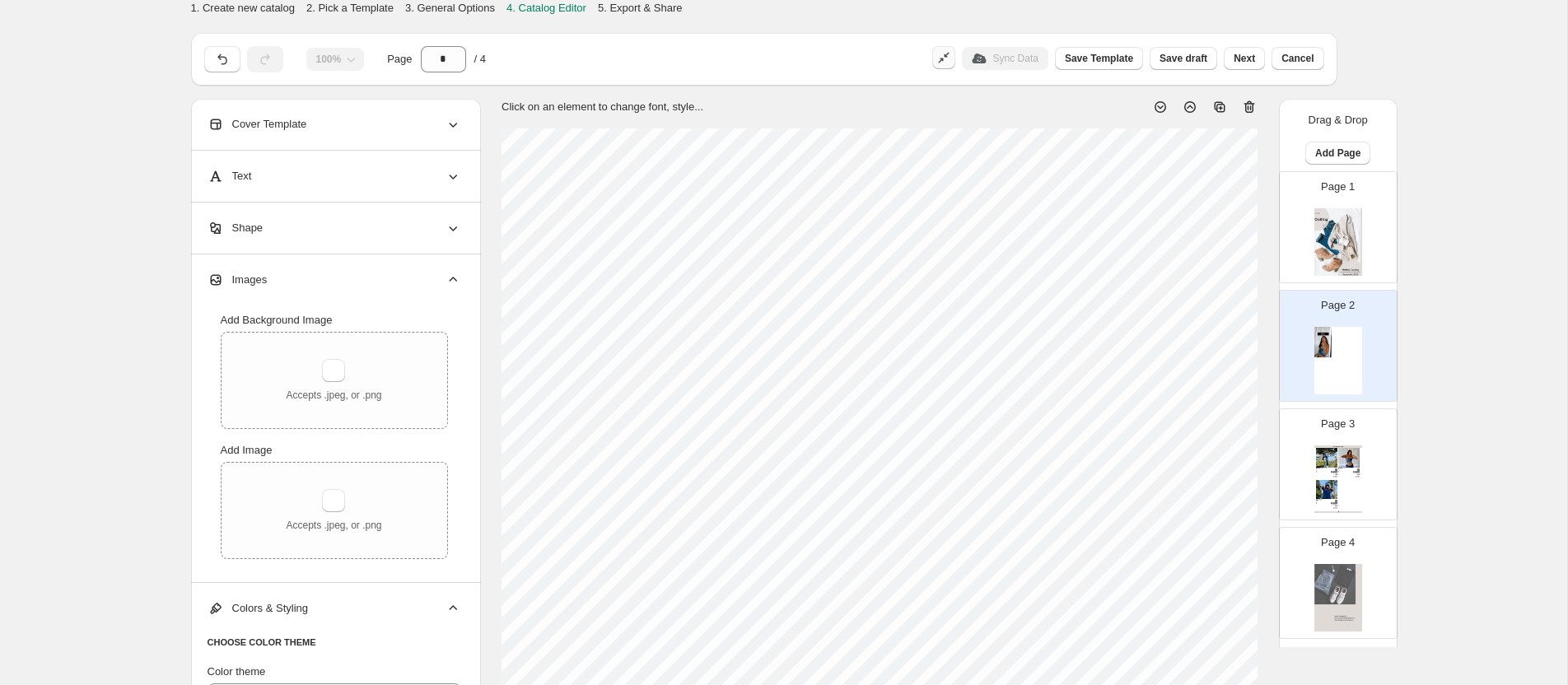 click on "Shape" at bounding box center [334, 228] 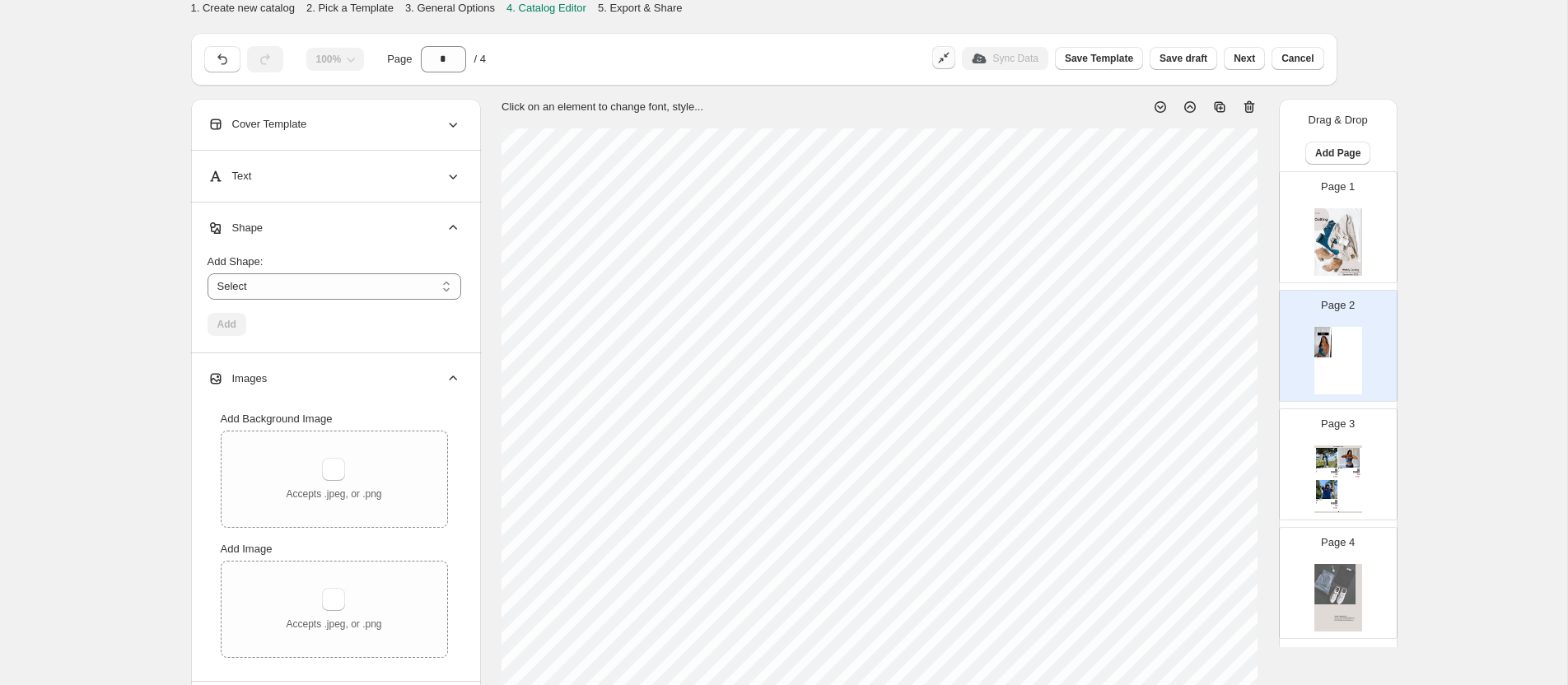 click on "Text" at bounding box center (334, 176) 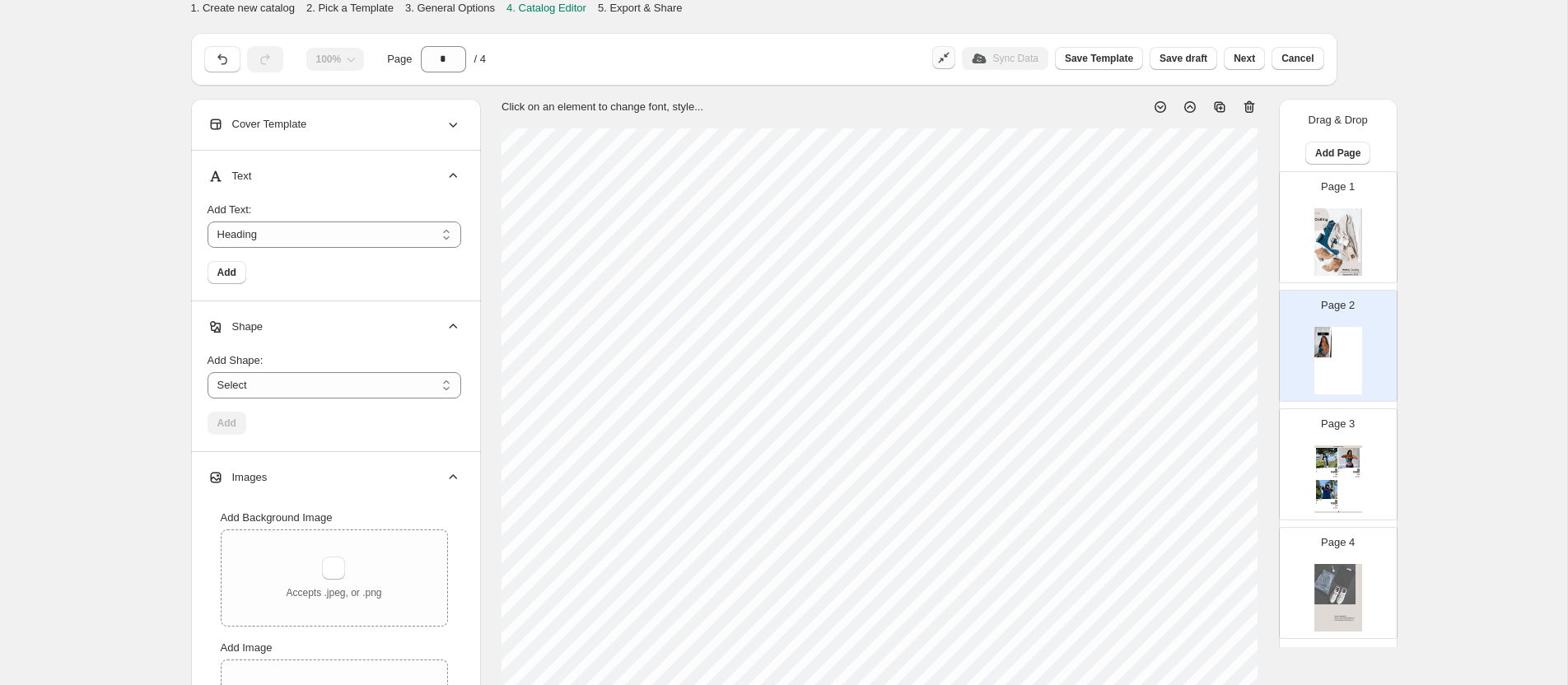 click on "Cover Template" at bounding box center (334, 124) 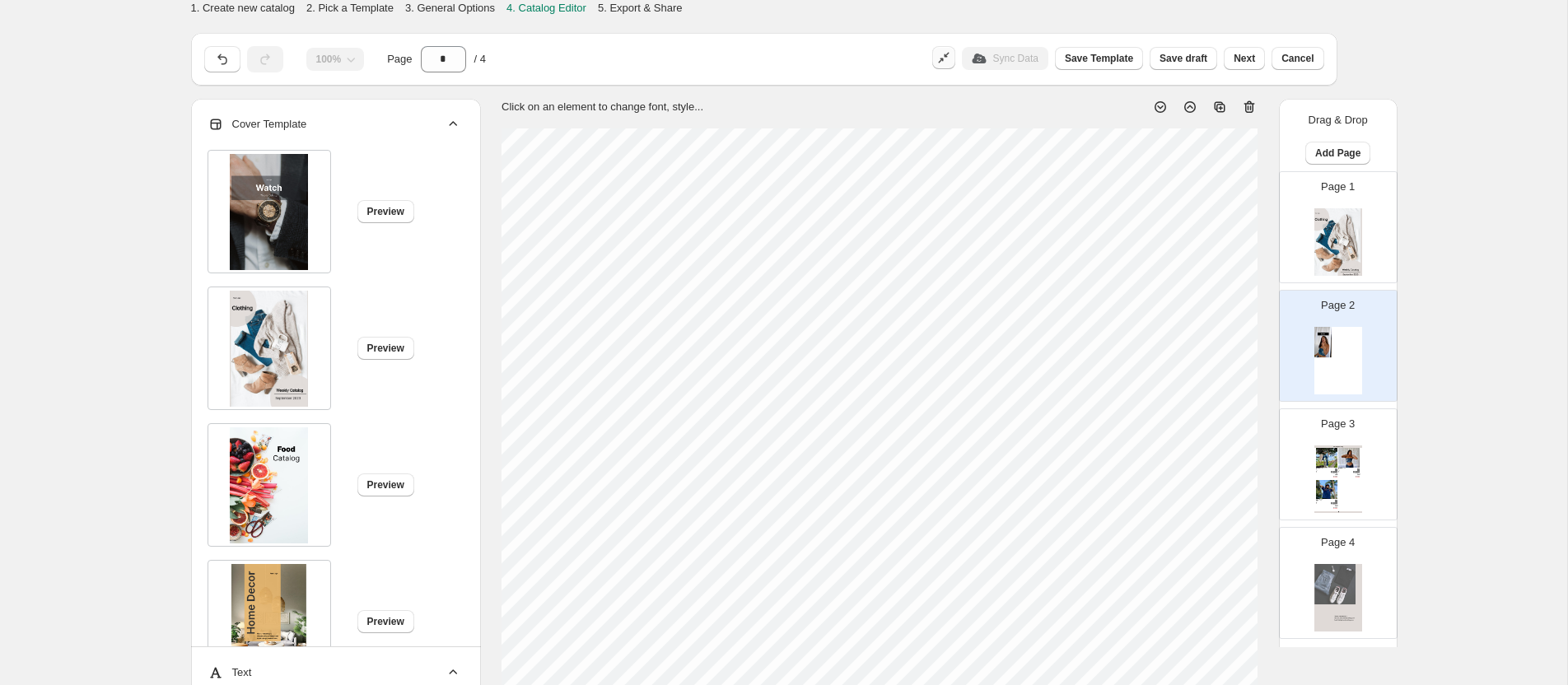 click 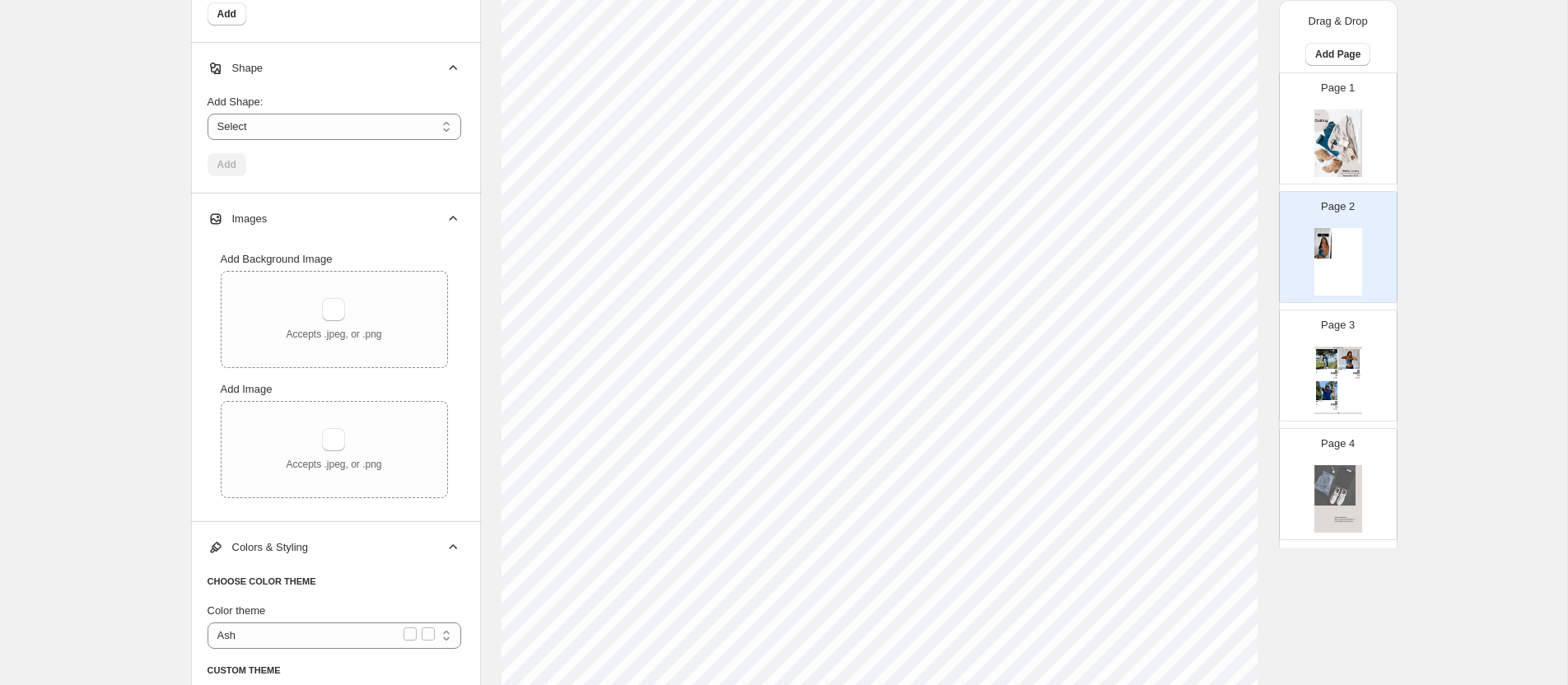 scroll, scrollTop: 261, scrollLeft: 0, axis: vertical 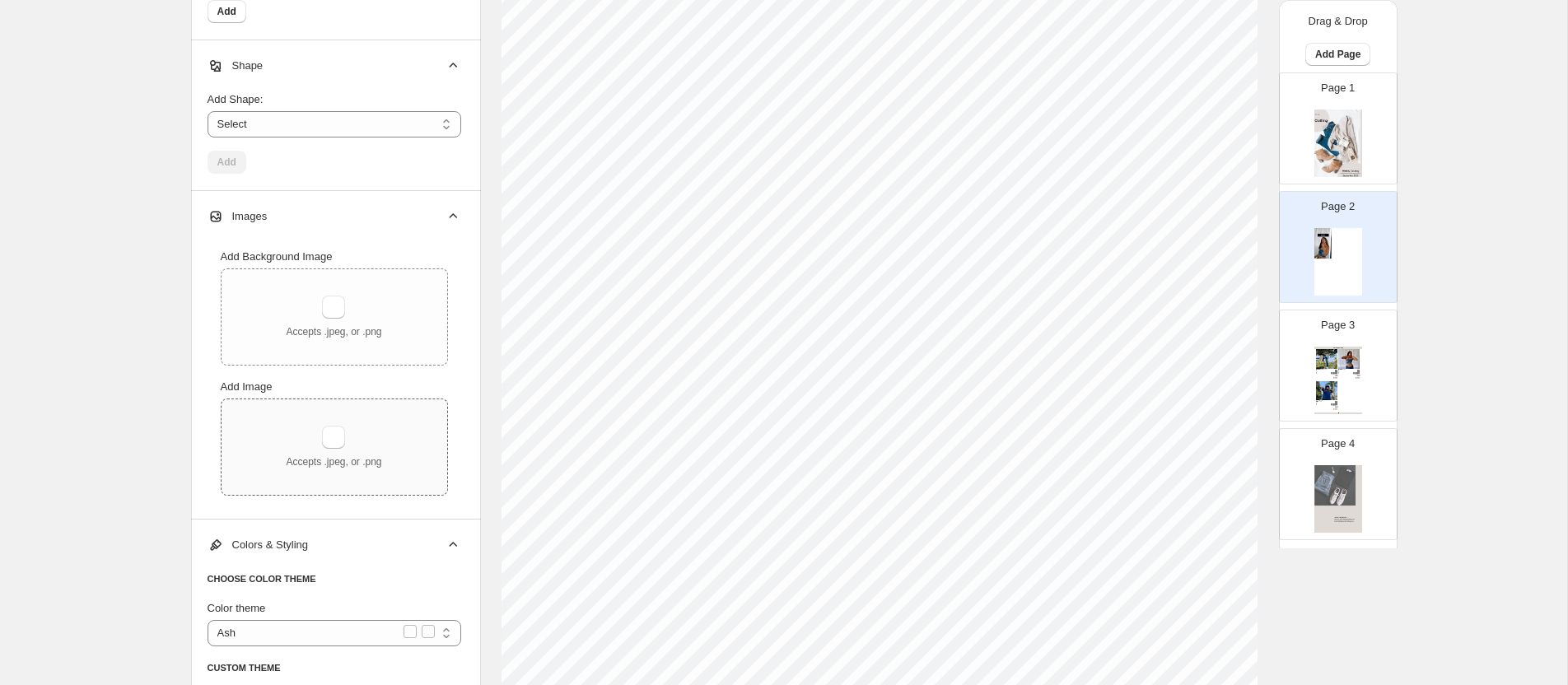 click on "Accepts .jpeg, or .png" at bounding box center [334, 447] 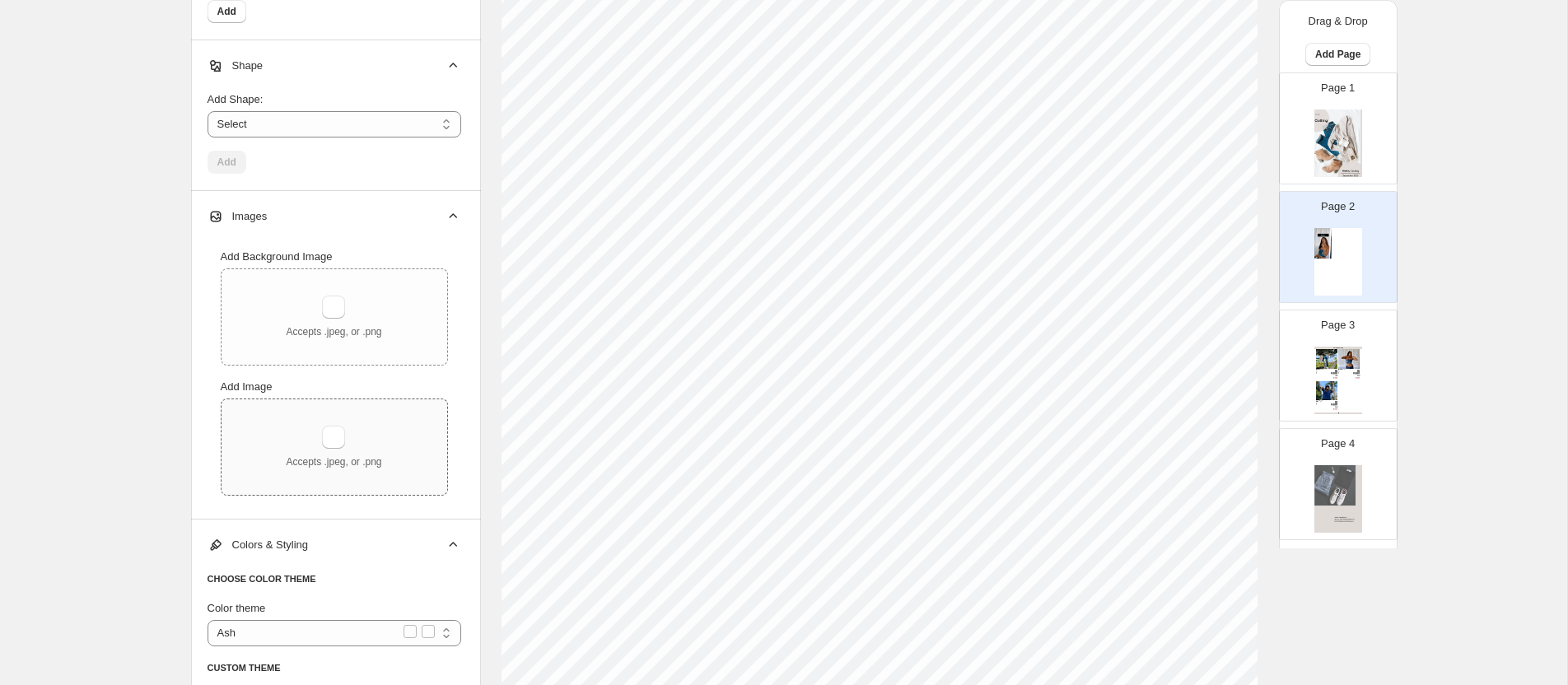 type on "**********" 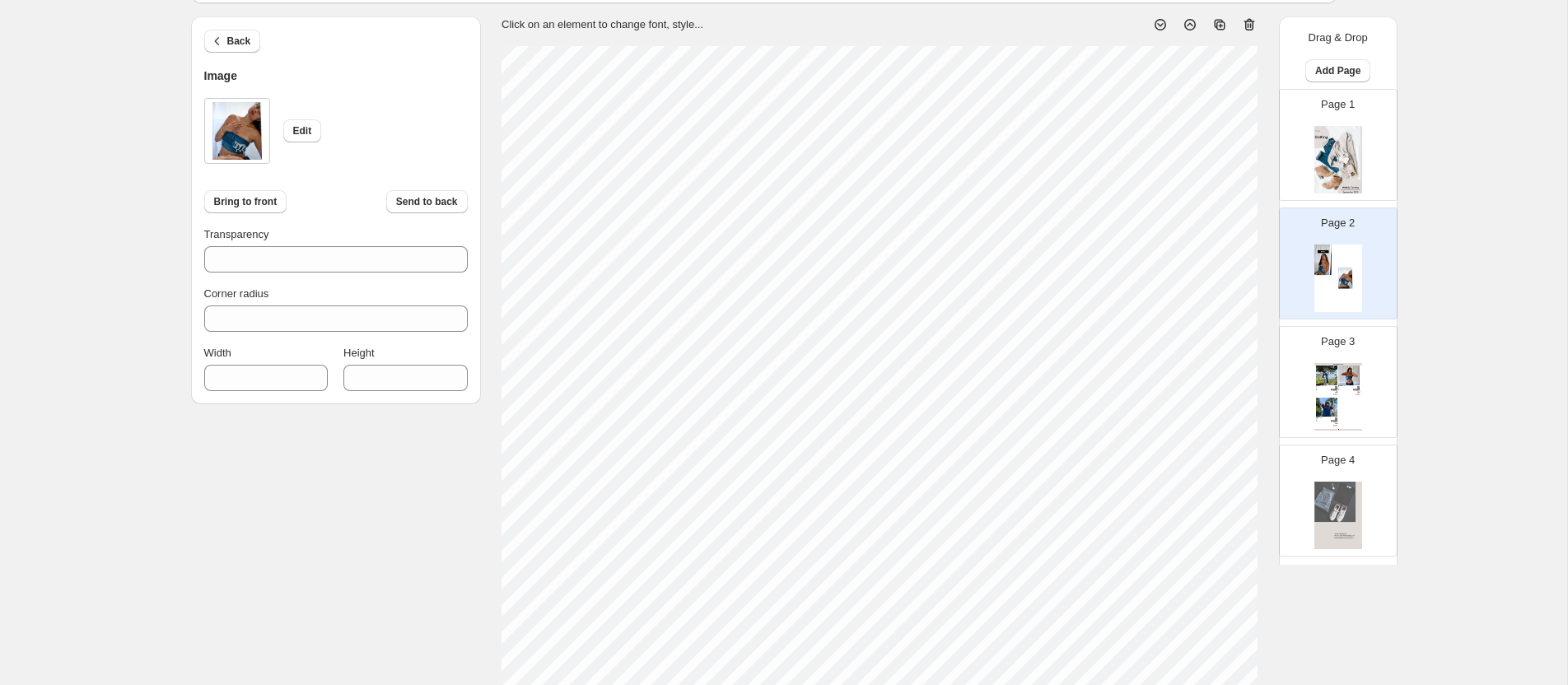 scroll, scrollTop: 110, scrollLeft: 0, axis: vertical 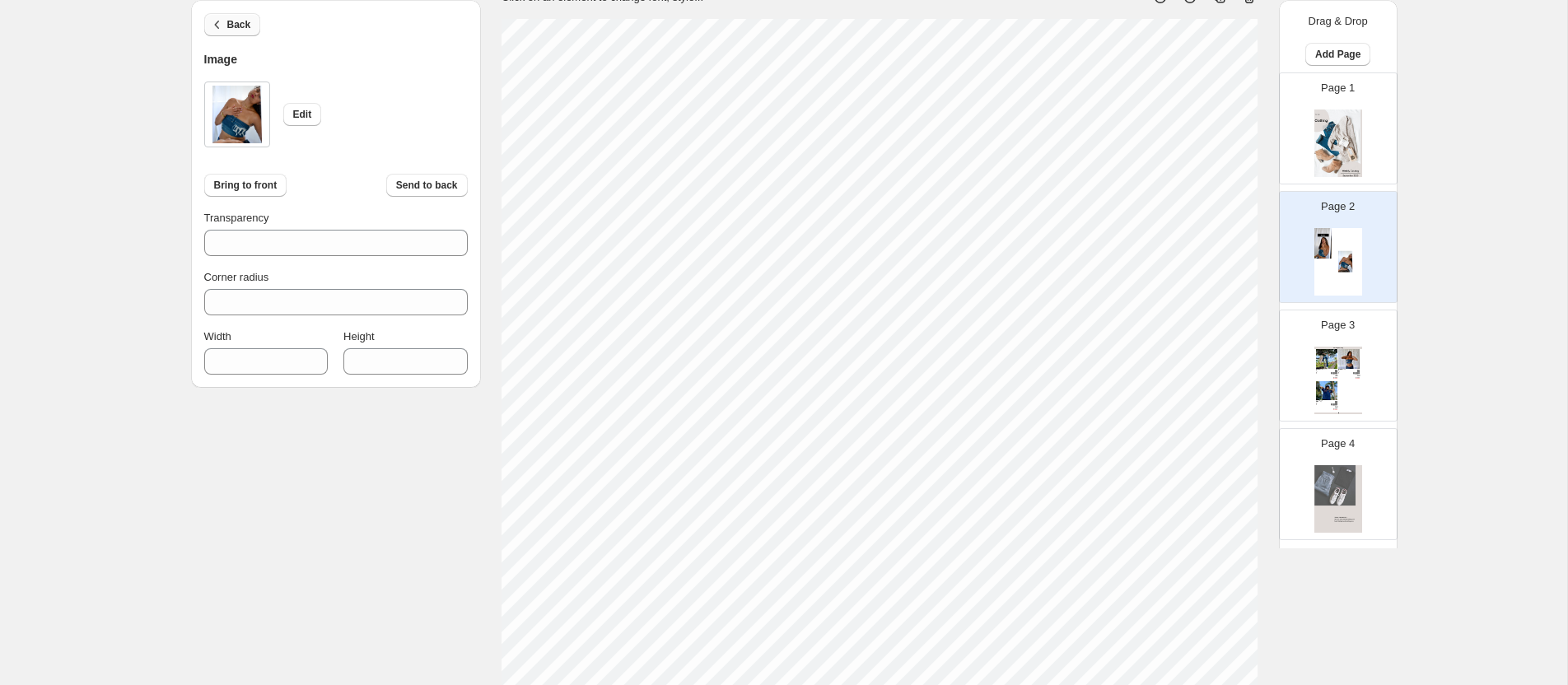 click on "Back" at bounding box center [239, 25] 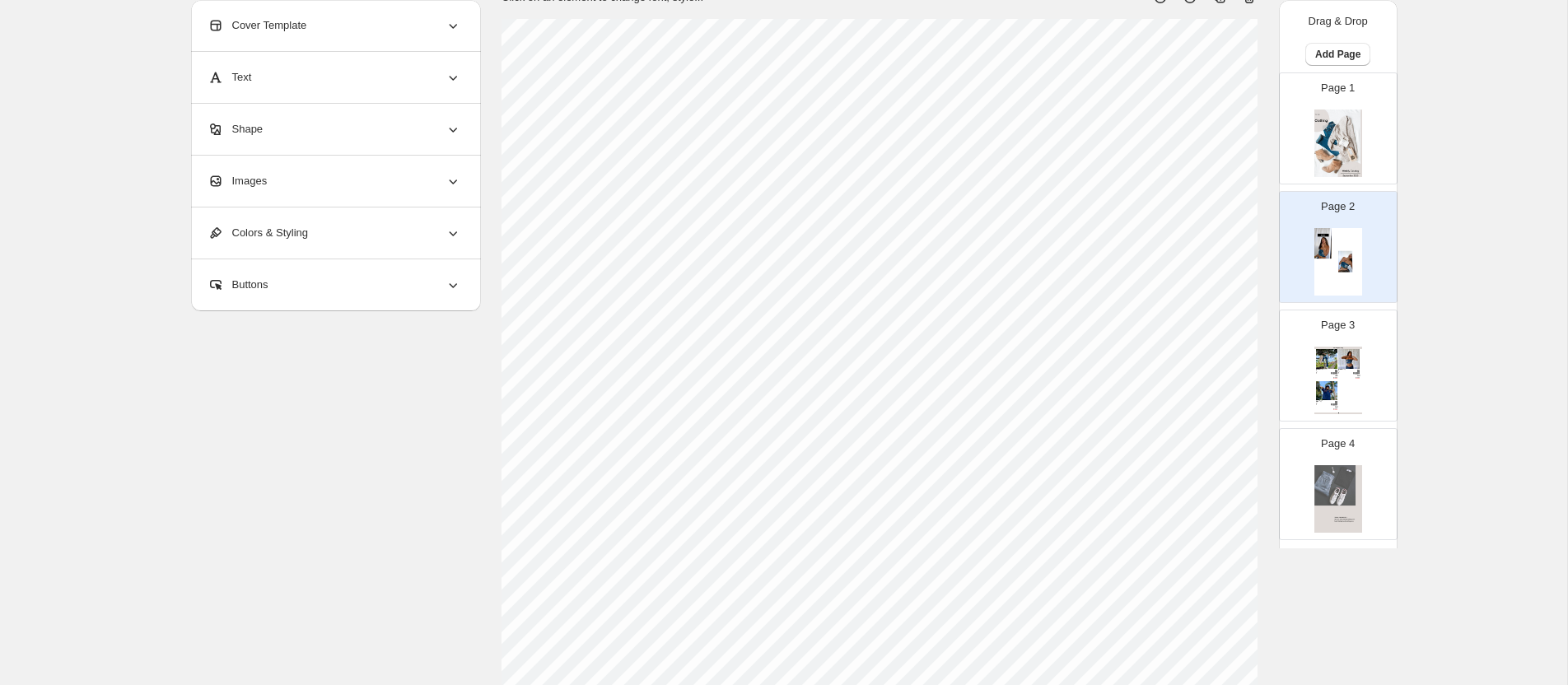 click on "Buttons" at bounding box center [334, 285] 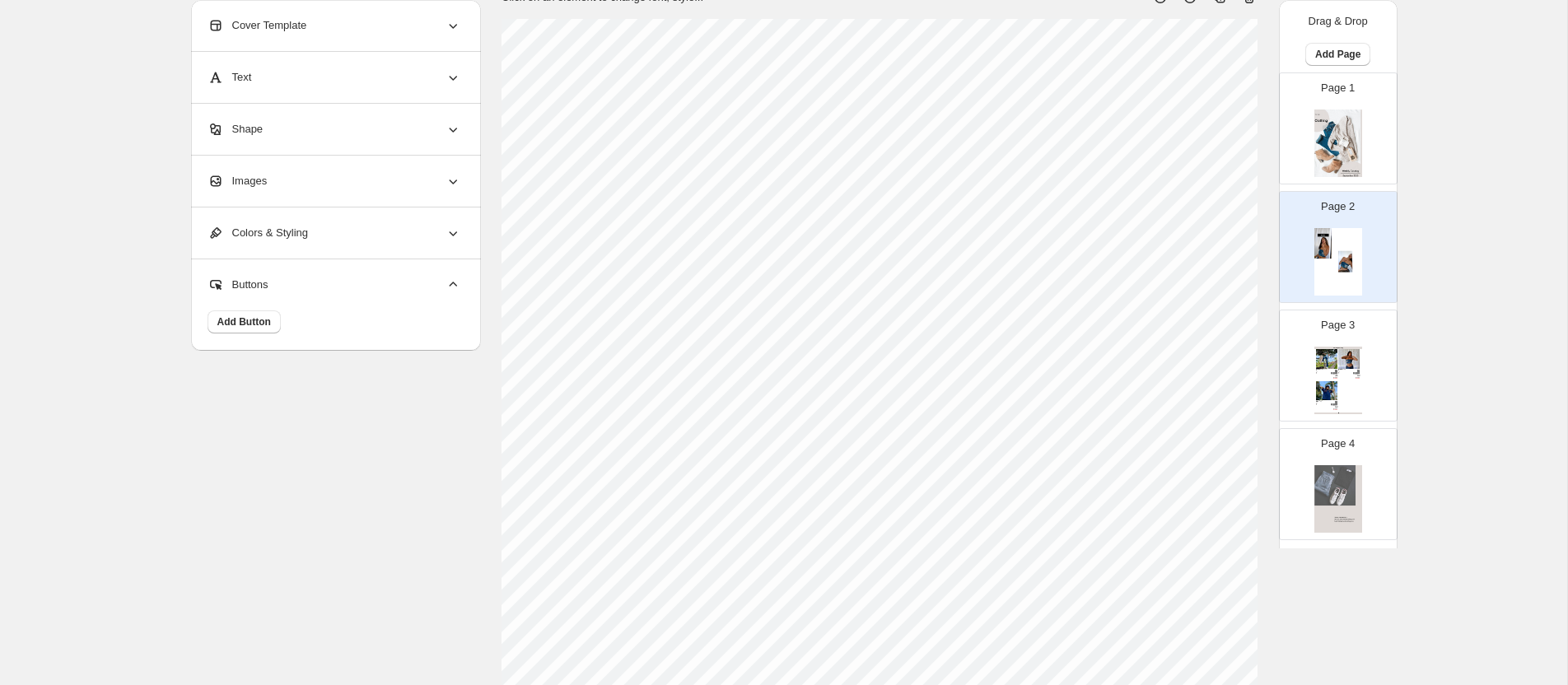 select on "**********" 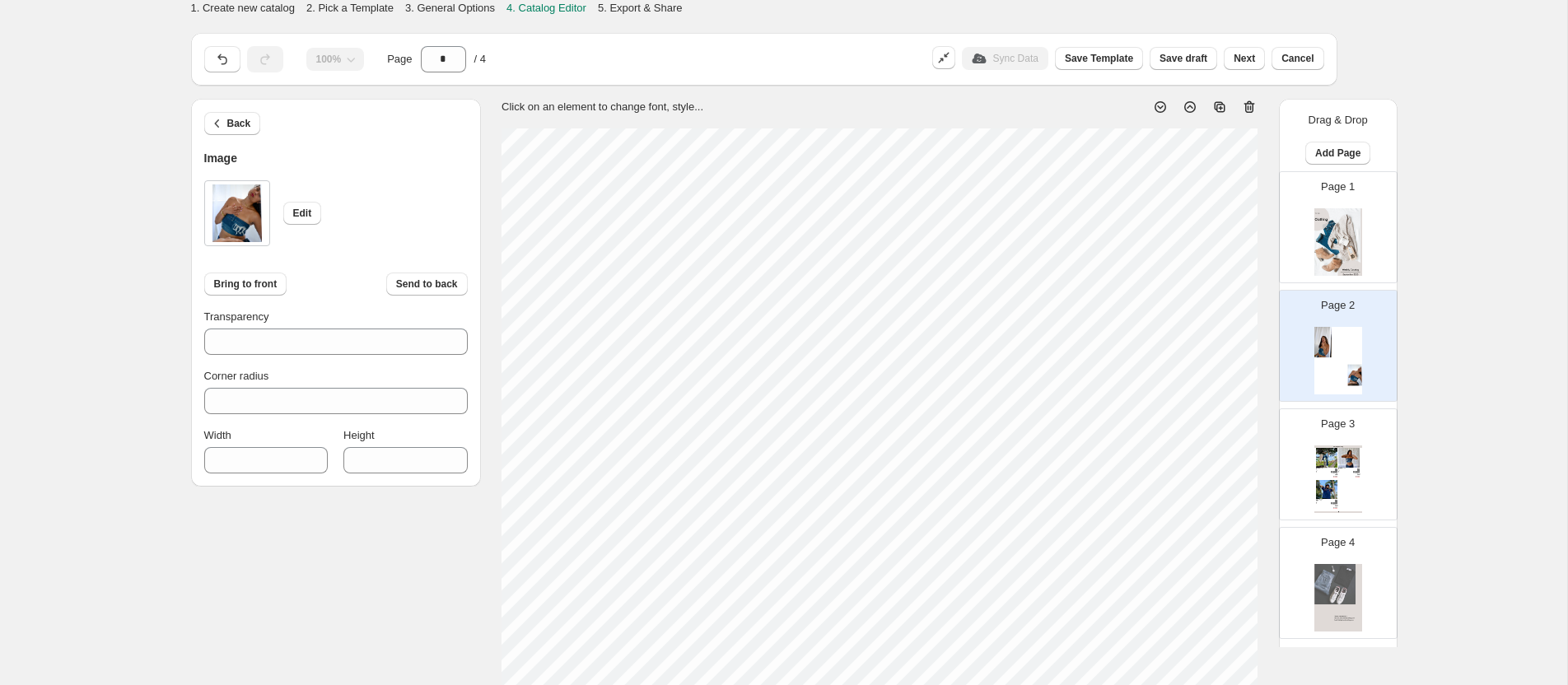 scroll, scrollTop: 488, scrollLeft: 0, axis: vertical 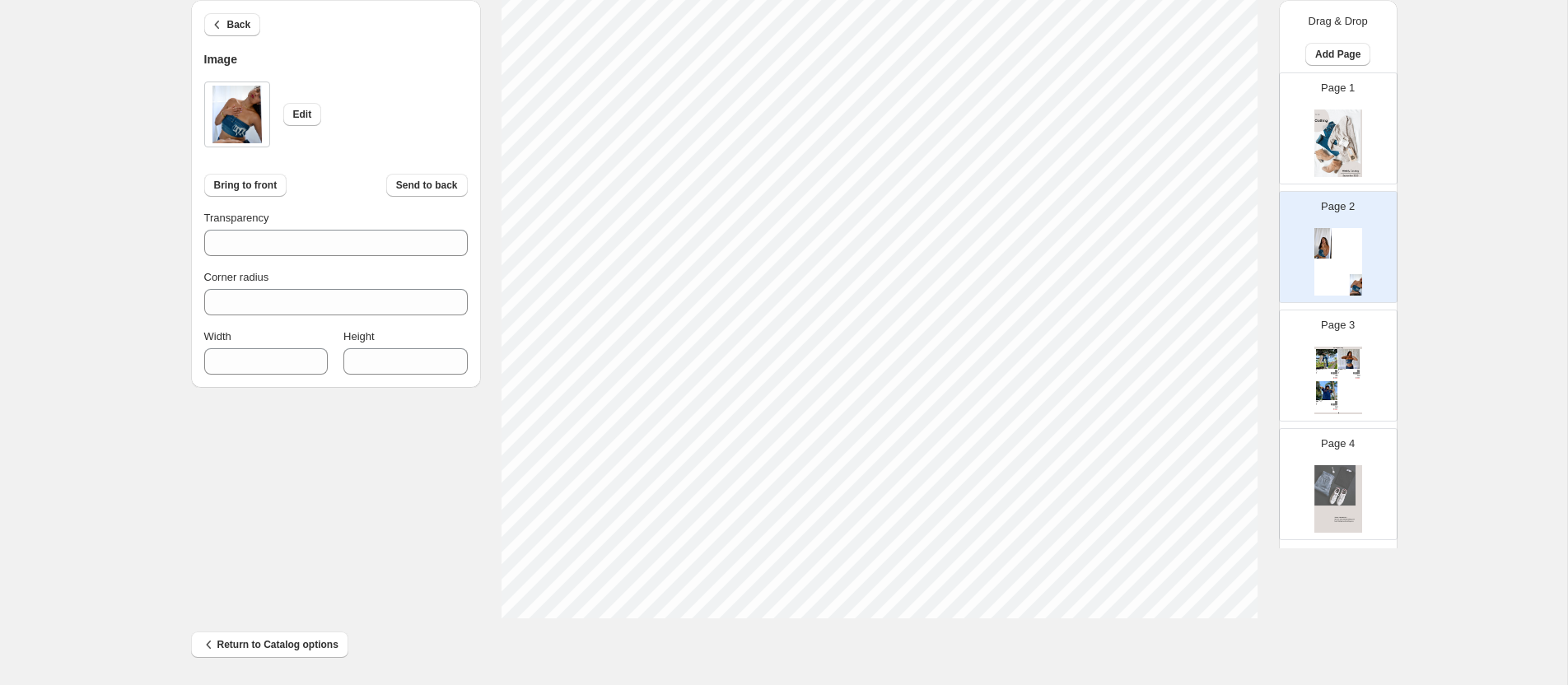 type on "***" 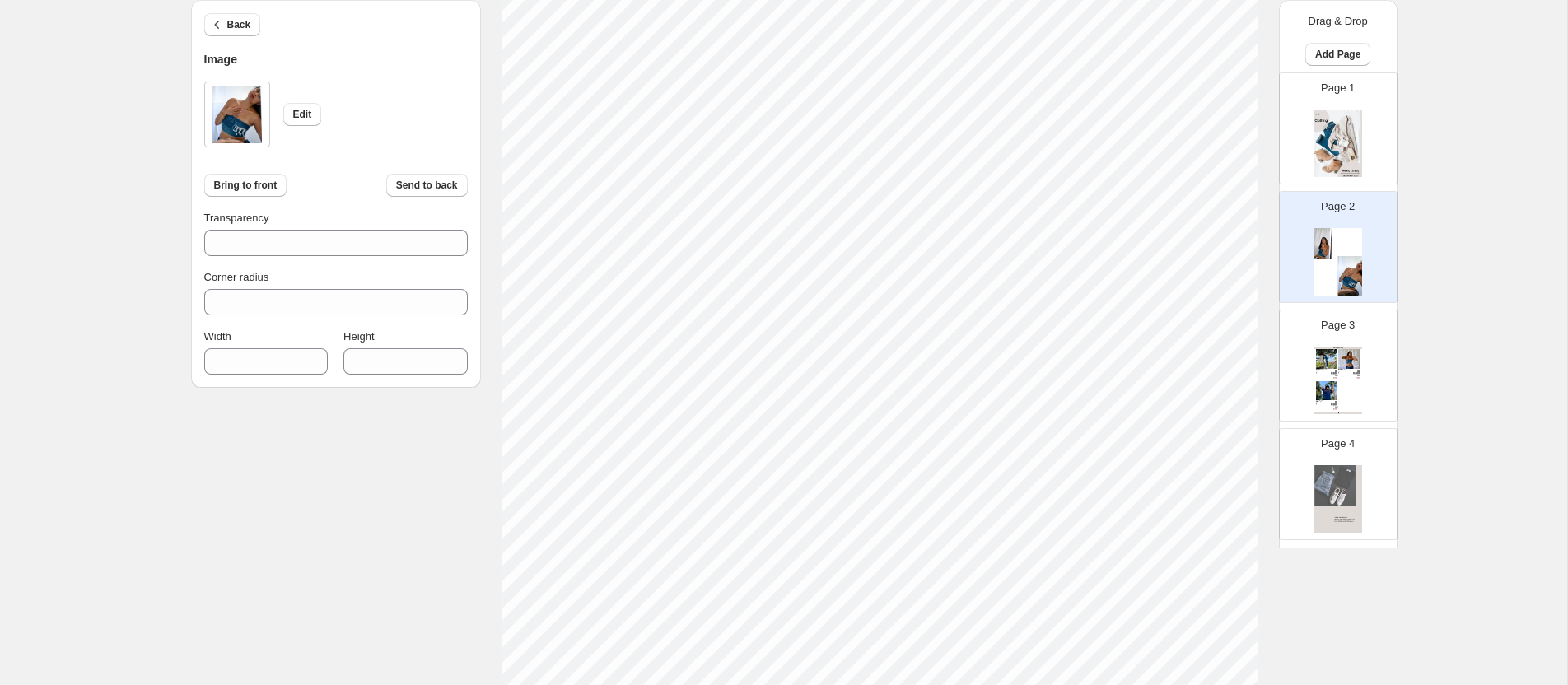 scroll, scrollTop: 138, scrollLeft: 0, axis: vertical 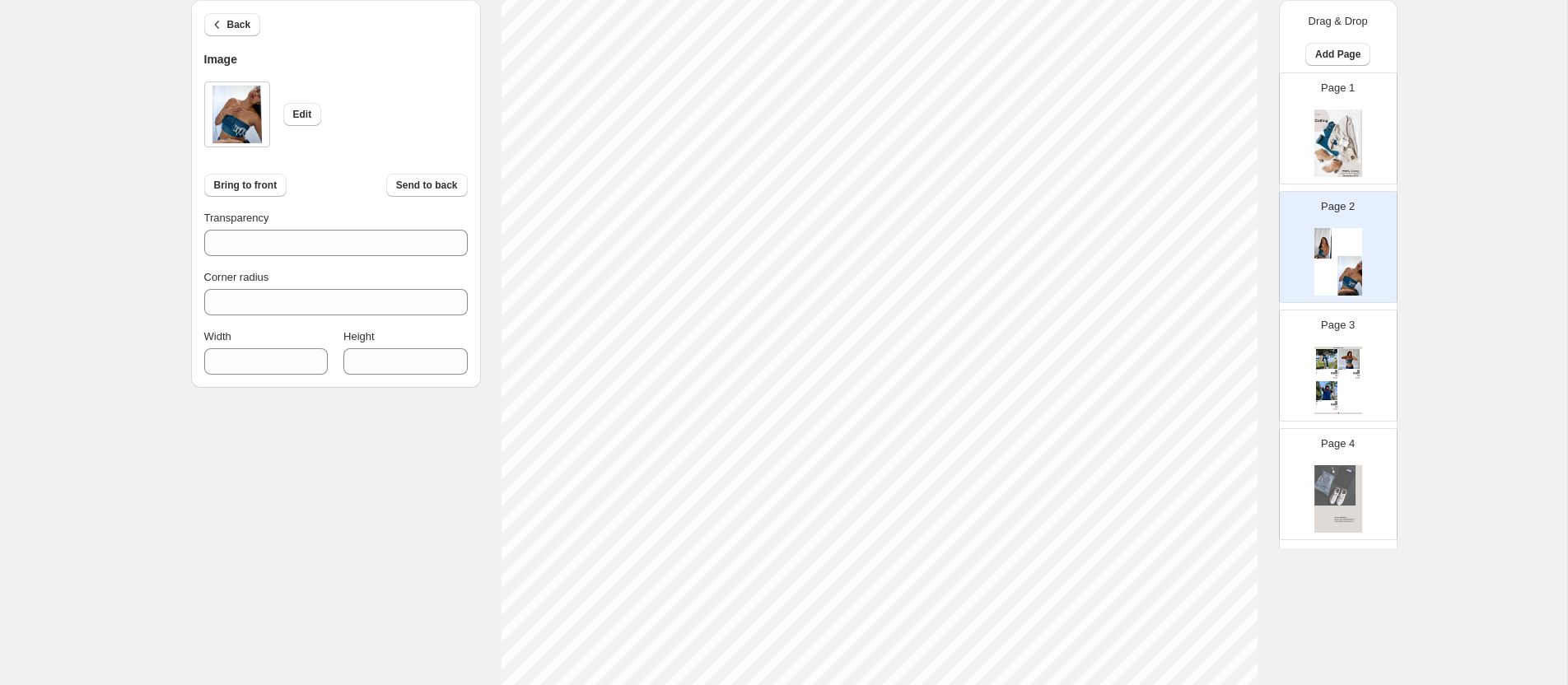 type on "***" 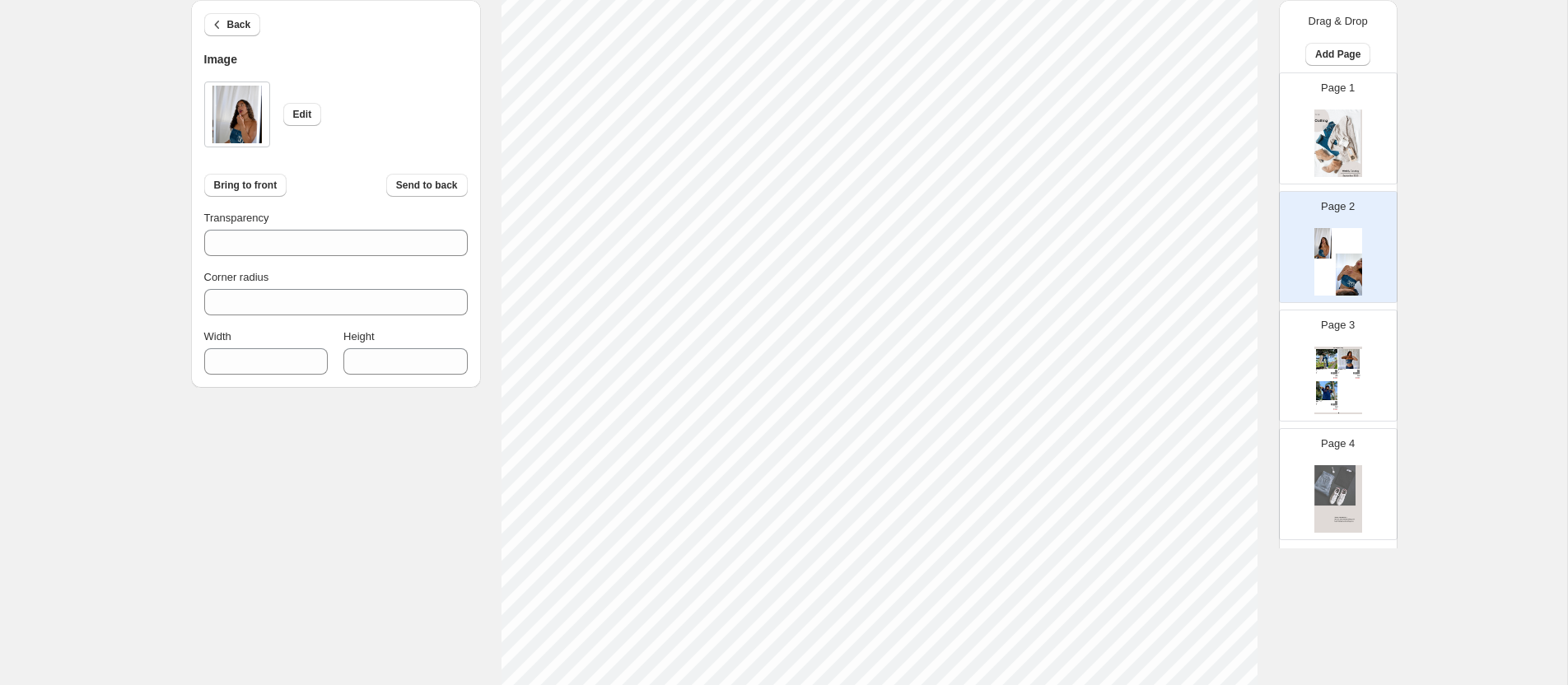 type on "***" 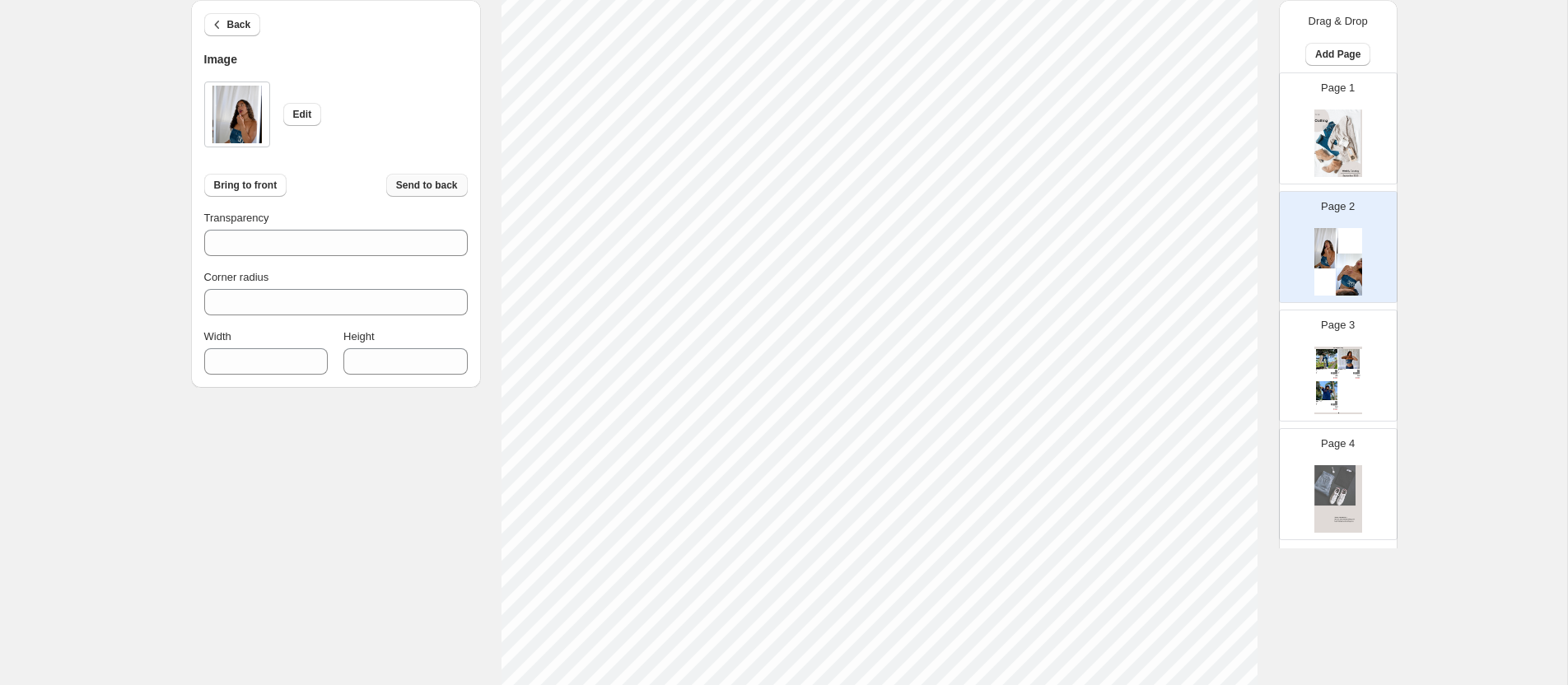 click on "Send to back" at bounding box center (427, 185) 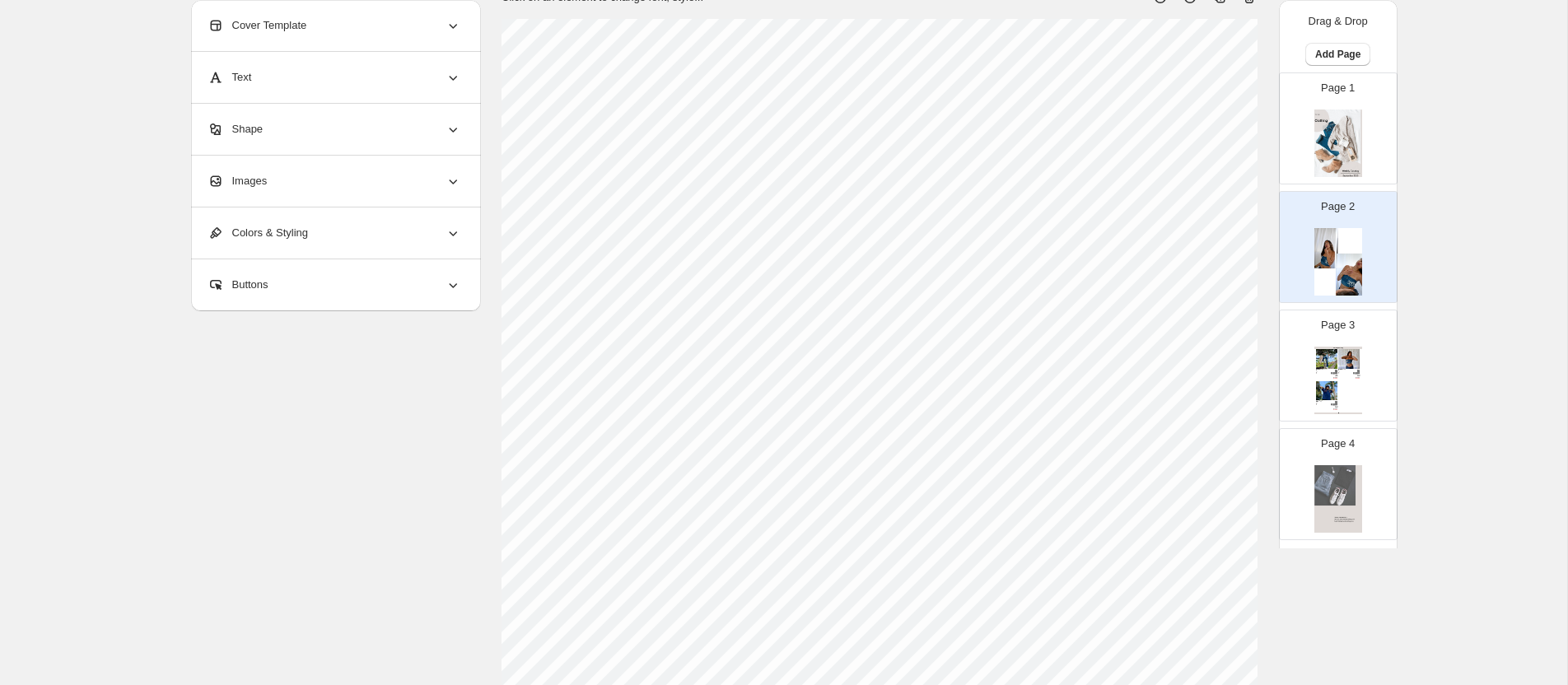scroll, scrollTop: 104, scrollLeft: 0, axis: vertical 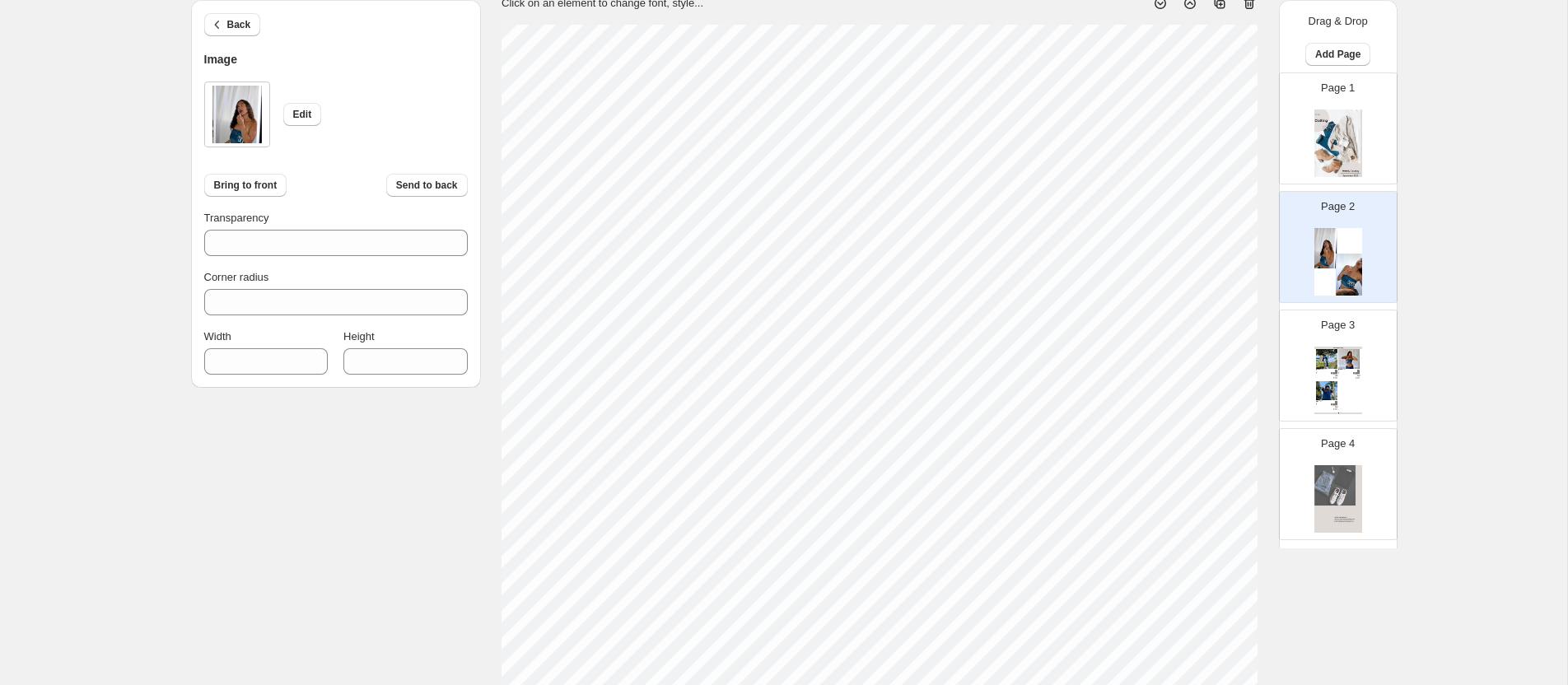 type on "***" 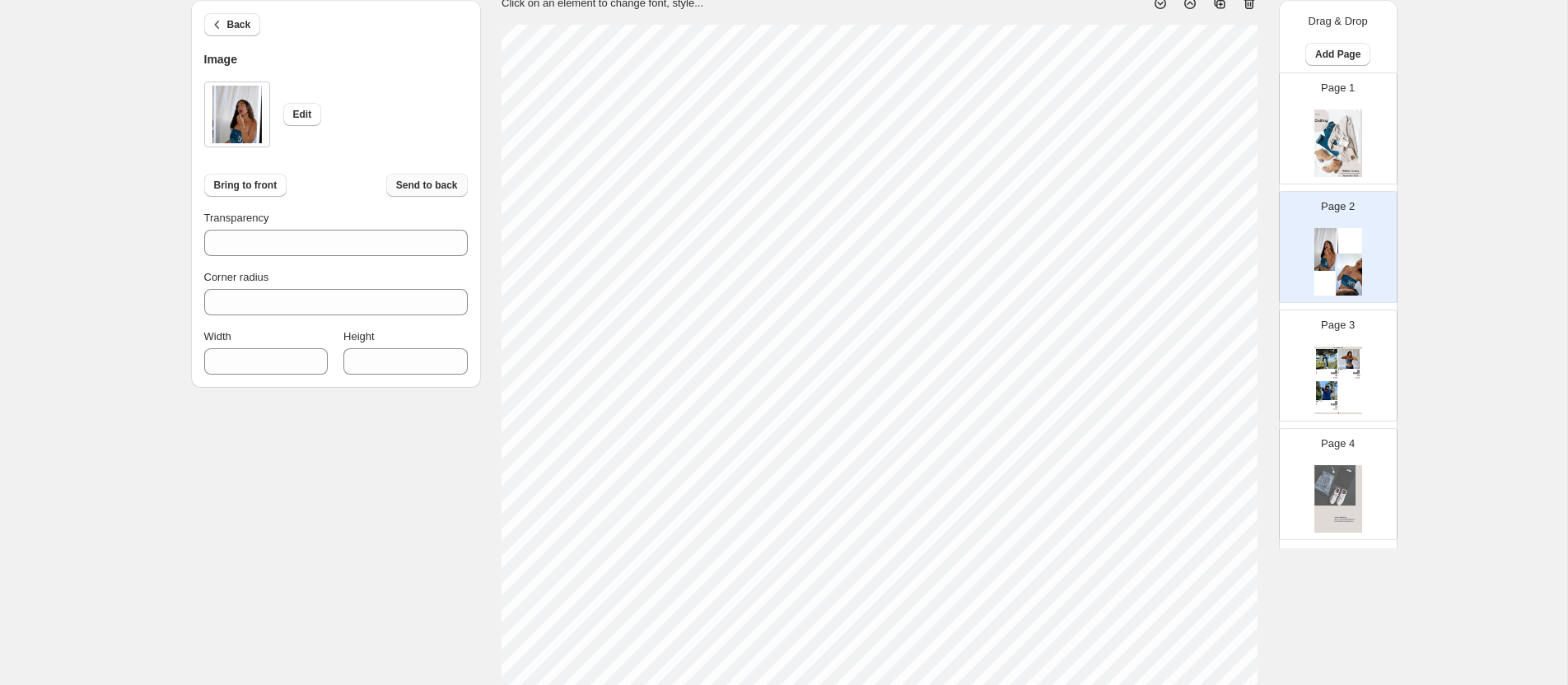 click on "Send to back" at bounding box center [427, 185] 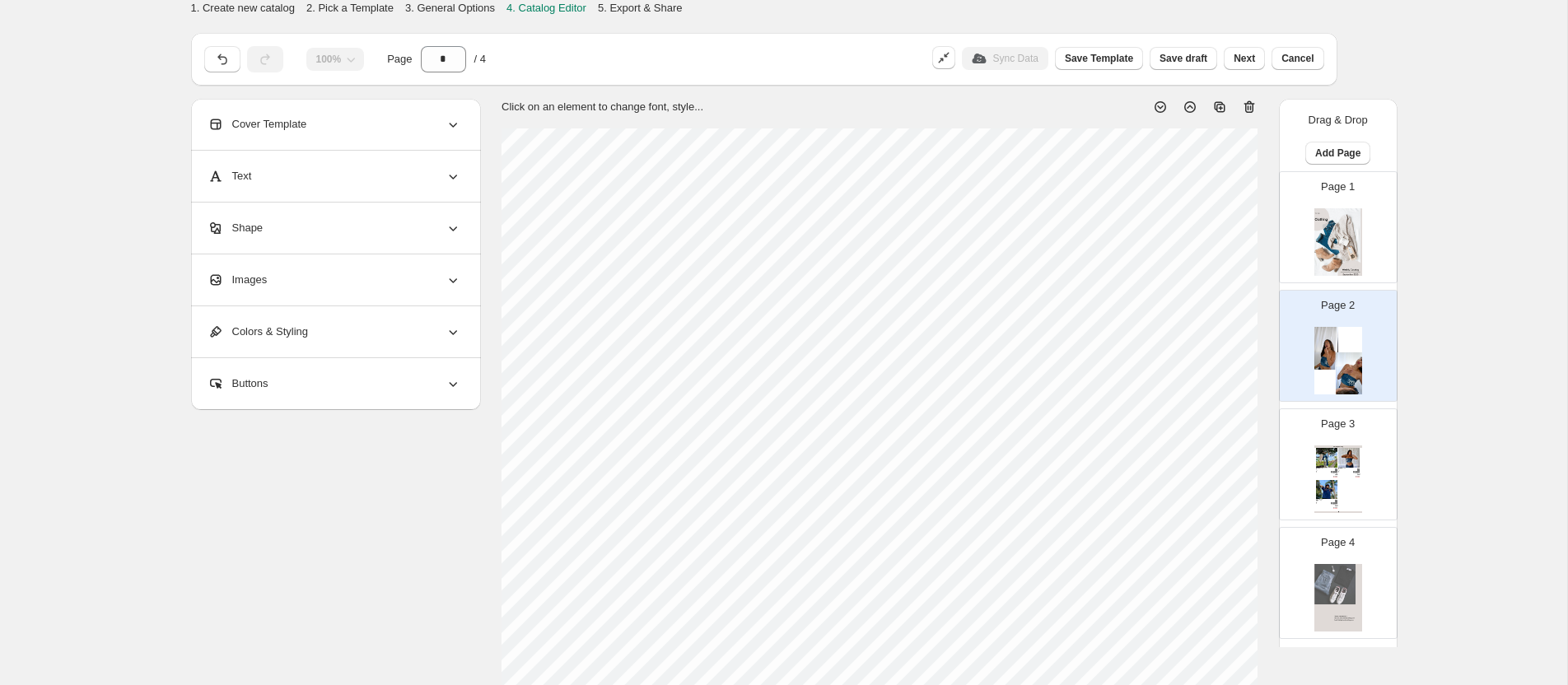 scroll, scrollTop: 5, scrollLeft: 0, axis: vertical 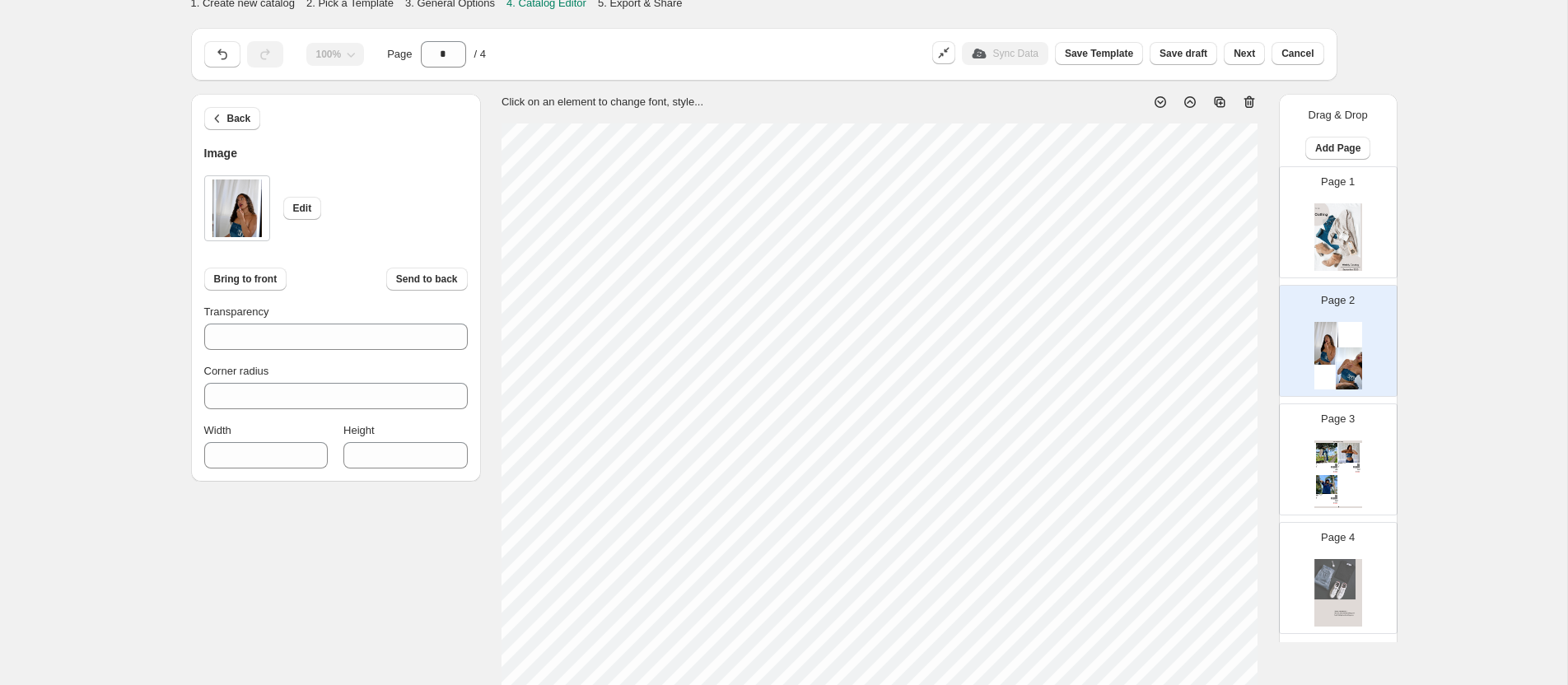 click at bounding box center [237, 208] 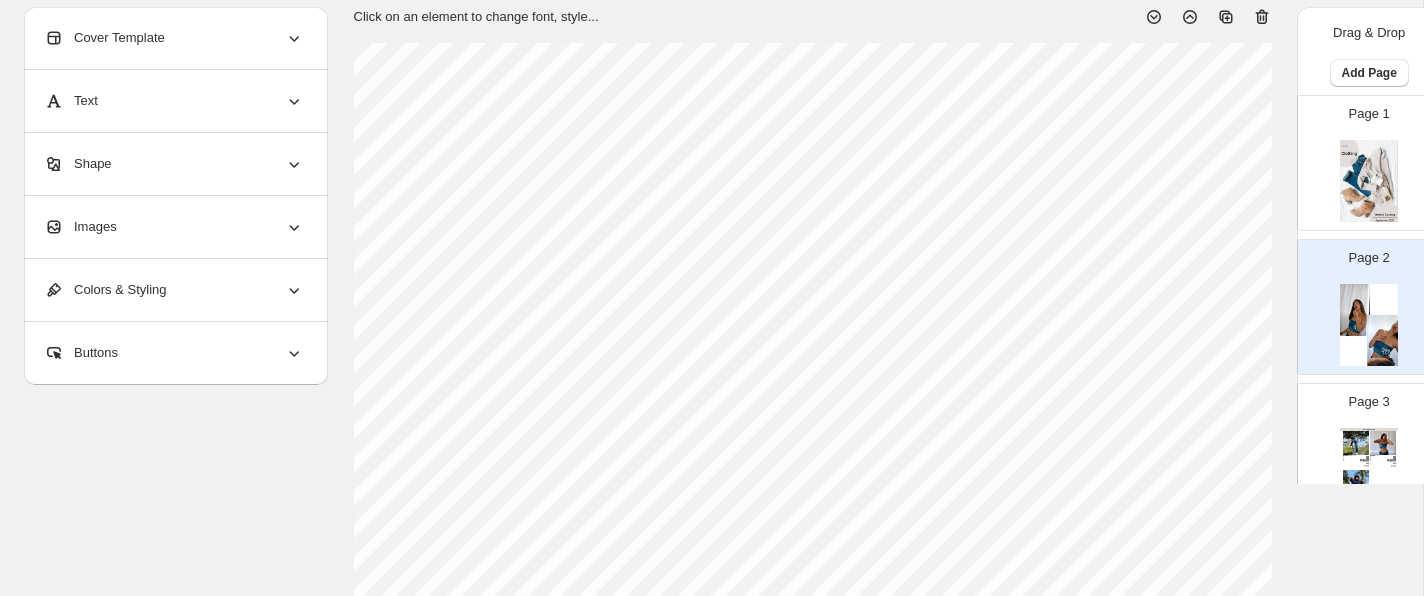 scroll, scrollTop: 115, scrollLeft: 0, axis: vertical 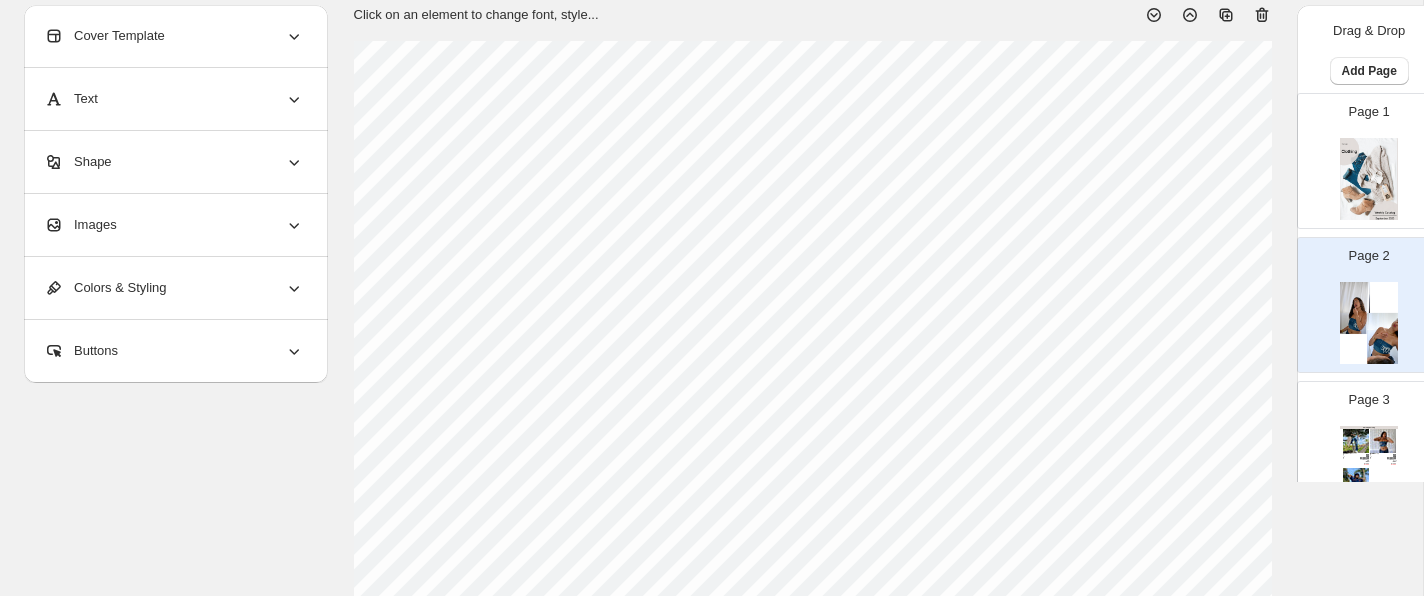click on "Images" at bounding box center [174, 225] 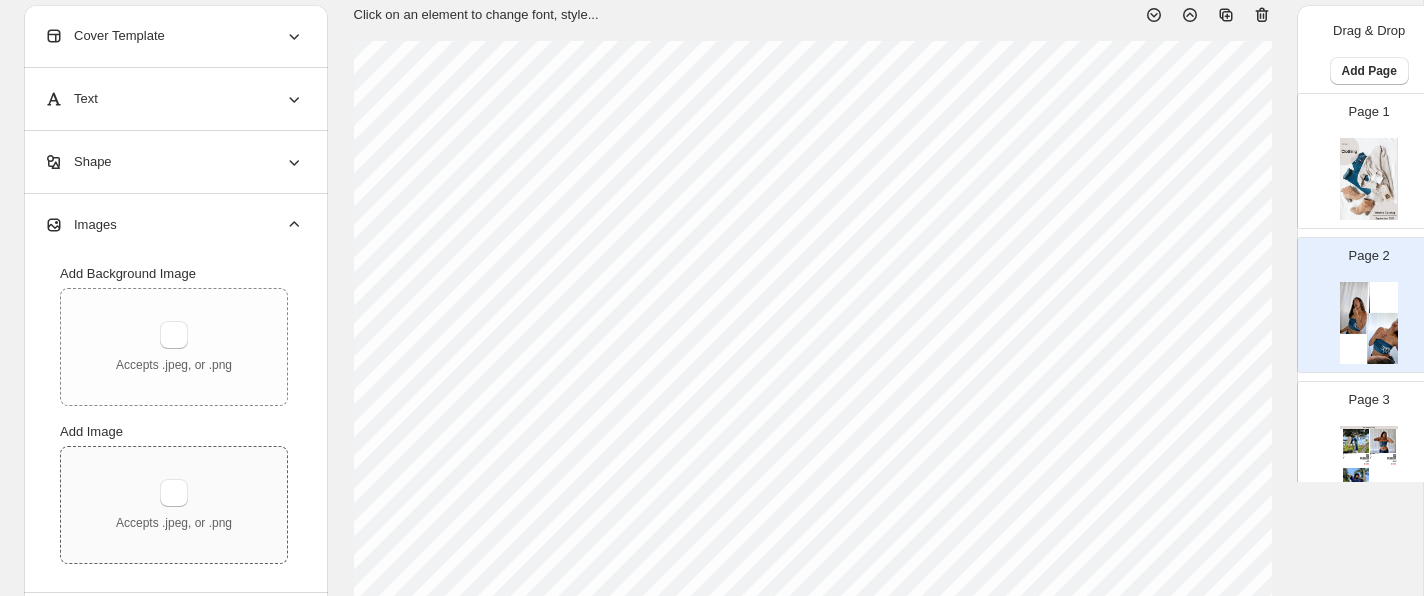 click on "Accepts .jpeg, or .png" at bounding box center (174, 505) 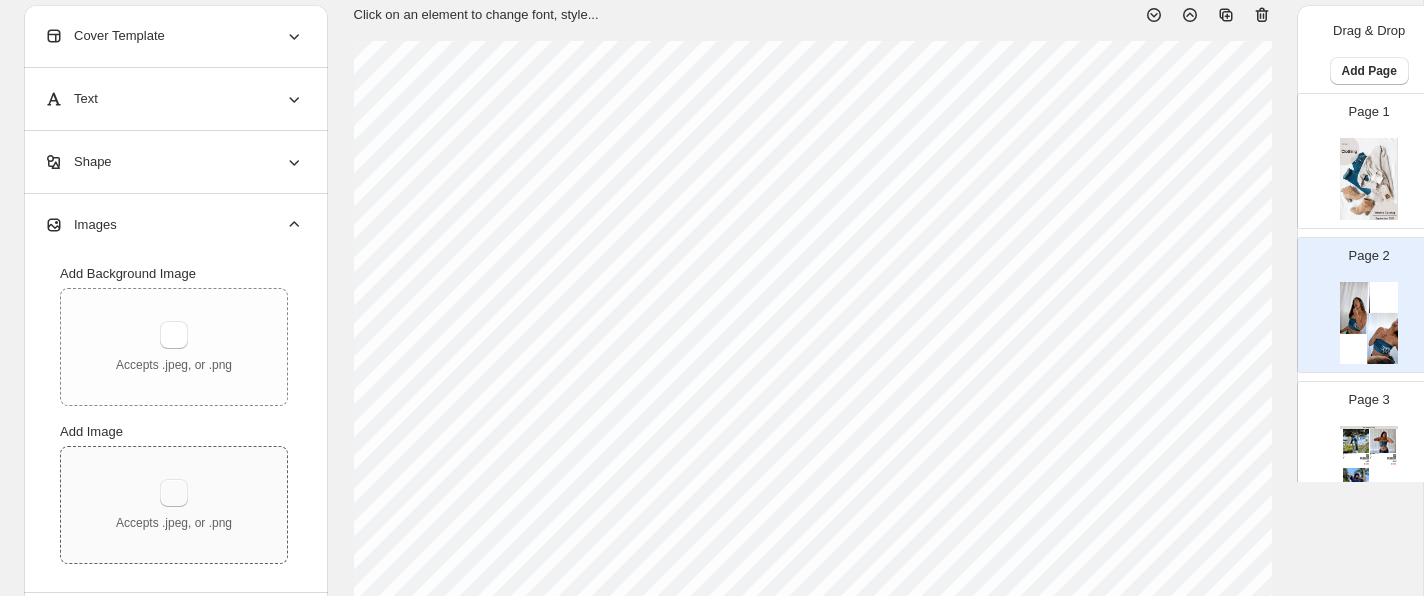 click at bounding box center (174, 493) 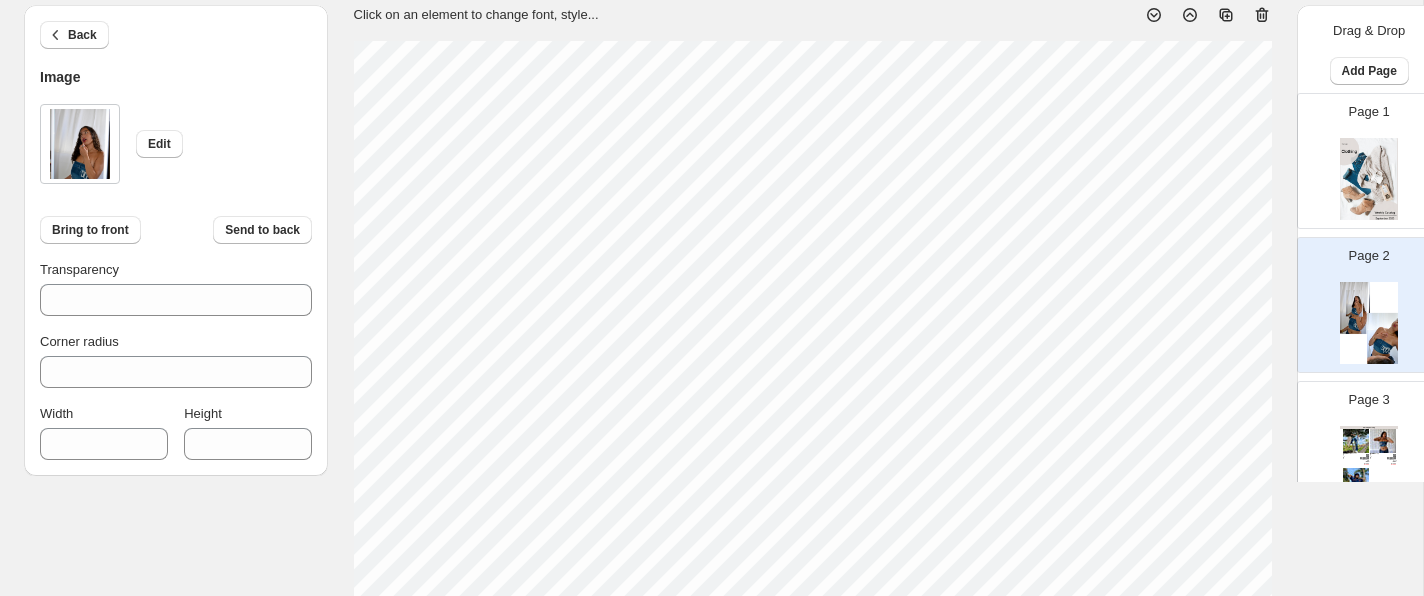 scroll, scrollTop: 142, scrollLeft: 0, axis: vertical 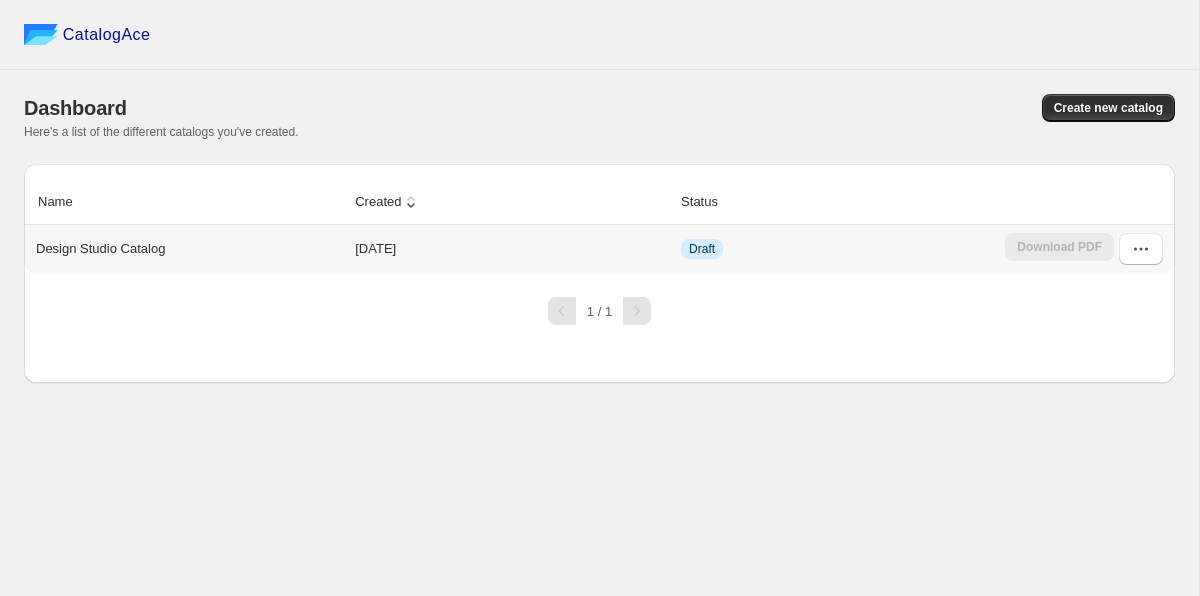click on "Design Studio Catalog" at bounding box center (185, 245) 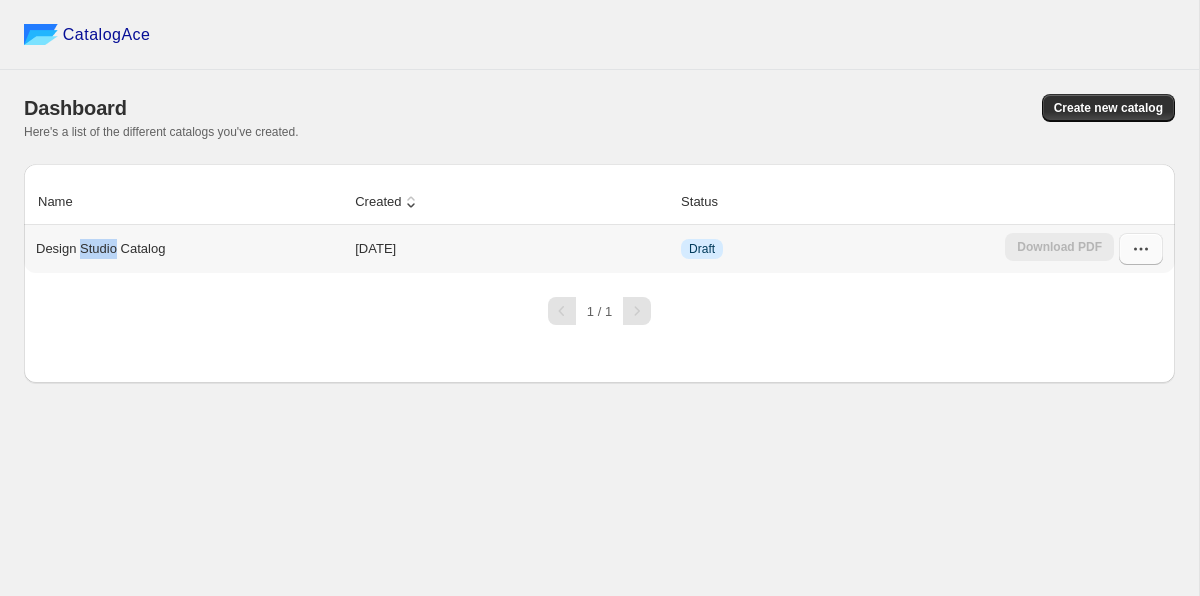 click 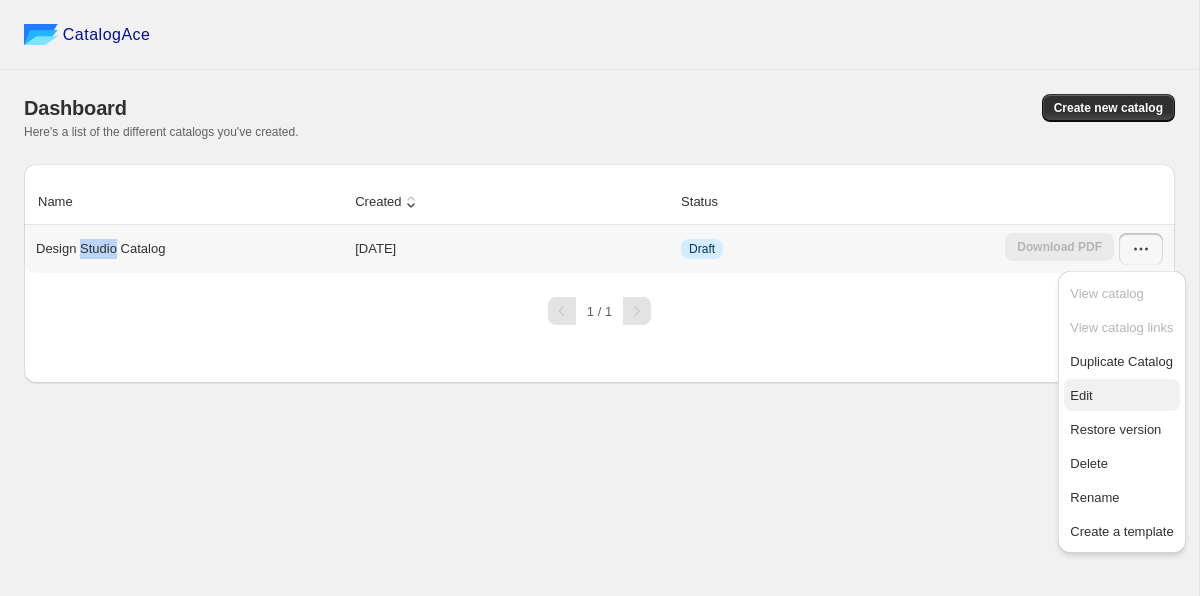 click on "Edit" at bounding box center [1121, 396] 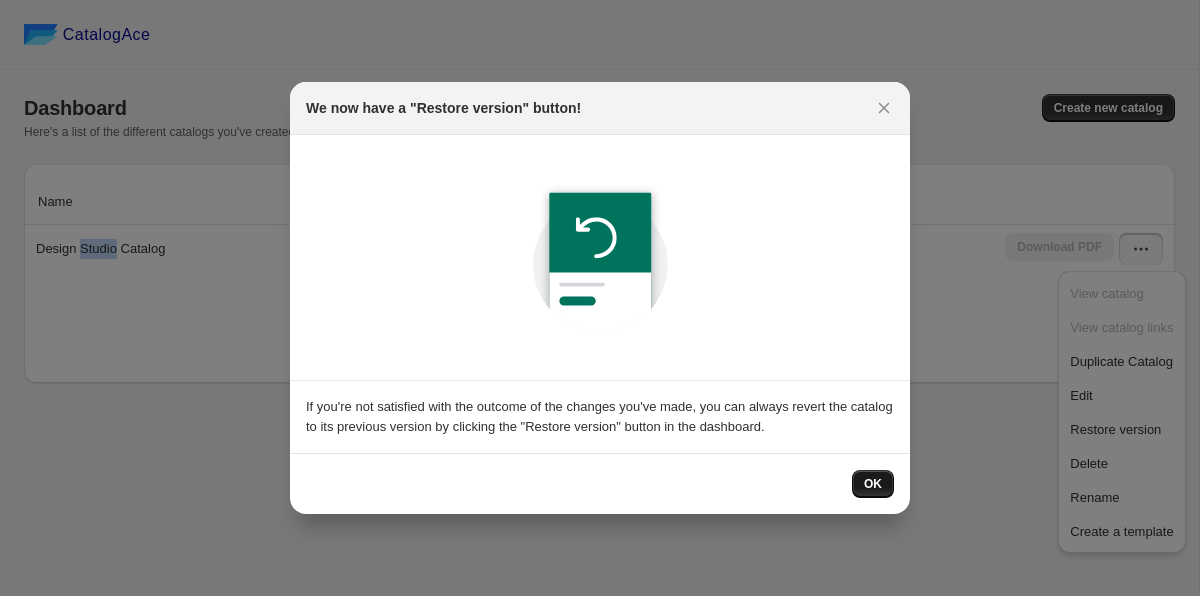 click on "OK" at bounding box center [873, 484] 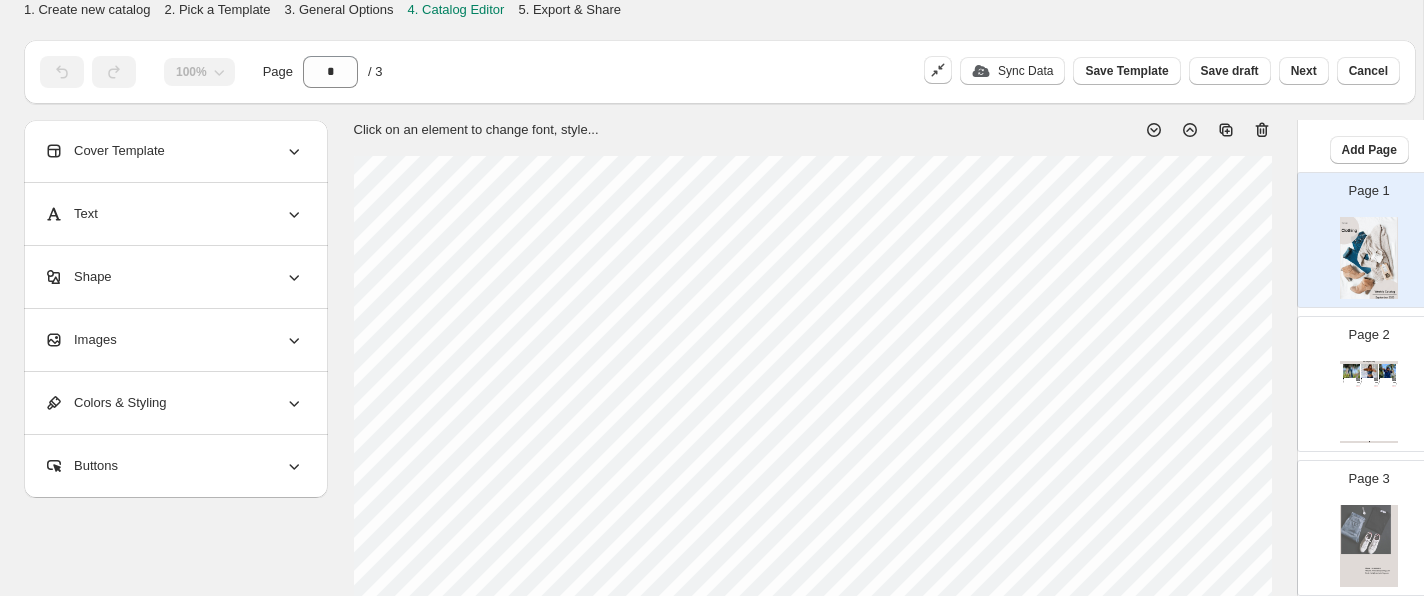 scroll, scrollTop: 87, scrollLeft: 0, axis: vertical 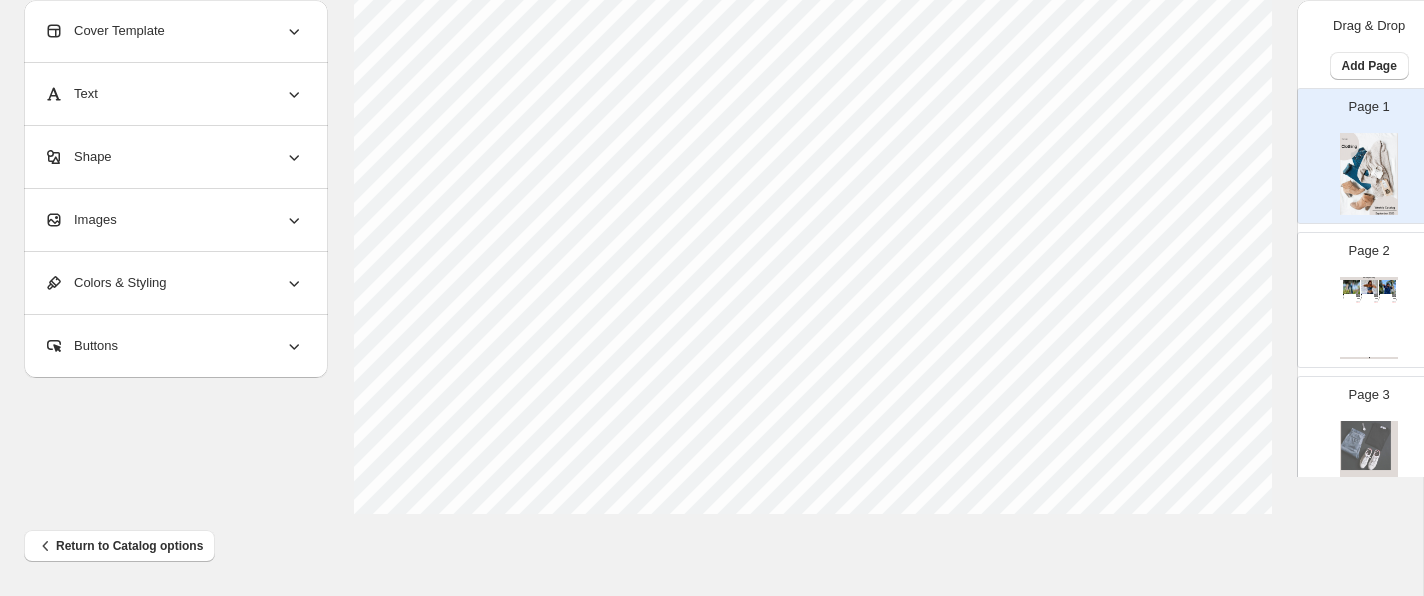 click at bounding box center [1369, 174] 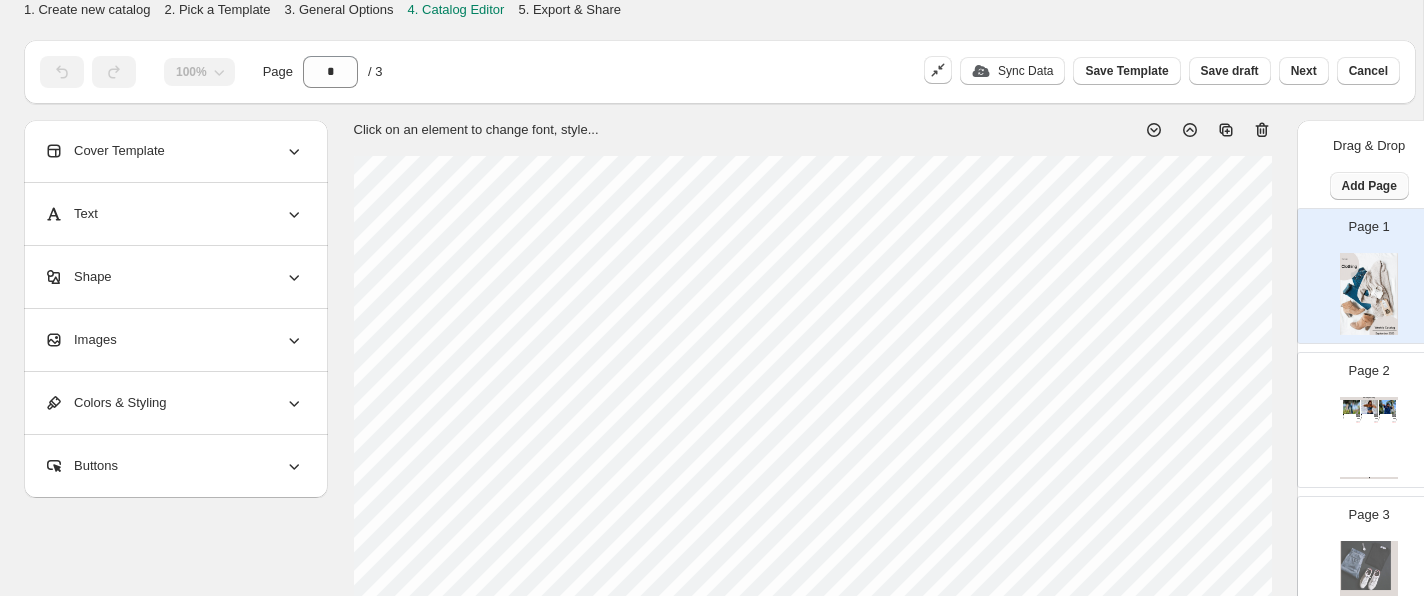click on "Add Page" at bounding box center [1369, 186] 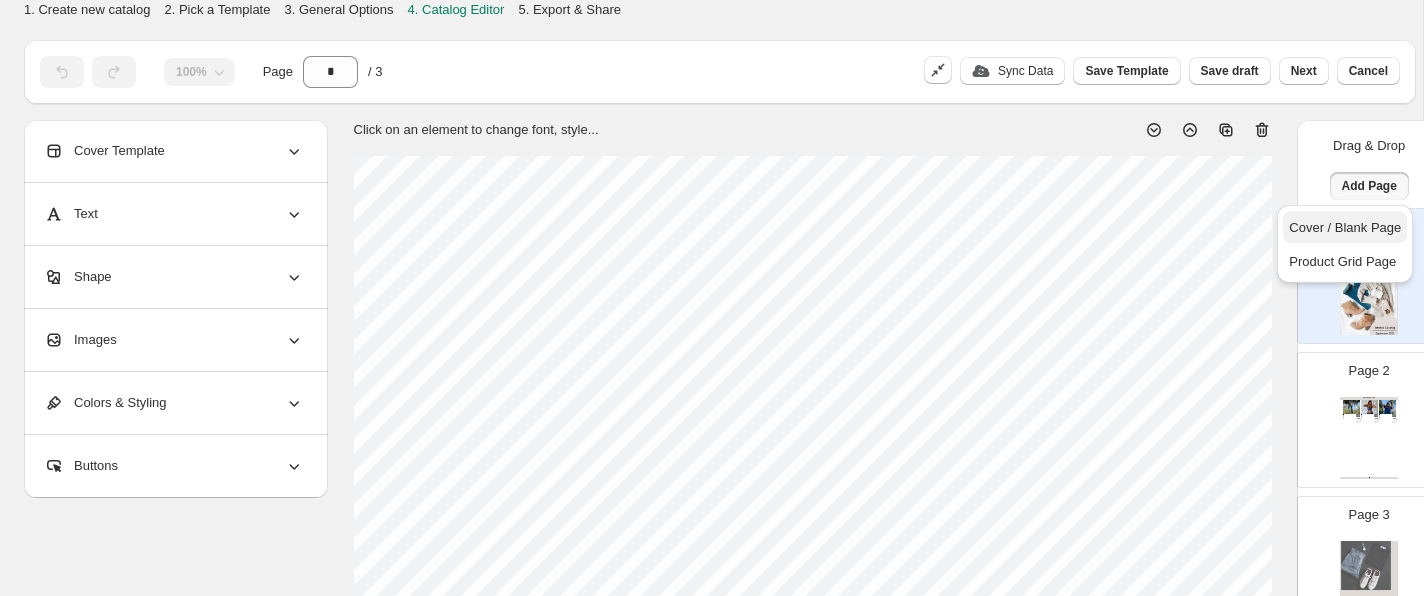 click on "Cover / Blank Page" at bounding box center [1345, 228] 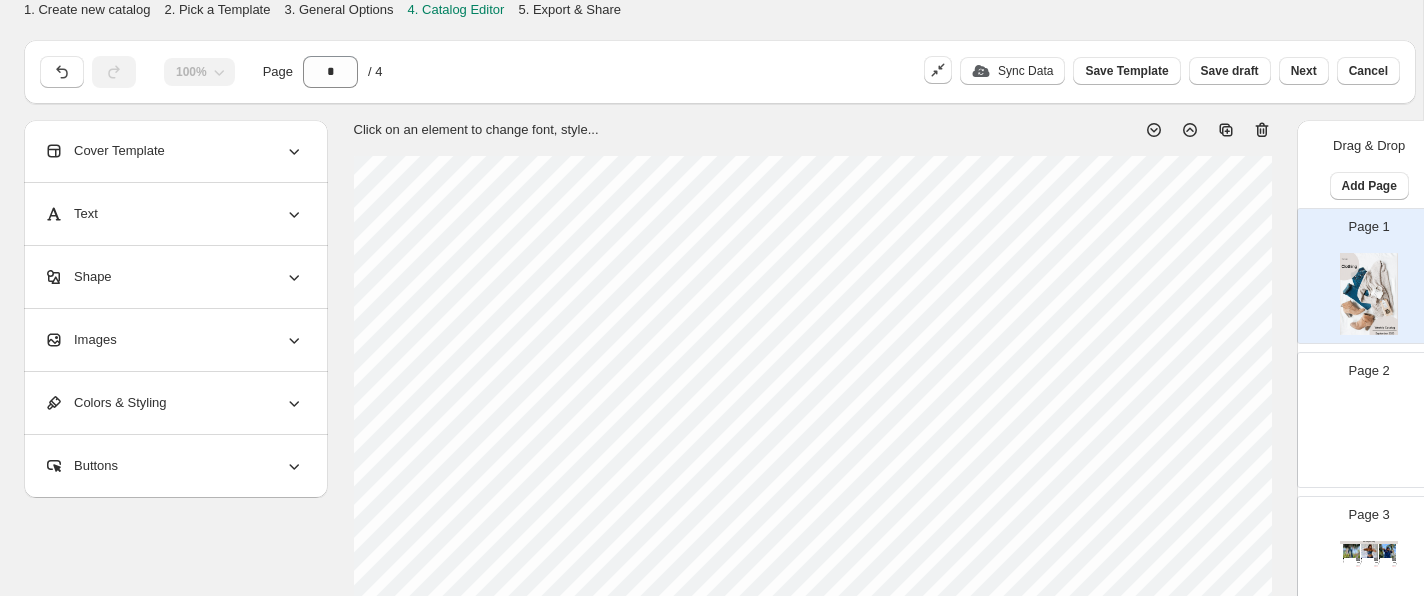 click at bounding box center (1369, 438) 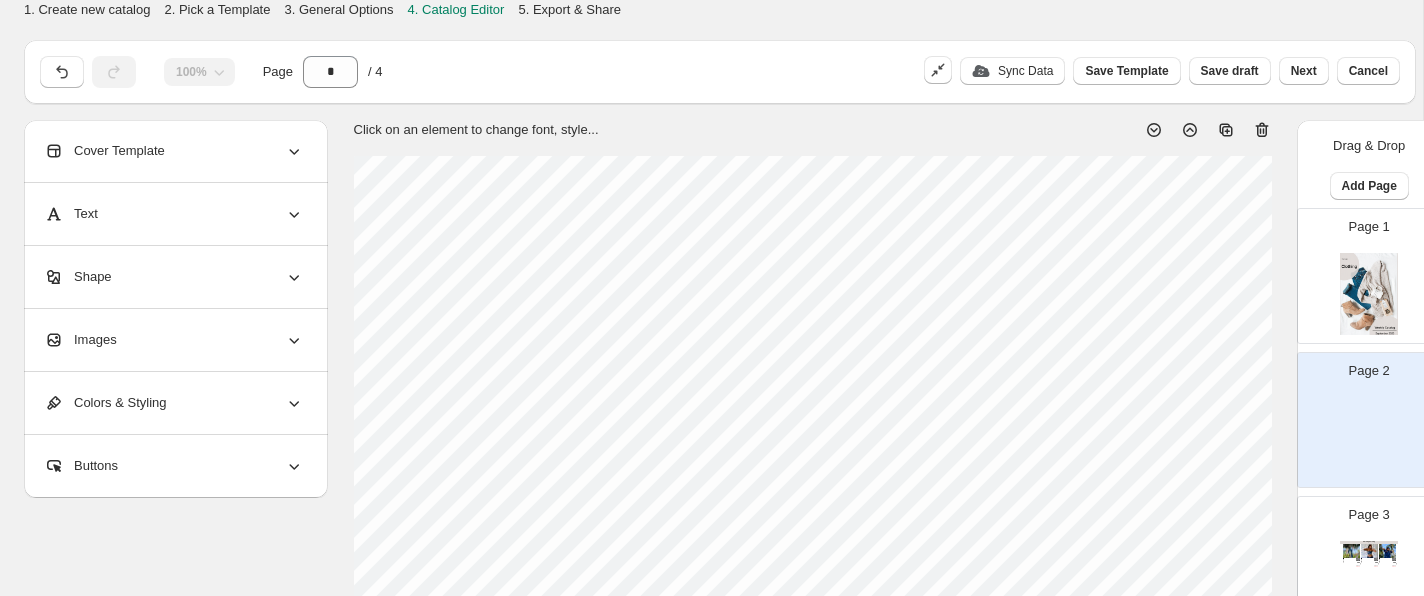 click on "Images" at bounding box center (174, 340) 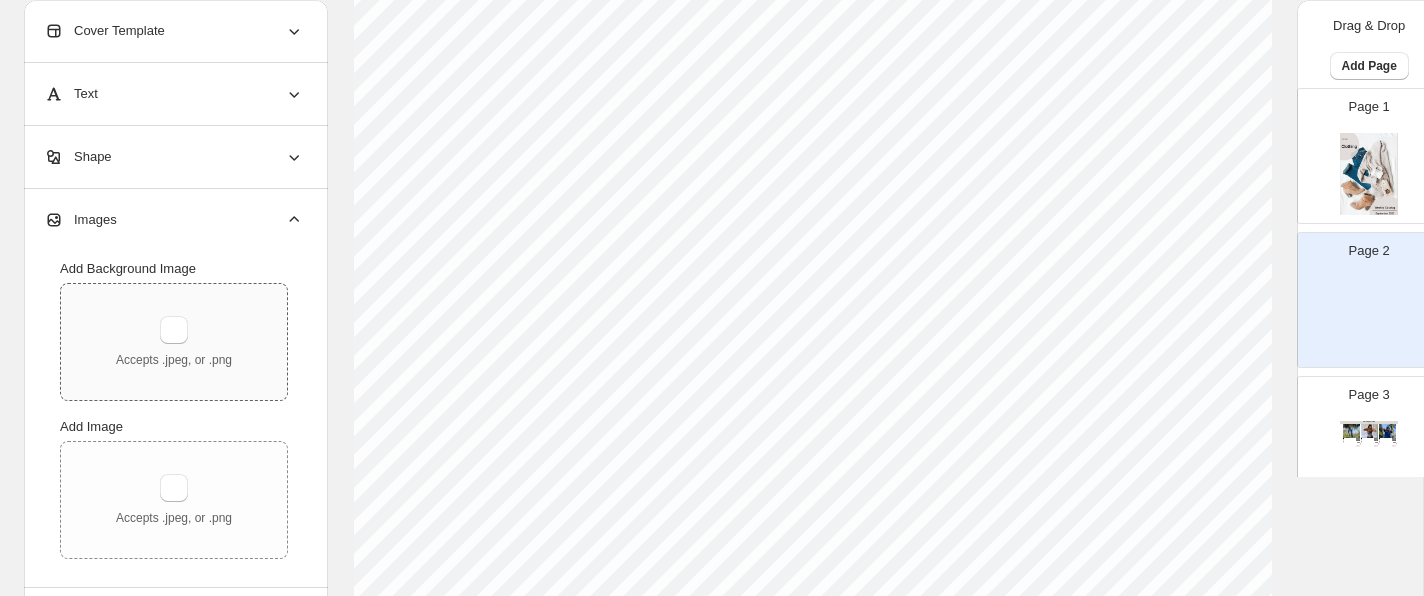 scroll, scrollTop: 219, scrollLeft: 0, axis: vertical 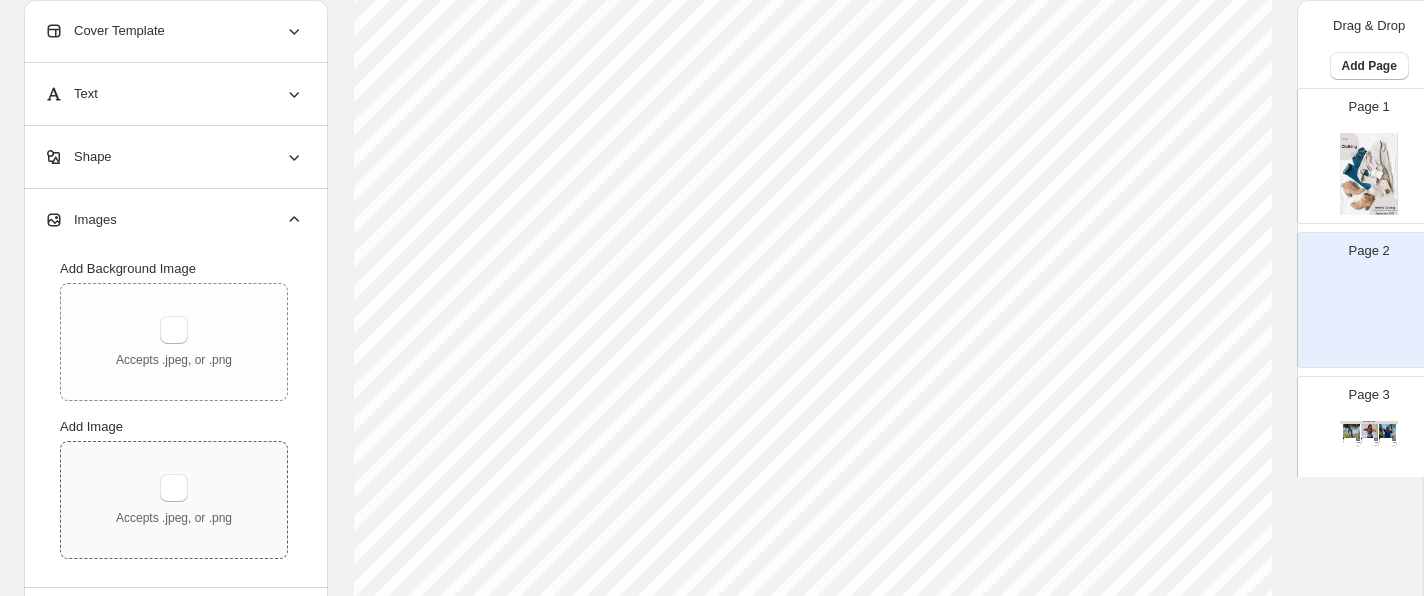 click on "Accepts .jpeg, or .png" at bounding box center [174, 500] 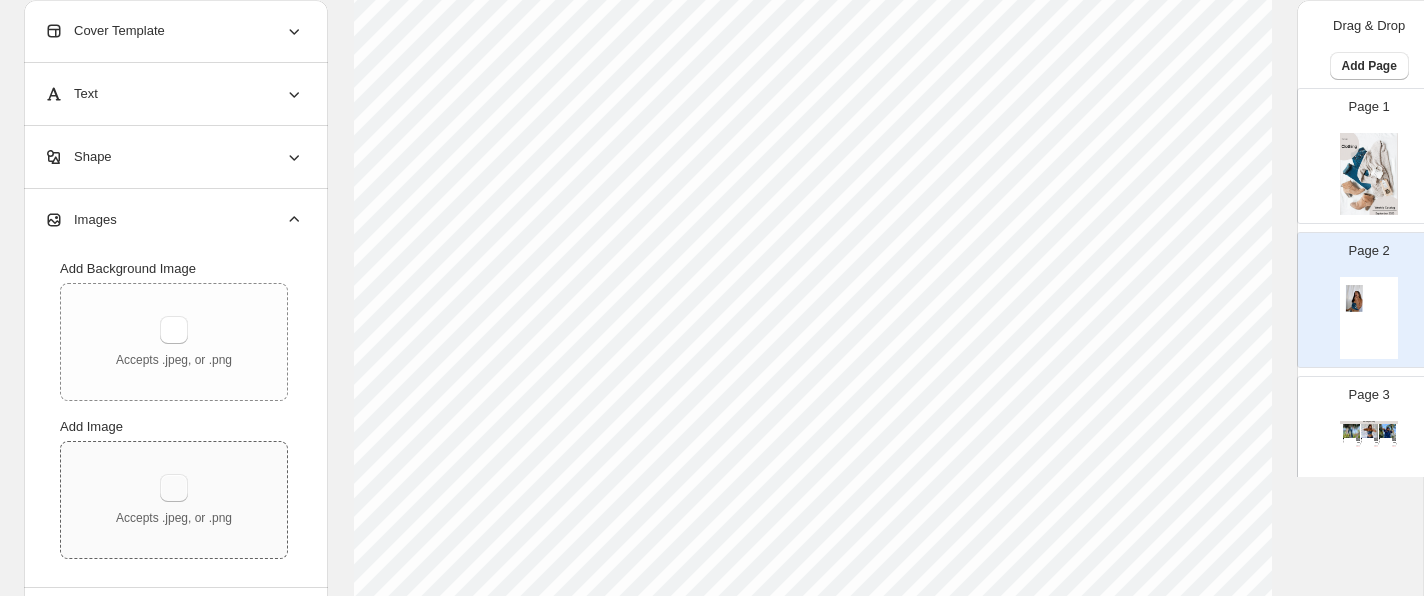 click at bounding box center (174, 488) 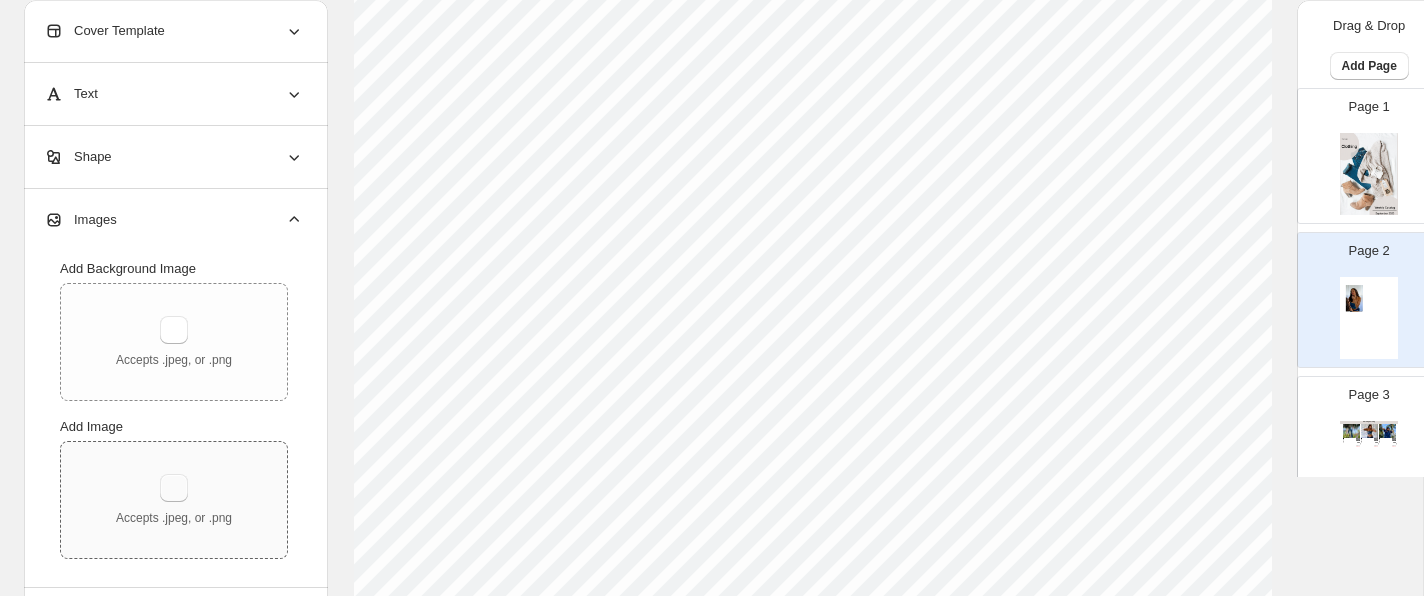 click at bounding box center [174, 488] 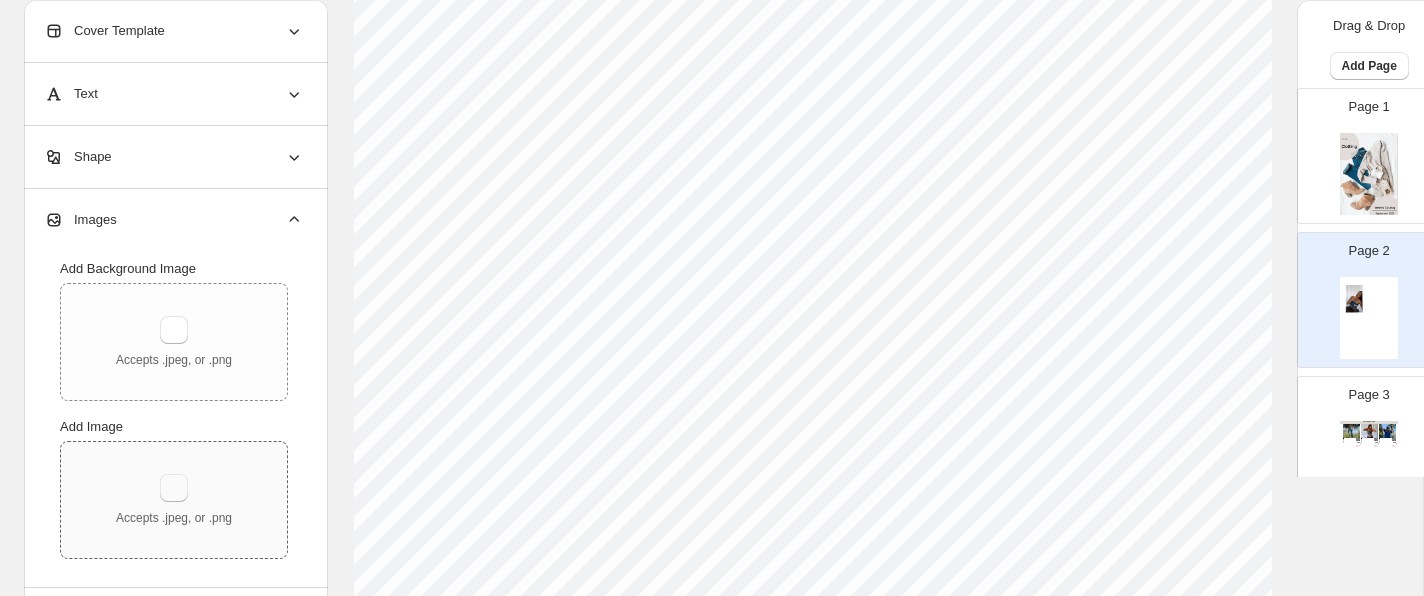 click at bounding box center (174, 488) 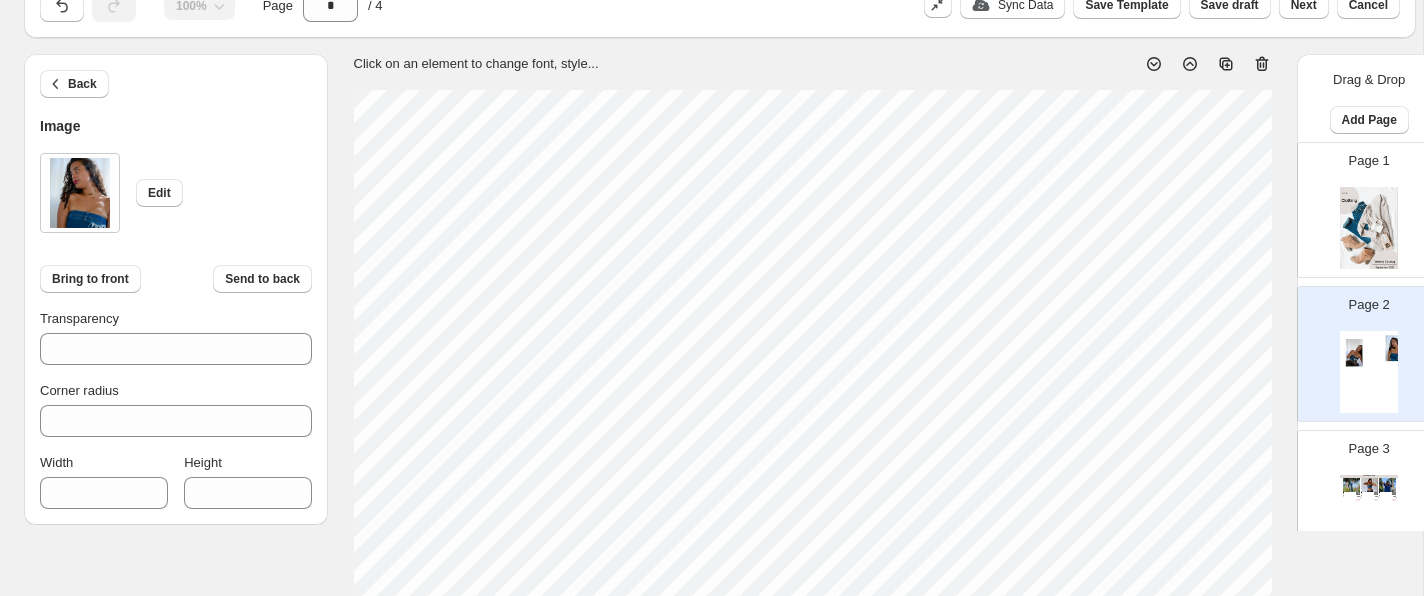 scroll, scrollTop: 67, scrollLeft: 0, axis: vertical 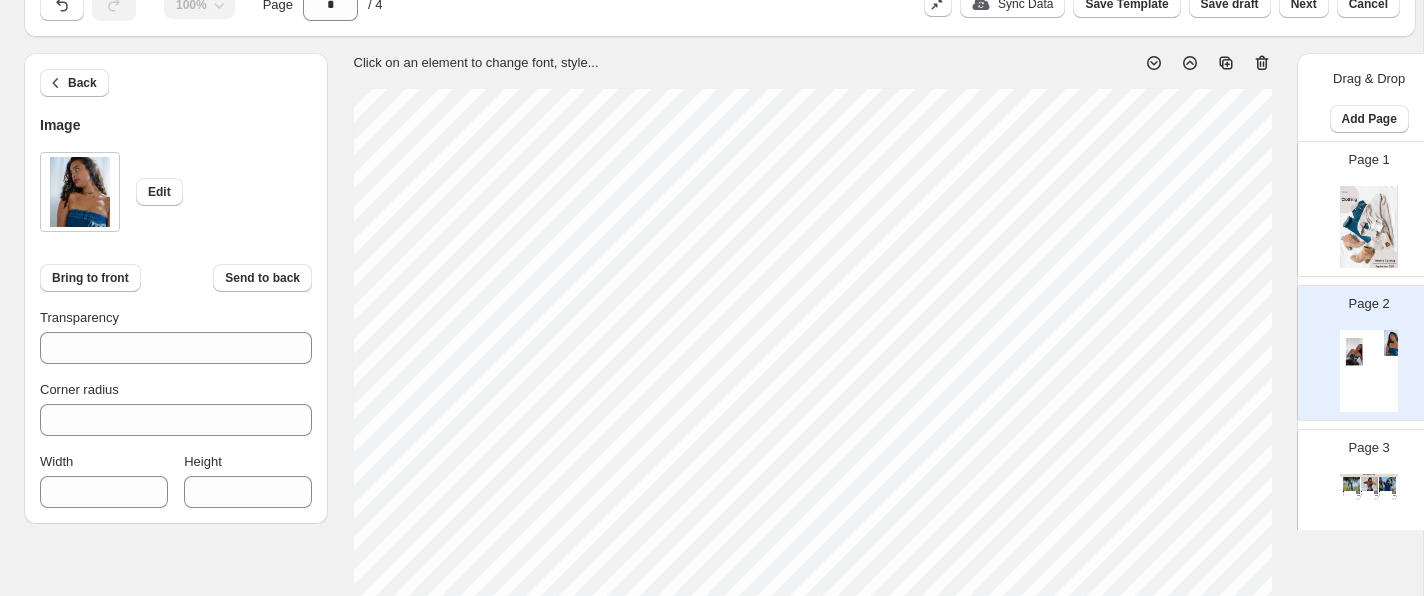 type on "***" 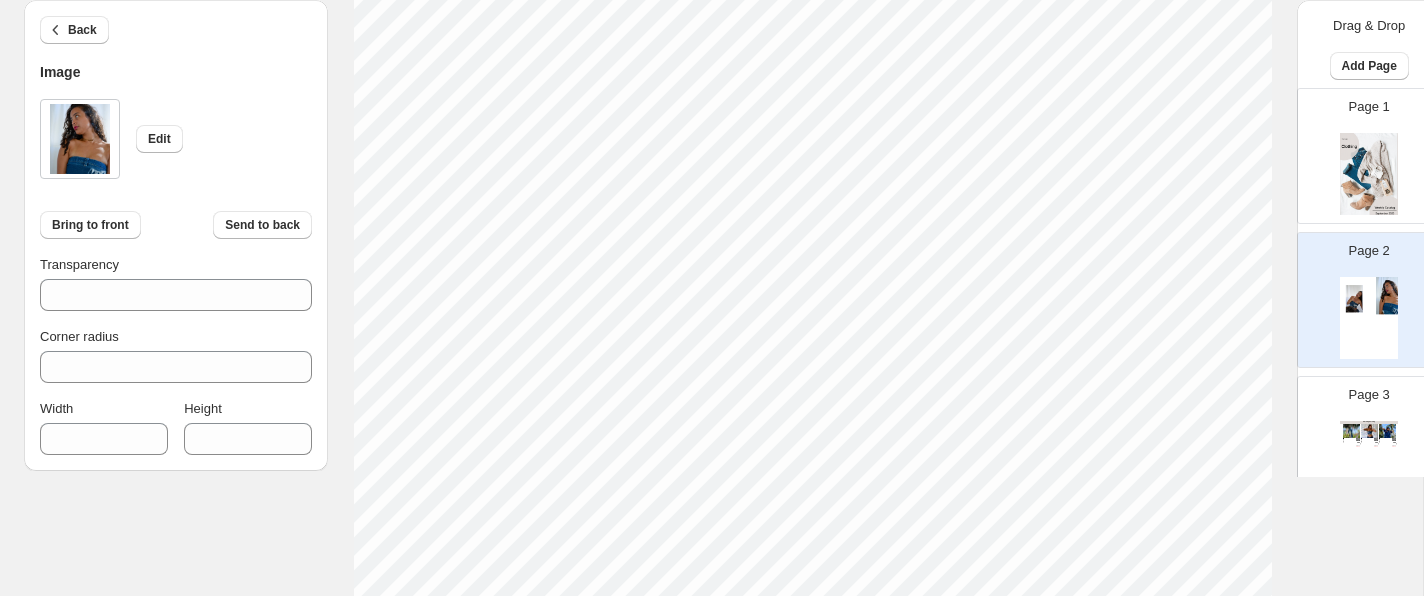 scroll, scrollTop: 508, scrollLeft: 0, axis: vertical 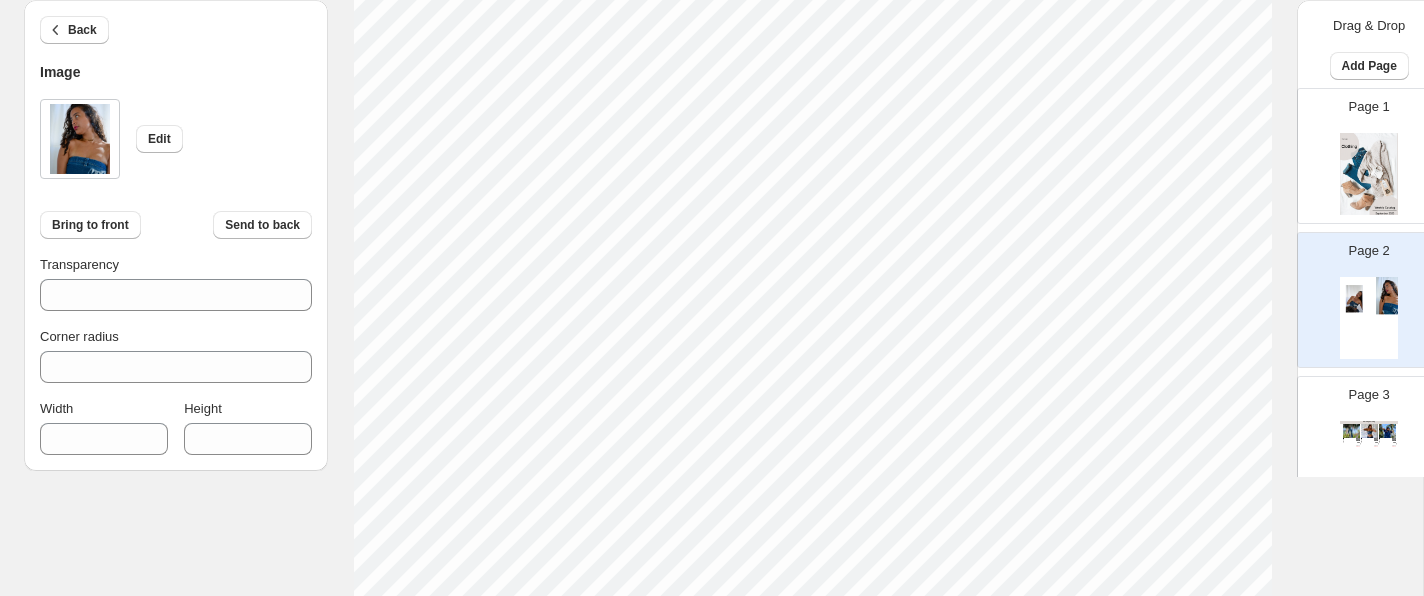 type on "***" 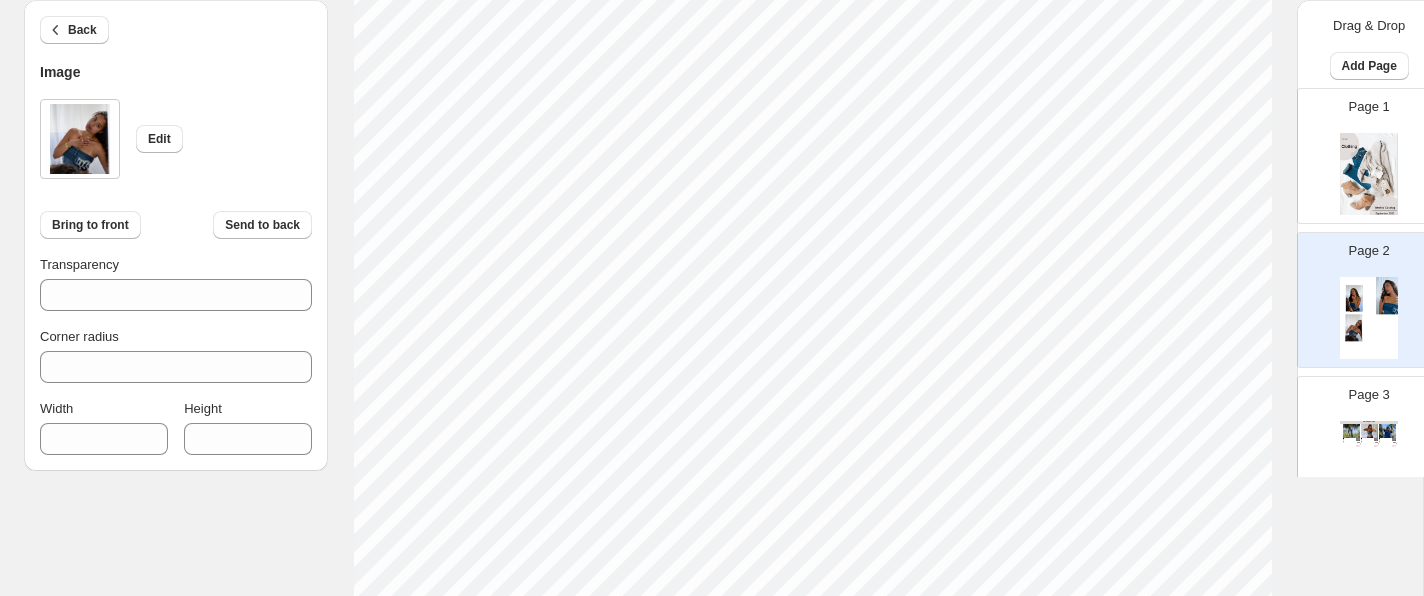 scroll, scrollTop: 623, scrollLeft: 0, axis: vertical 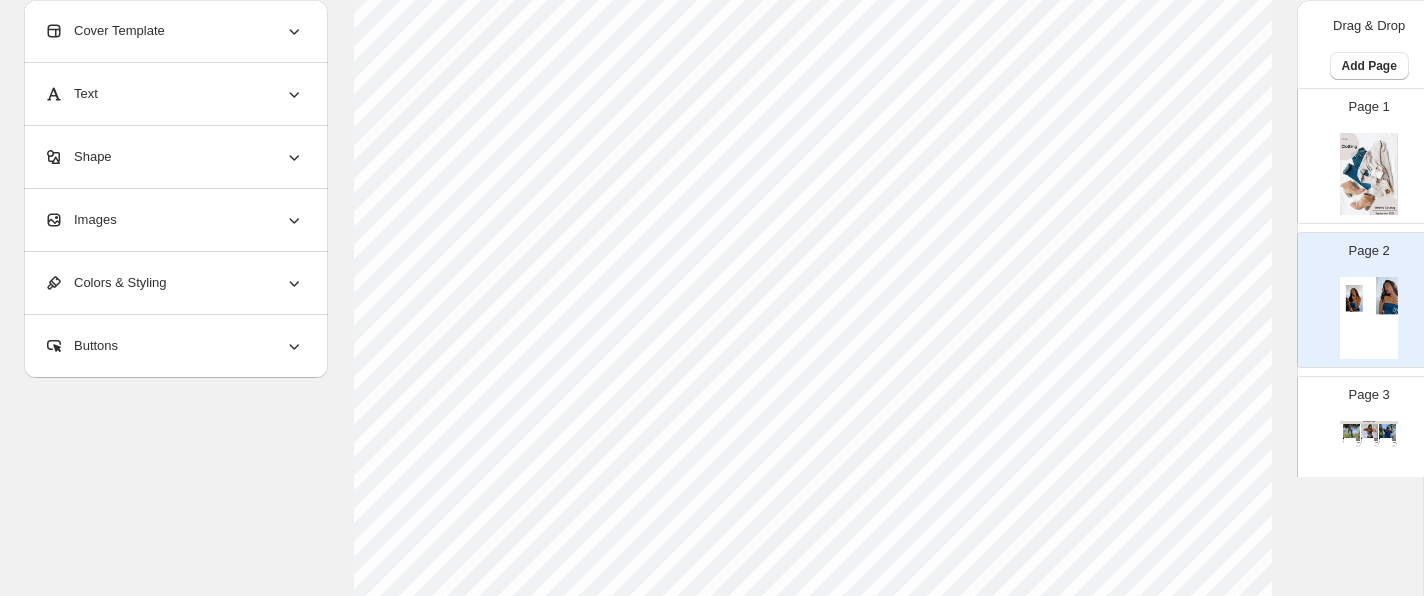 click on "Images" at bounding box center (174, 220) 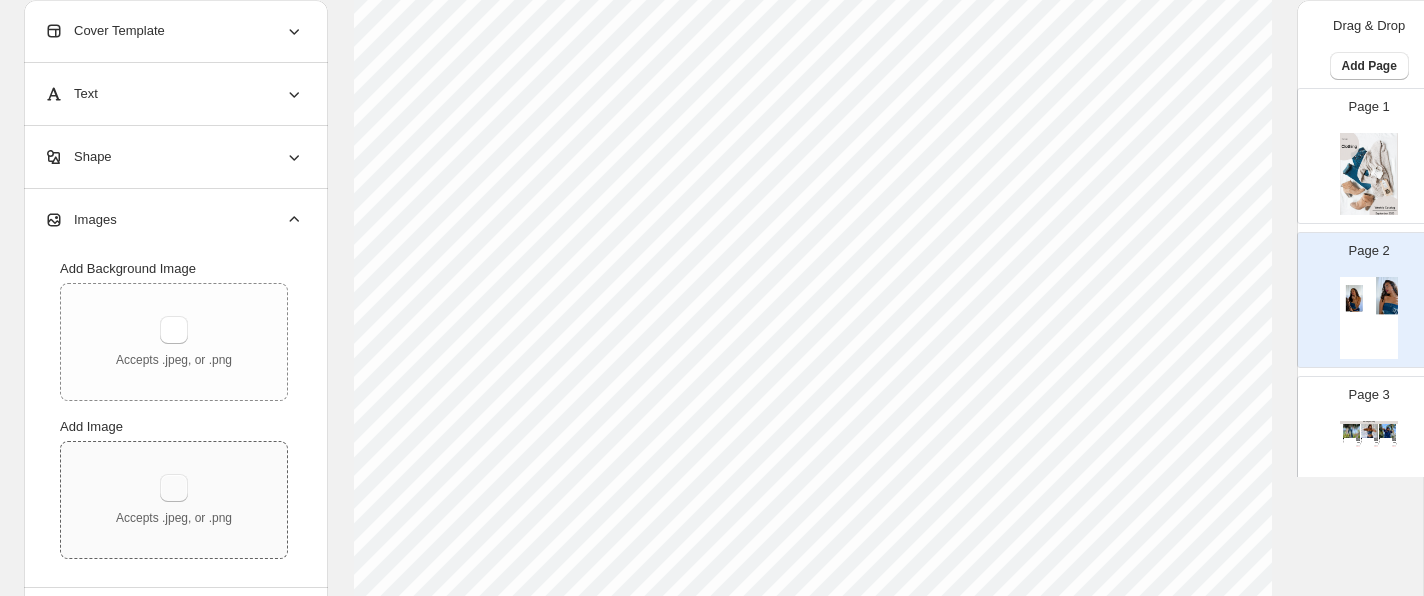 click at bounding box center [174, 488] 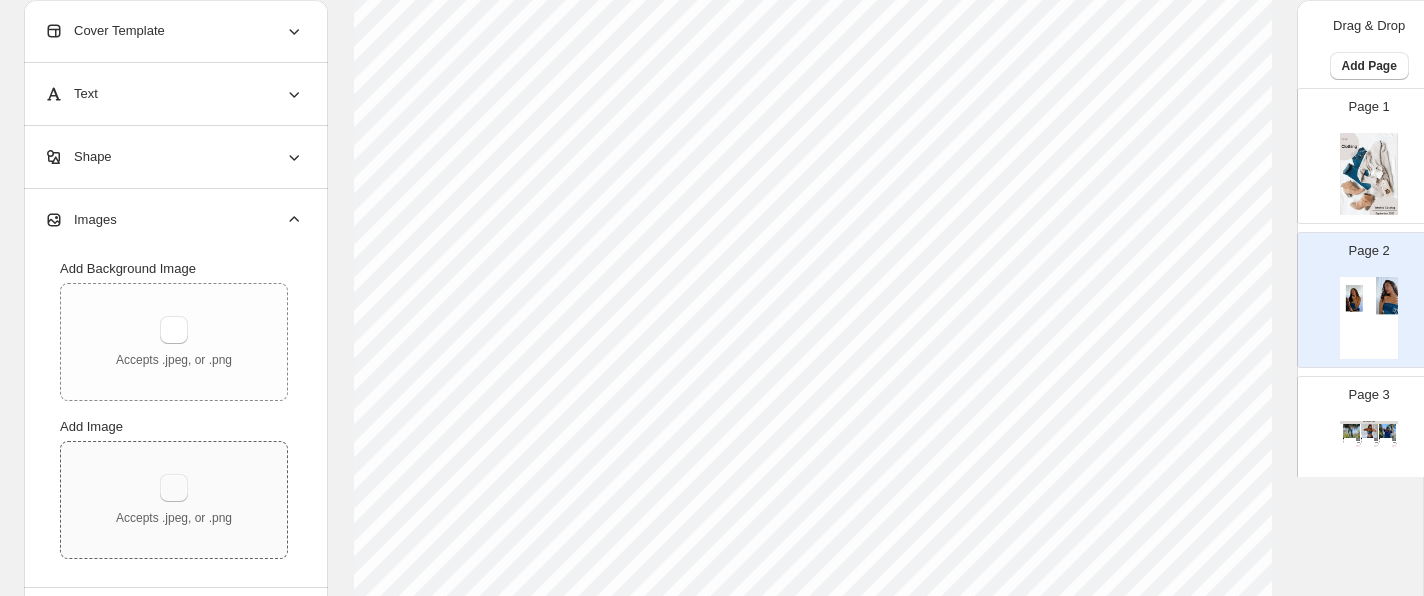 type on "**********" 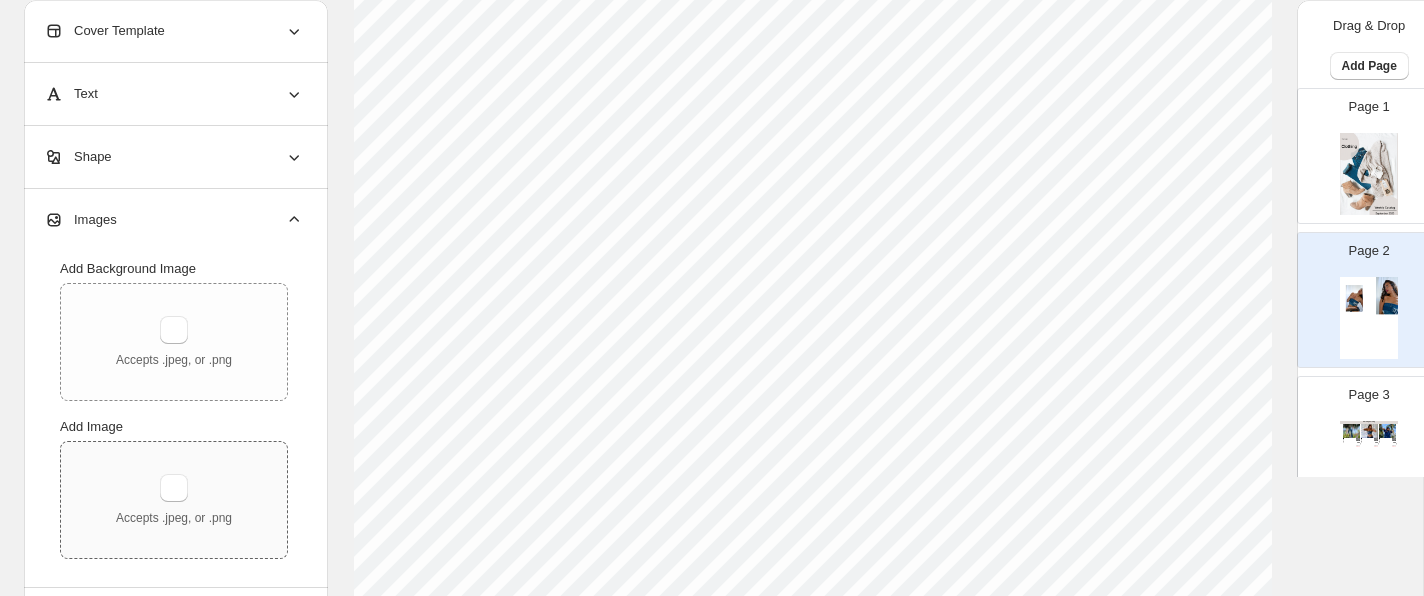 scroll, scrollTop: 218, scrollLeft: 0, axis: vertical 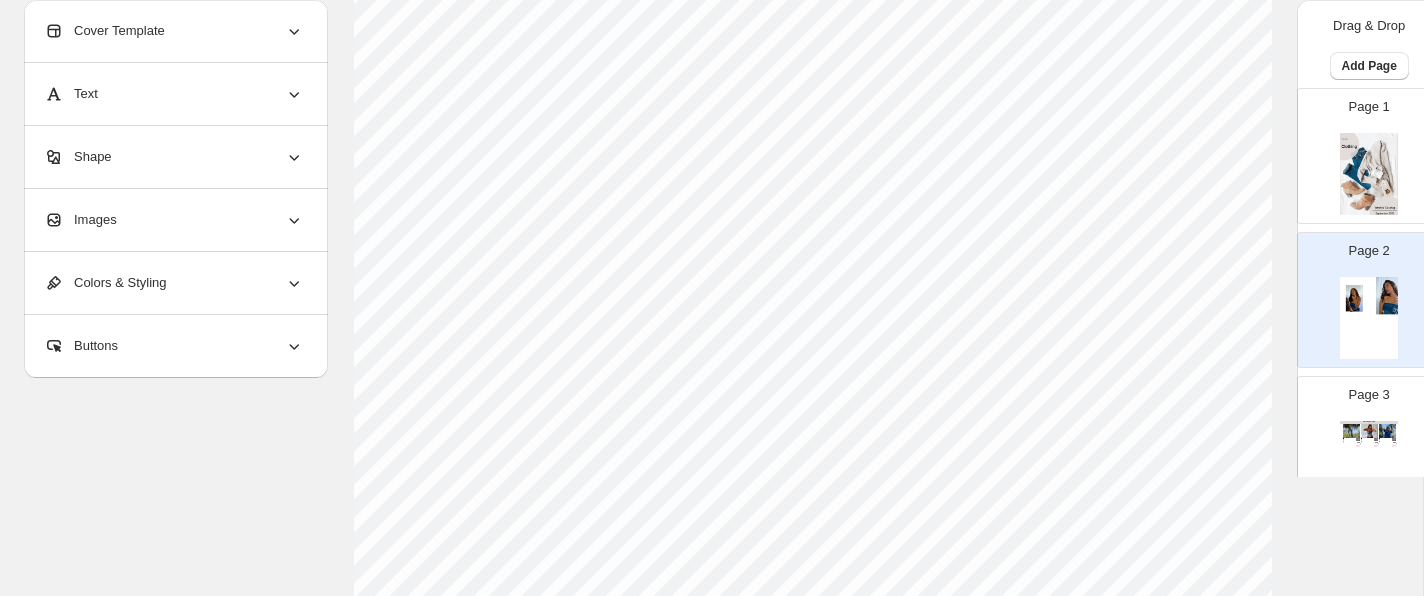 click on "Images" at bounding box center [174, 220] 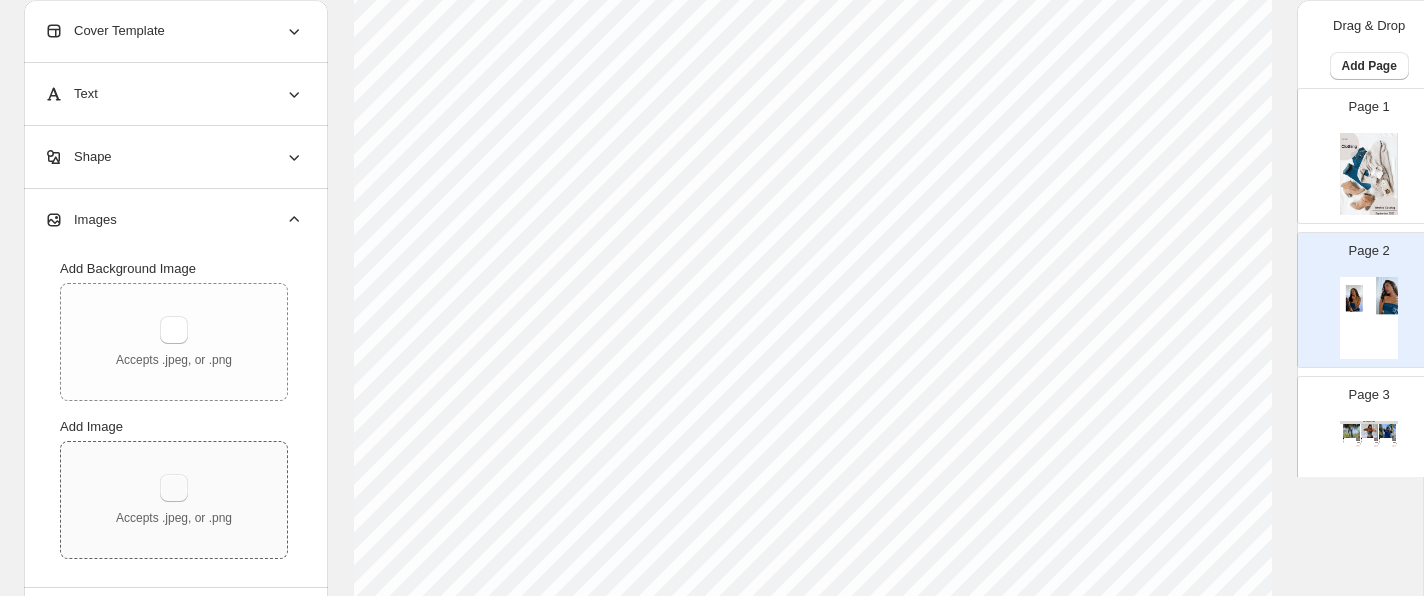 click at bounding box center [174, 488] 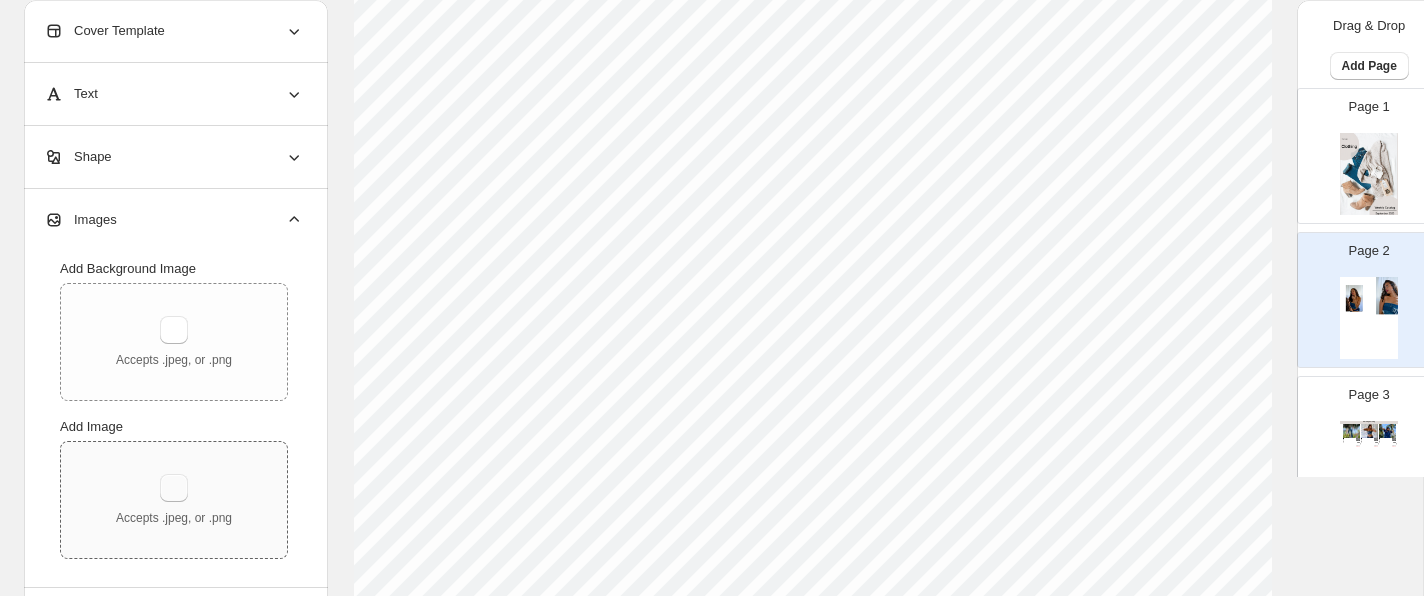 type on "**********" 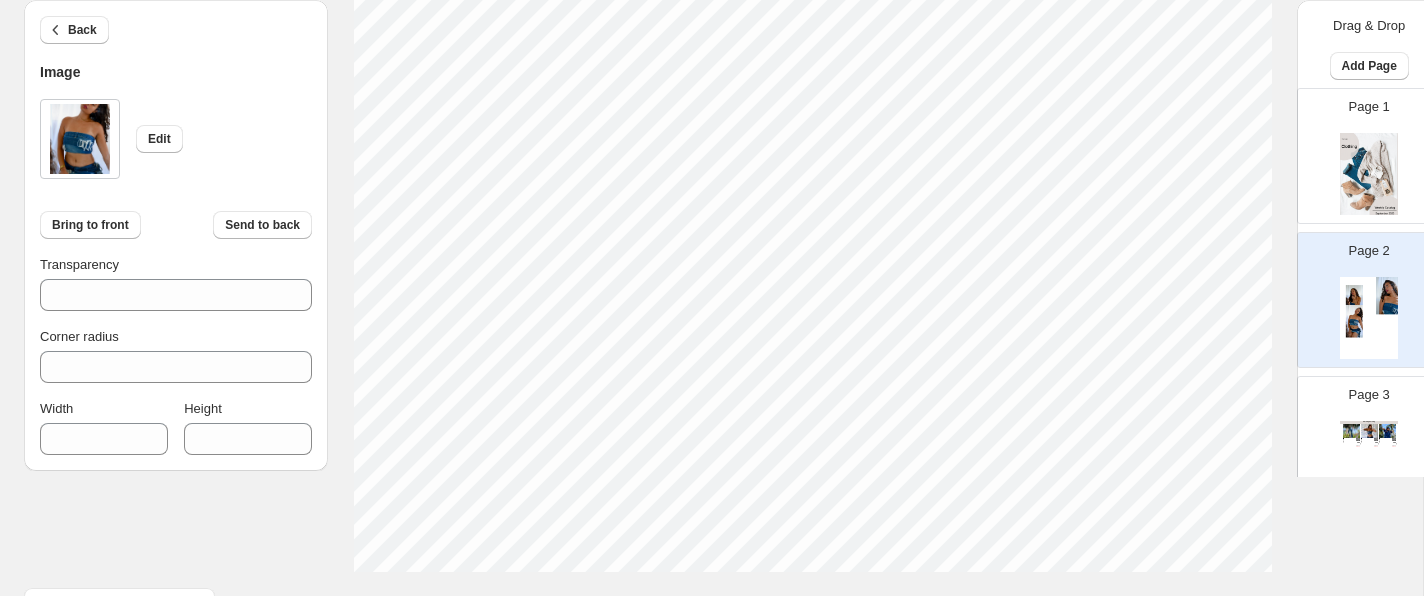 scroll, scrollTop: 783, scrollLeft: 0, axis: vertical 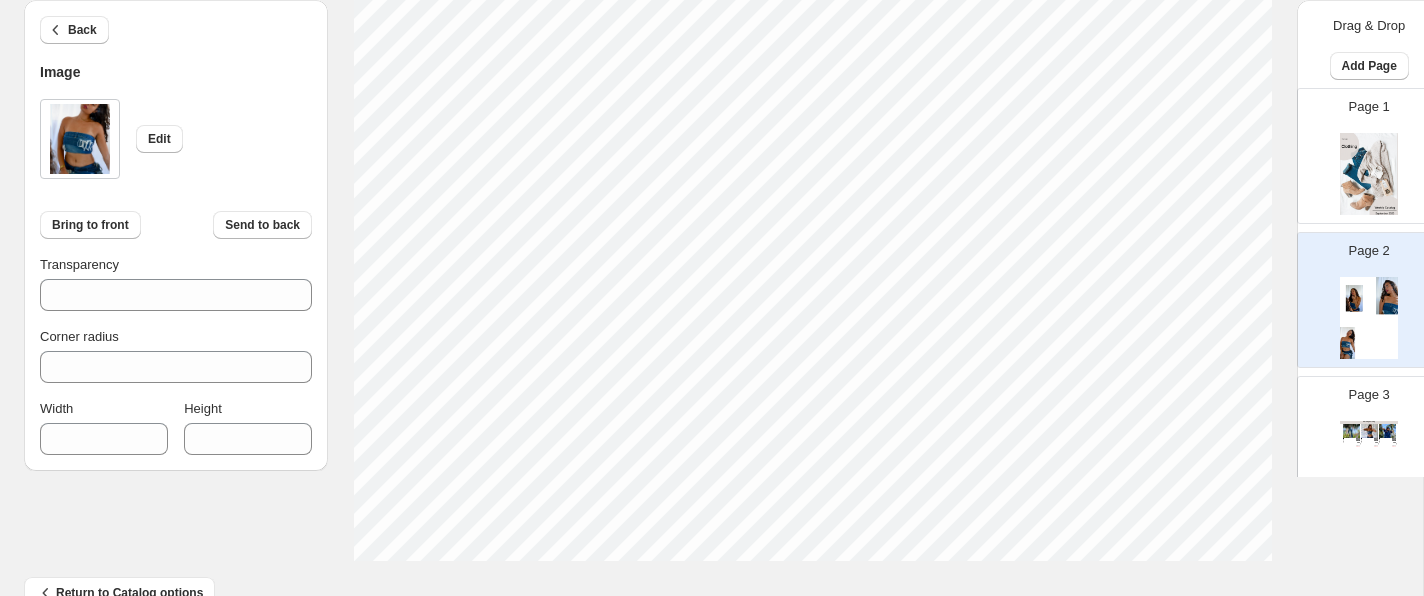 type on "***" 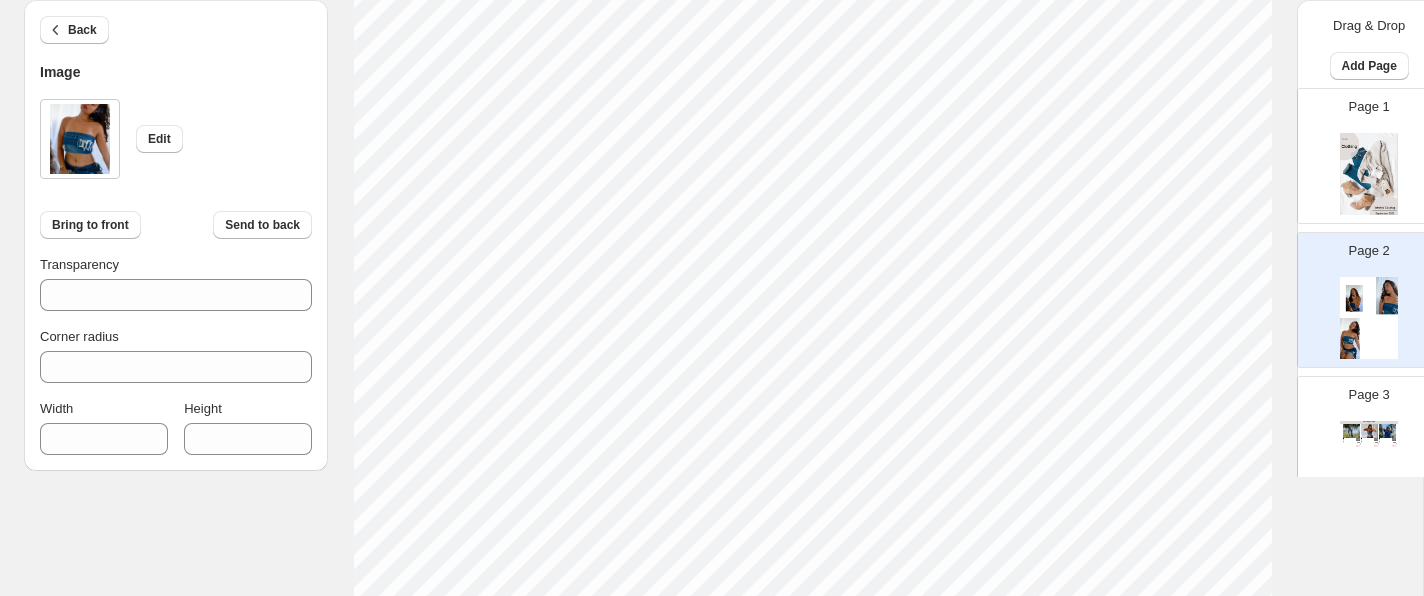 scroll, scrollTop: 210, scrollLeft: 0, axis: vertical 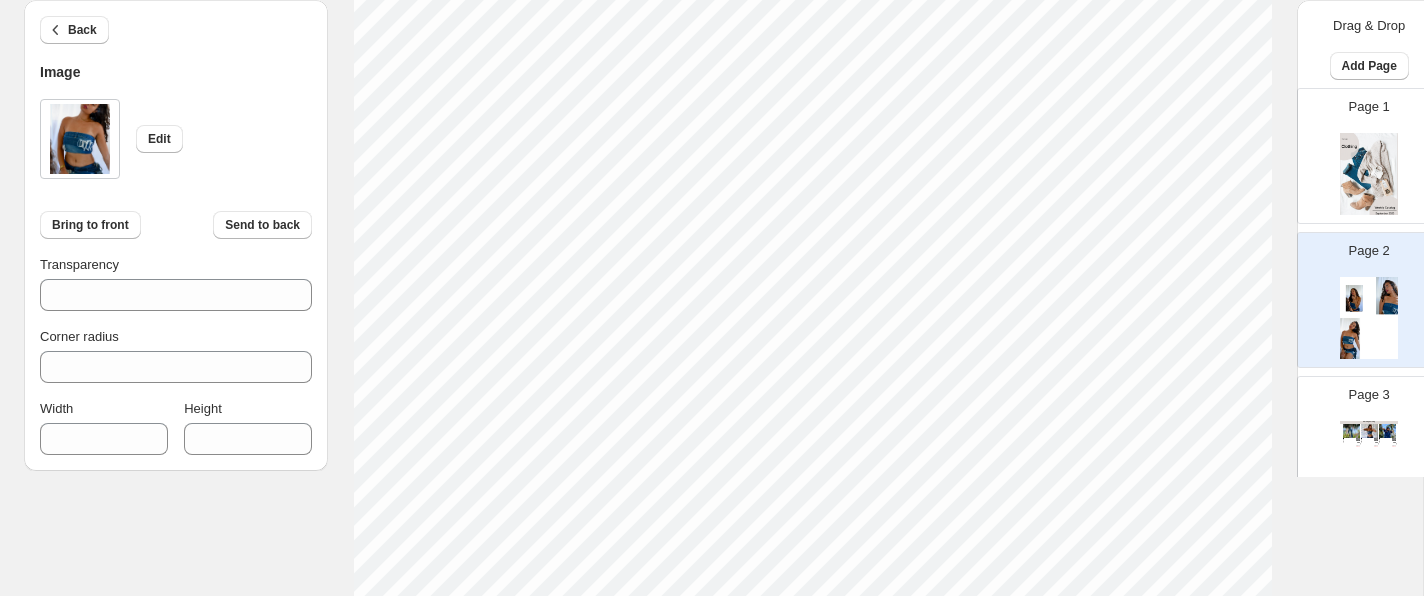 type on "***" 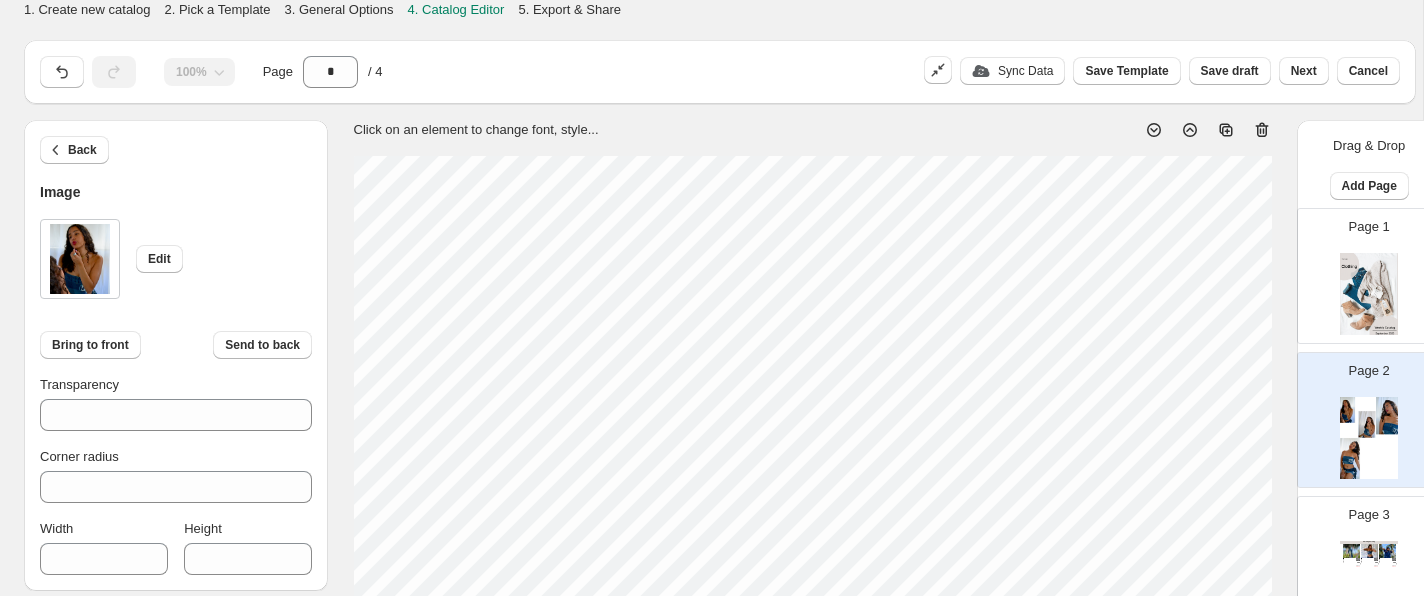 scroll, scrollTop: 240, scrollLeft: 0, axis: vertical 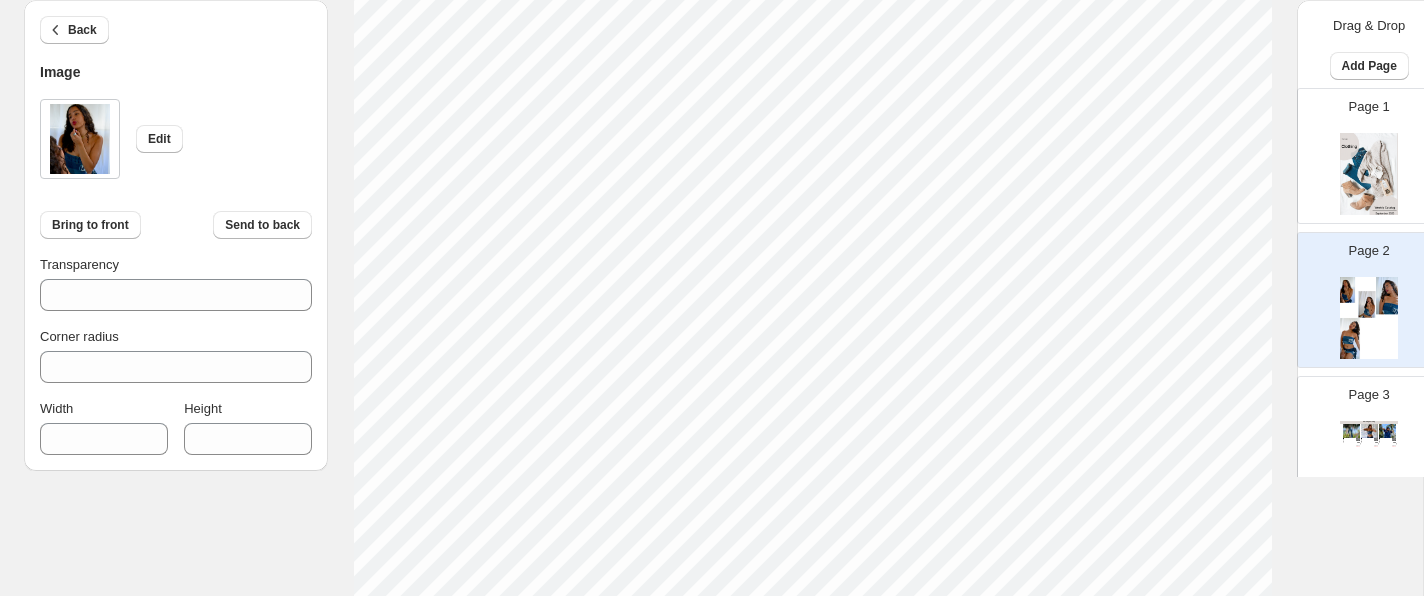 type on "***" 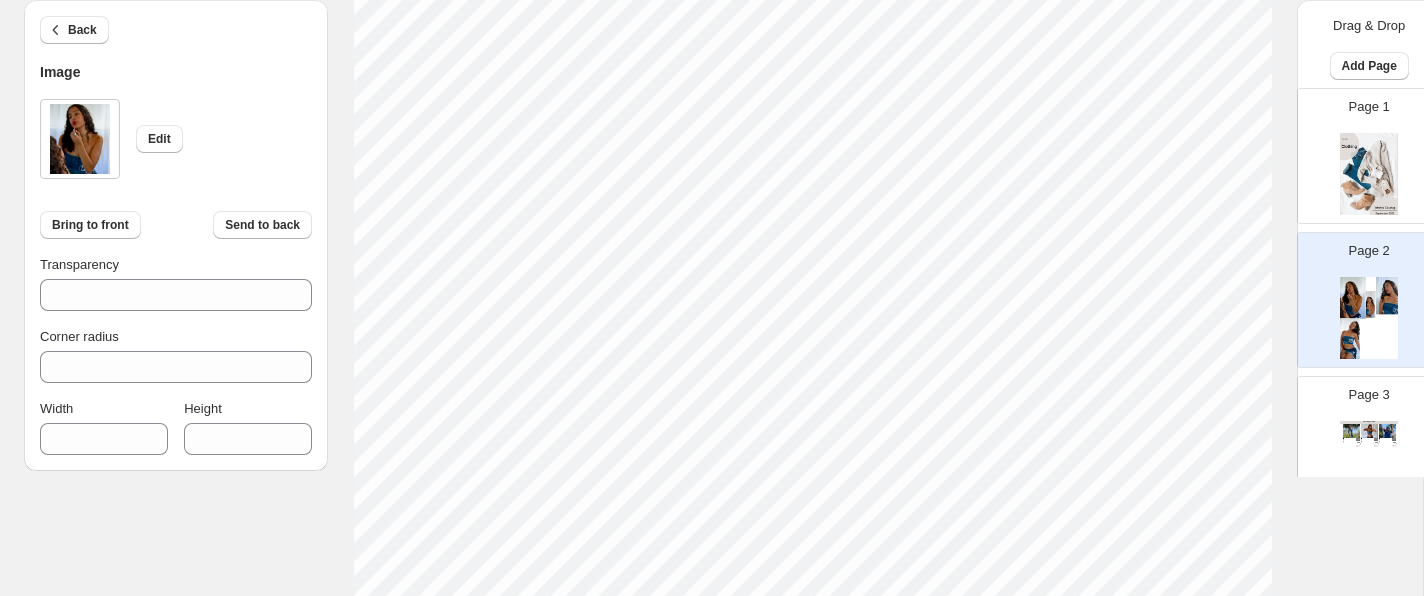 type on "***" 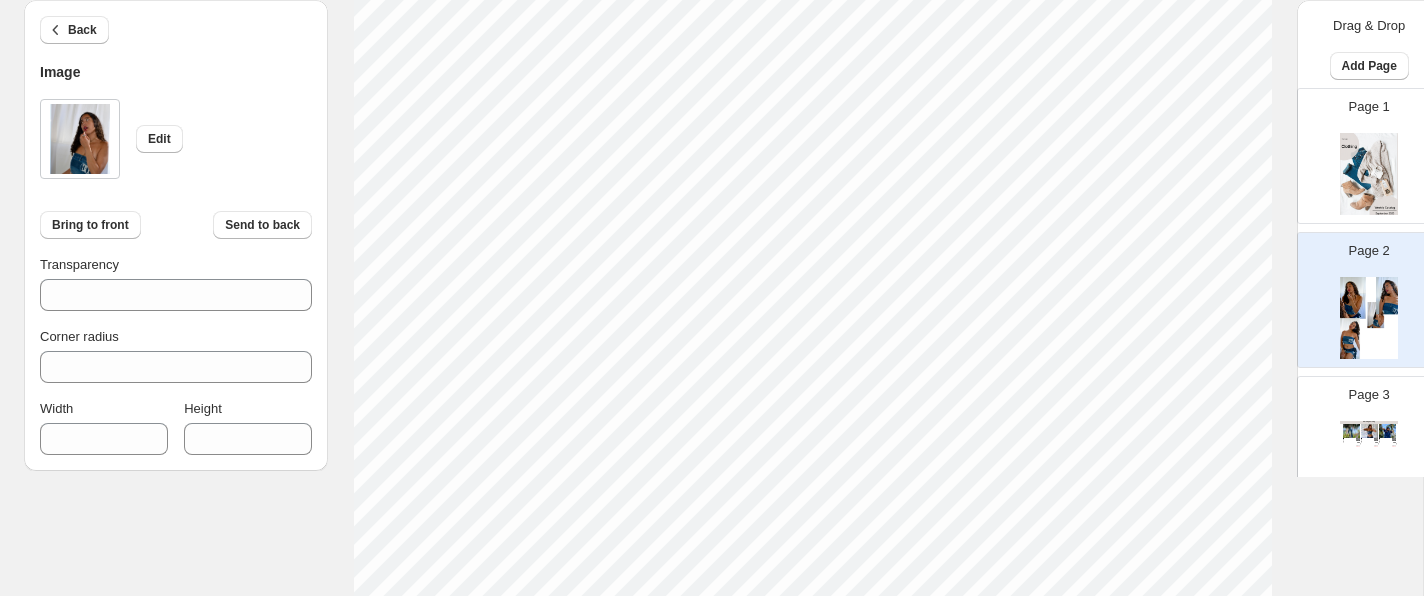 scroll, scrollTop: 638, scrollLeft: 0, axis: vertical 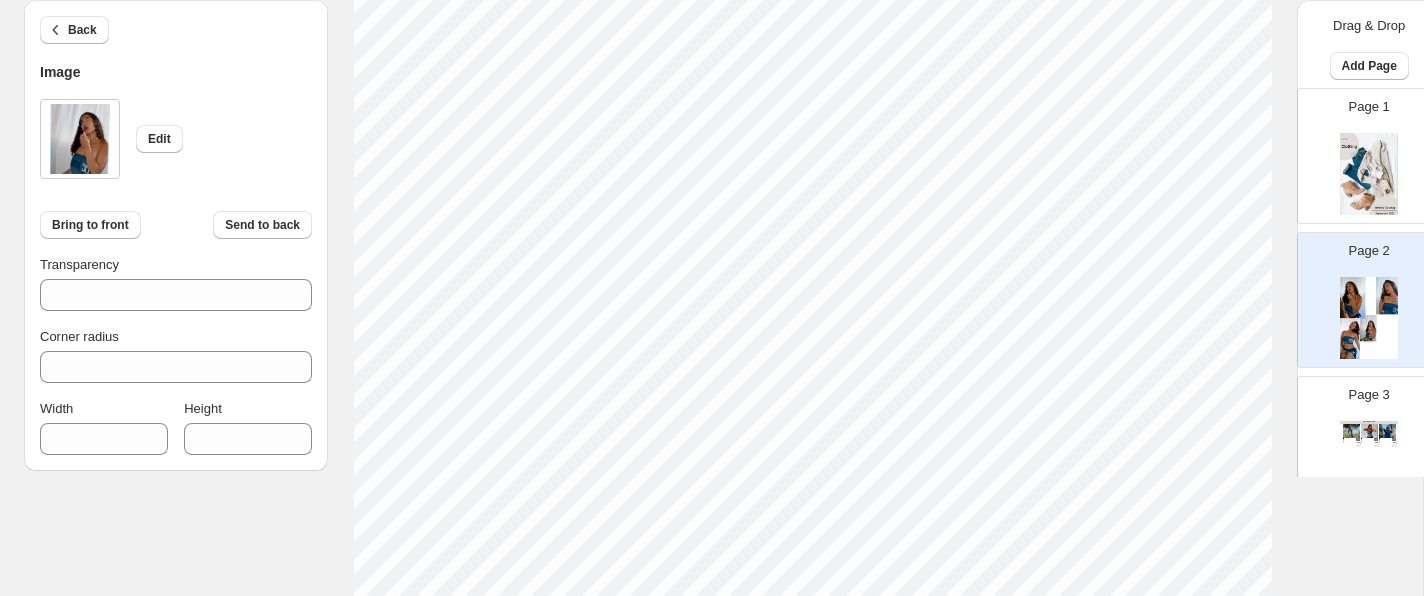 type on "***" 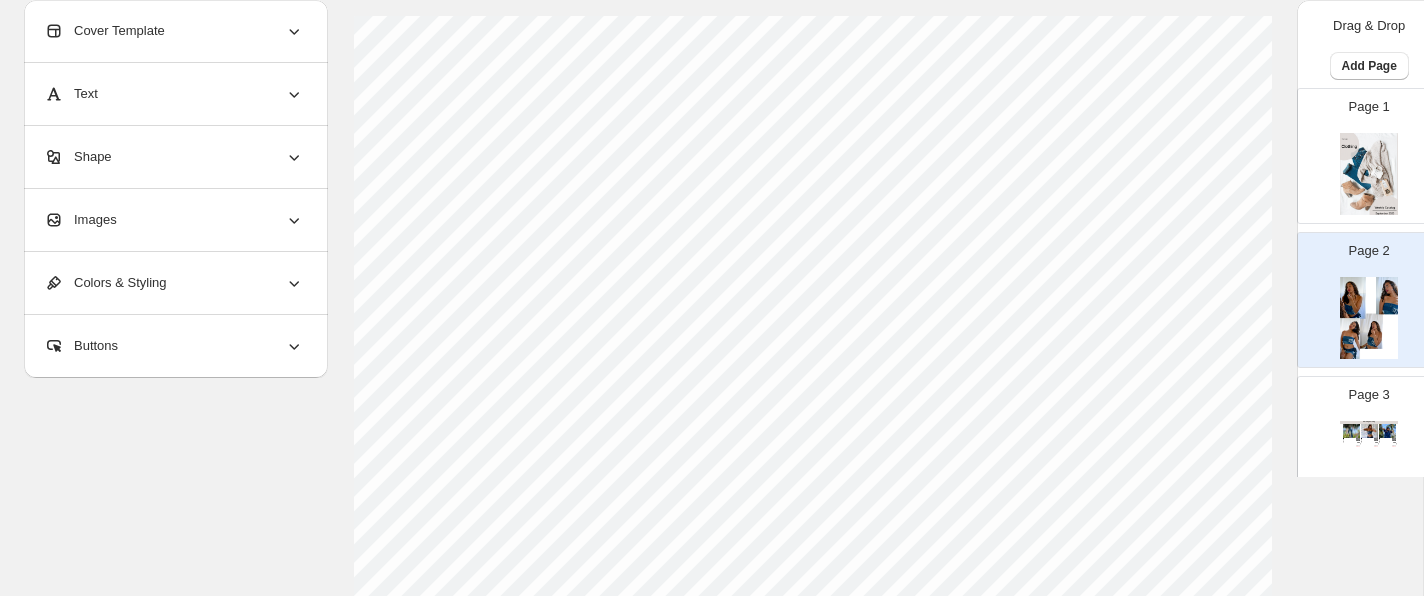 scroll, scrollTop: 177, scrollLeft: 0, axis: vertical 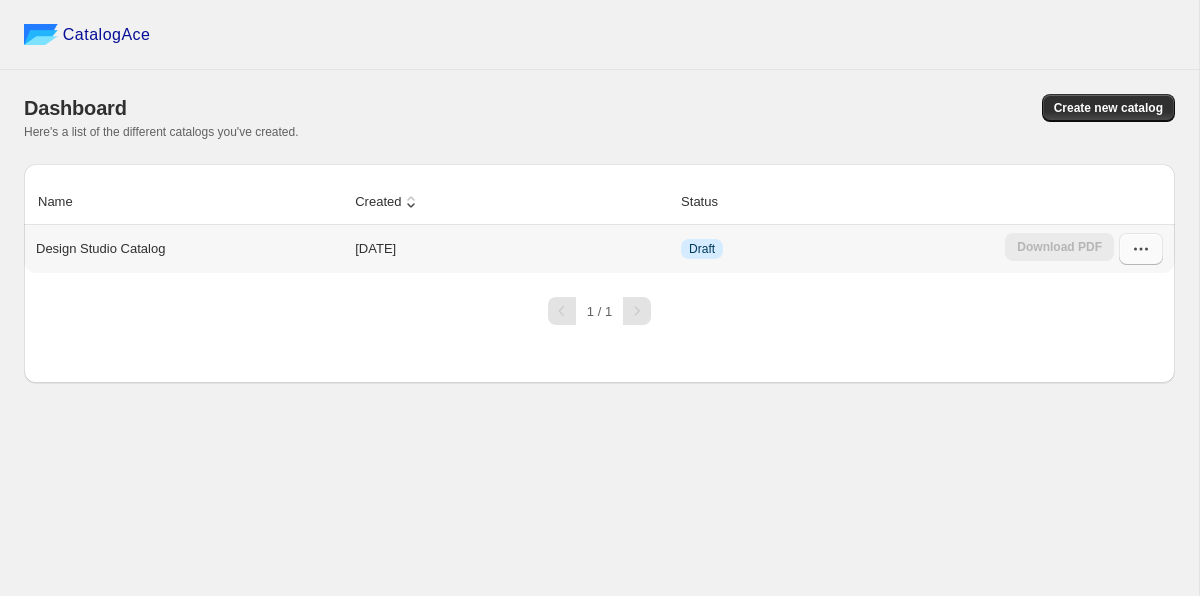 click 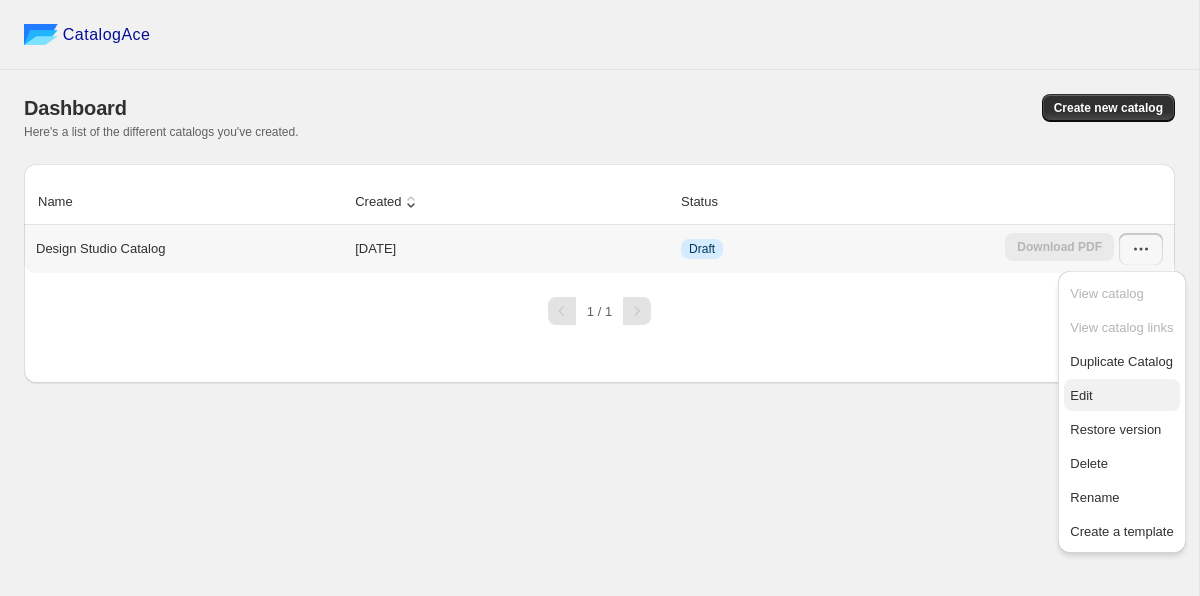 click on "Edit" at bounding box center [1121, 396] 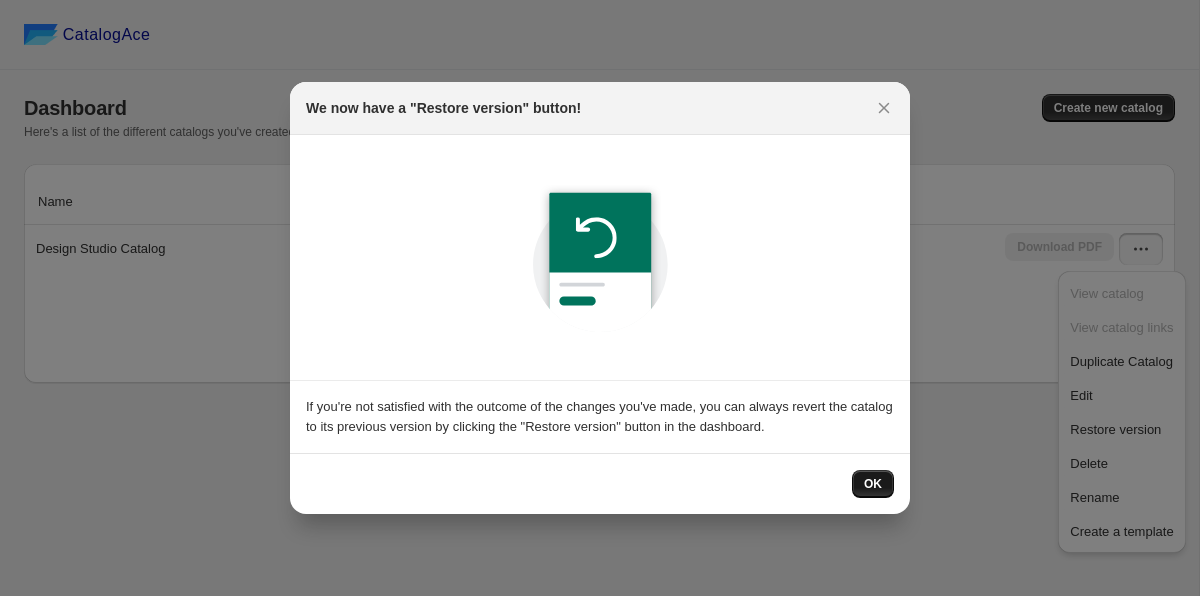 click on "OK" at bounding box center (873, 484) 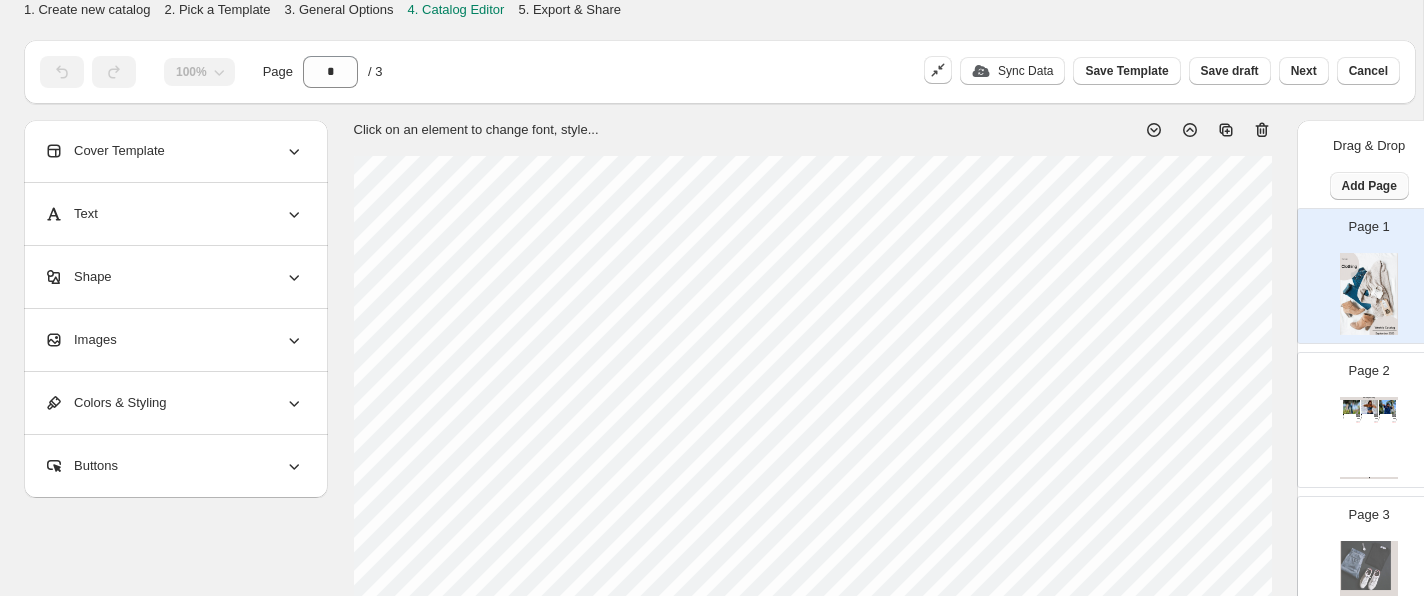 click on "Add Page" at bounding box center [1369, 186] 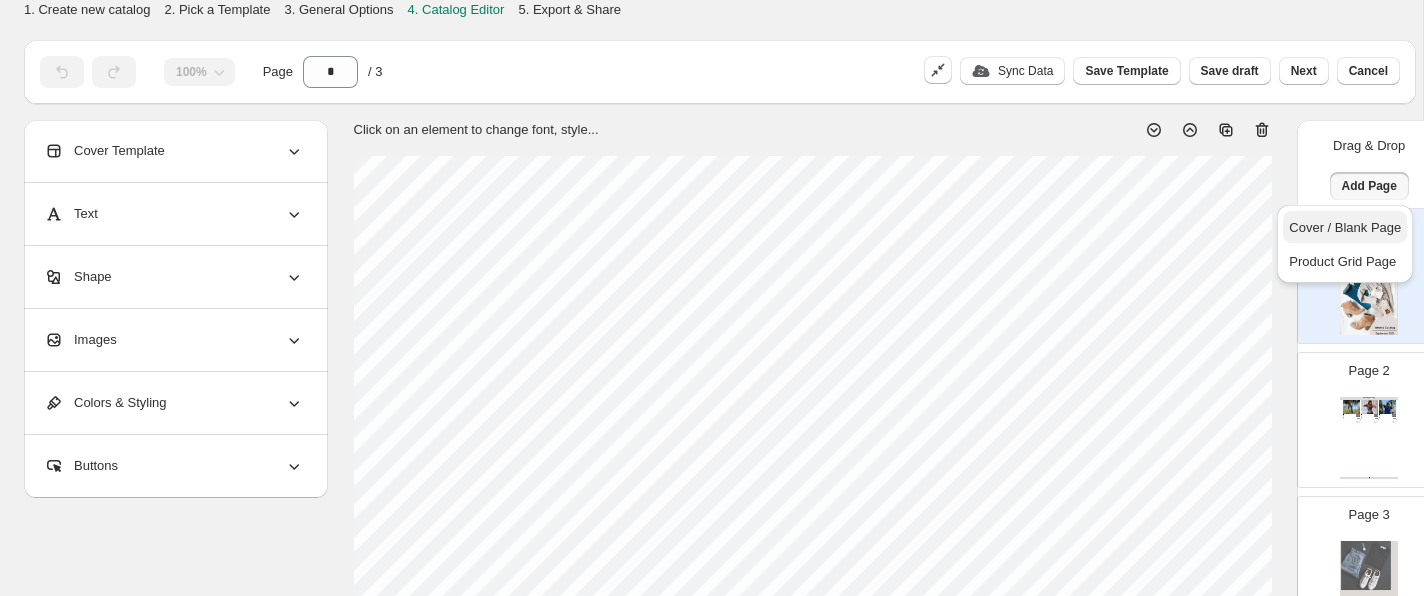click on "Cover / Blank Page" at bounding box center (1345, 227) 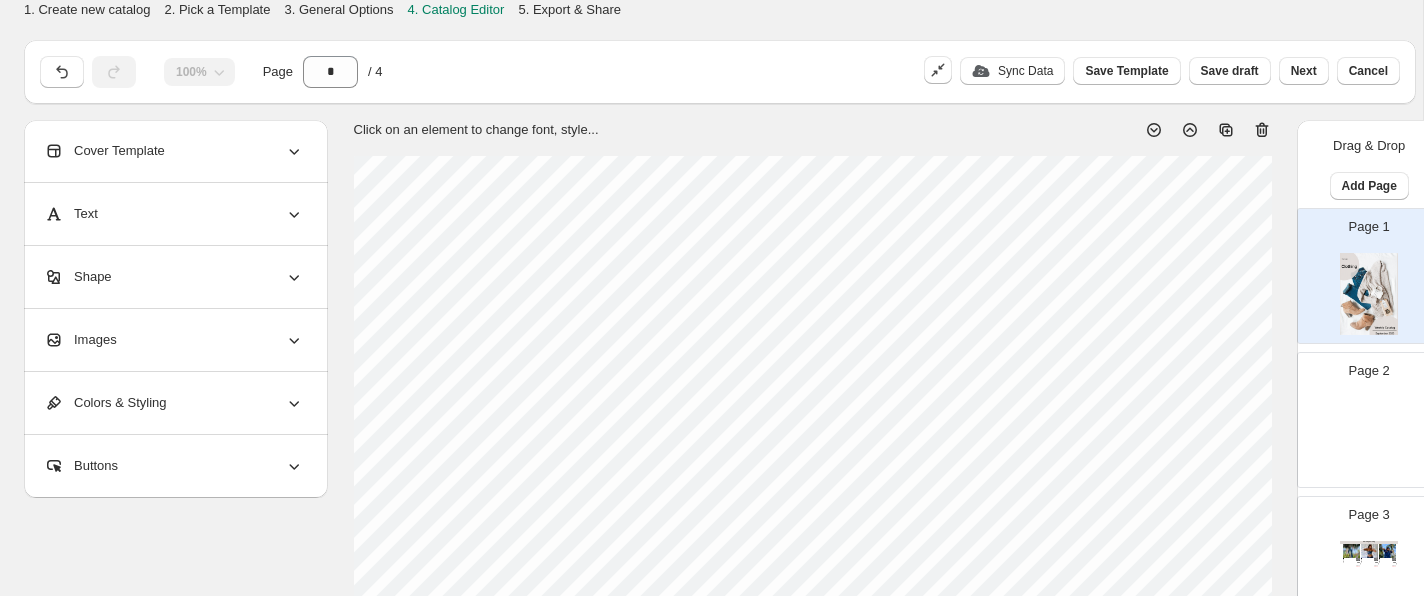 click at bounding box center [1369, 438] 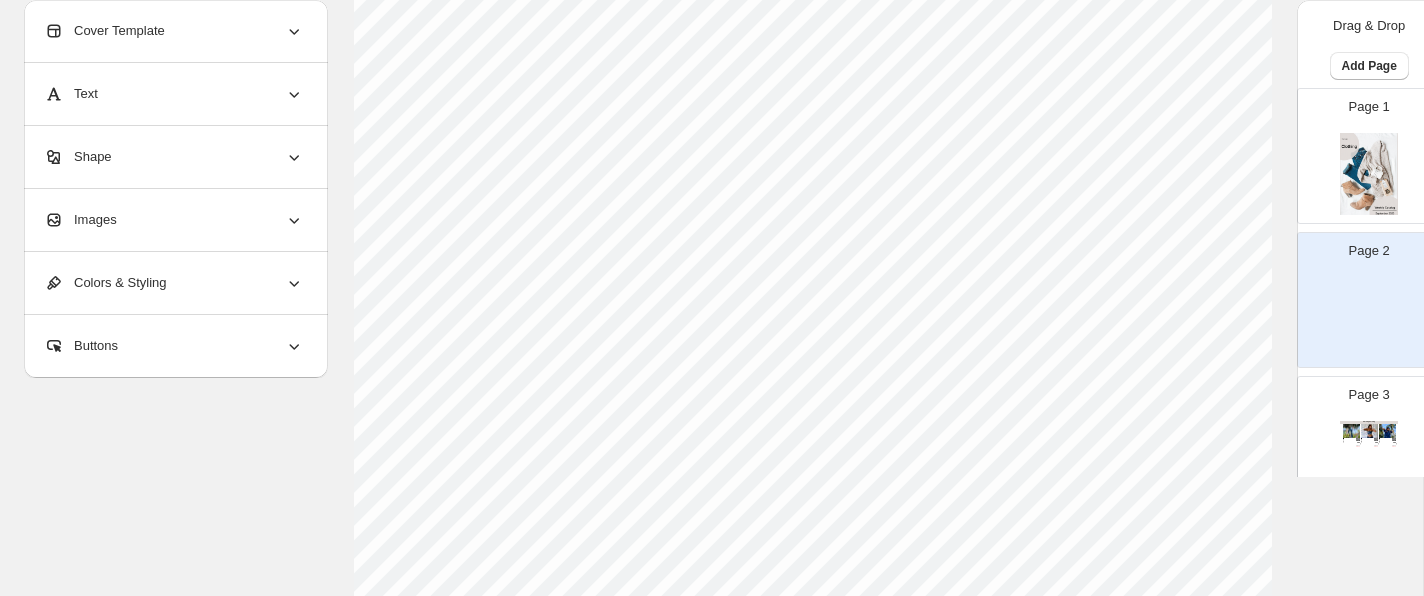 scroll, scrollTop: 179, scrollLeft: 0, axis: vertical 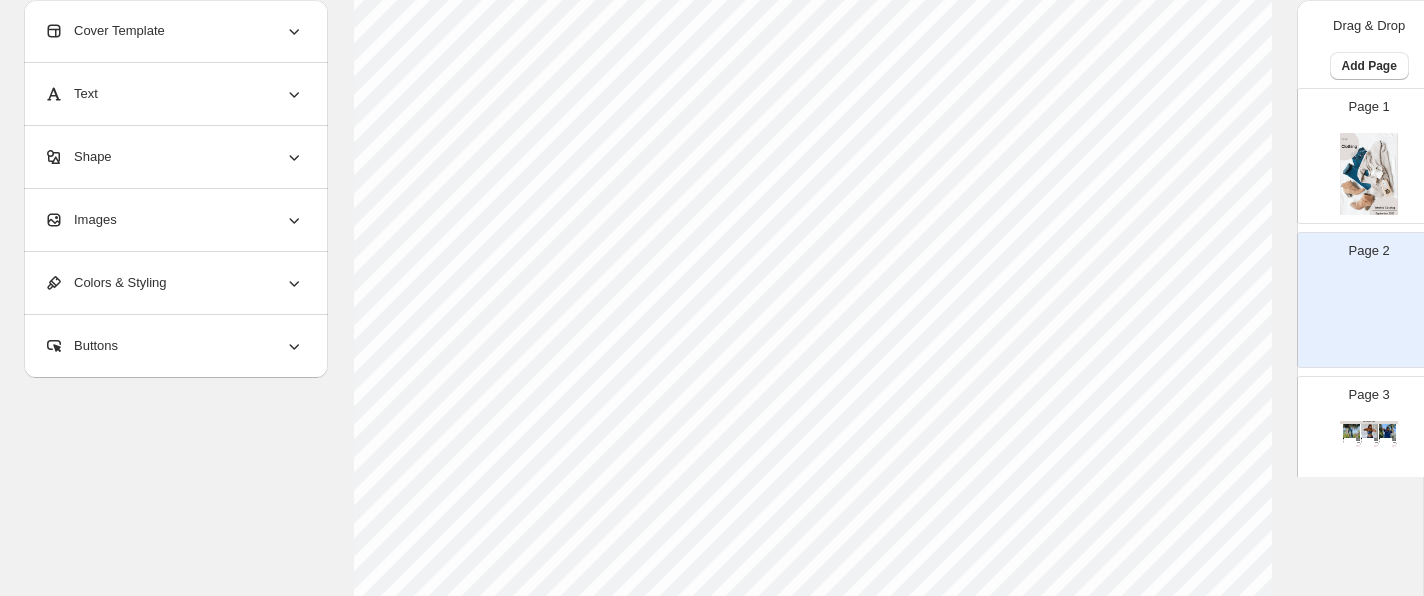 click on "Images" at bounding box center [174, 220] 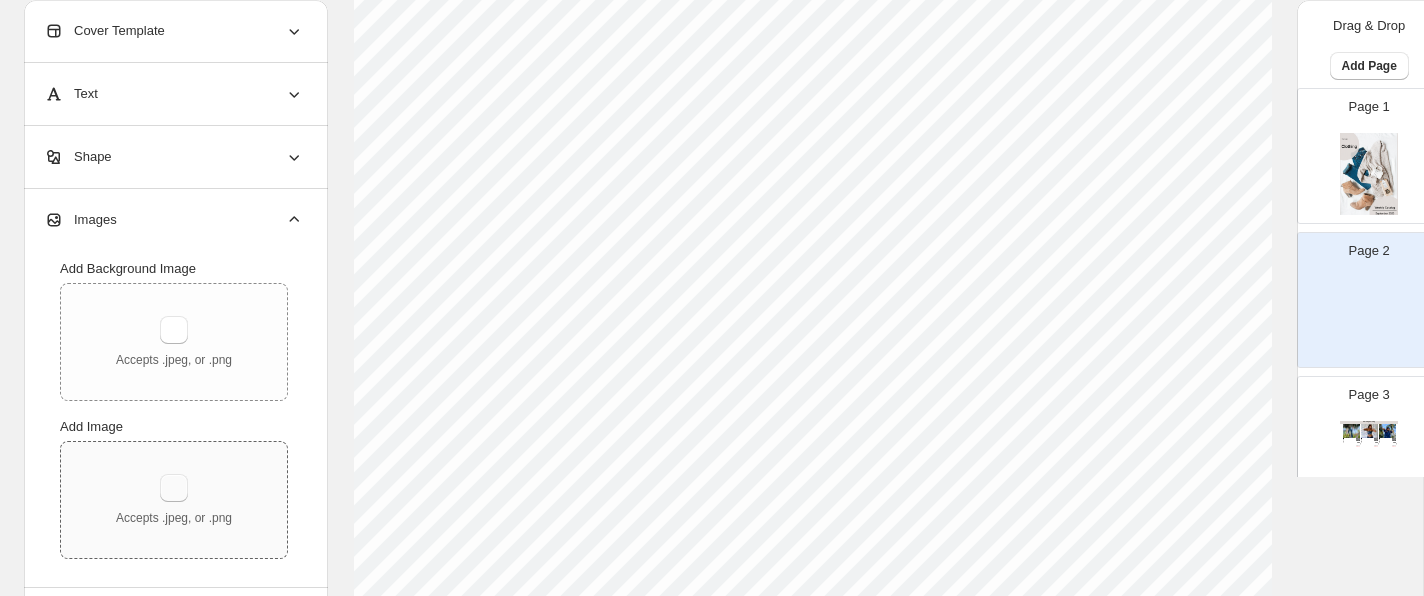 click at bounding box center [174, 488] 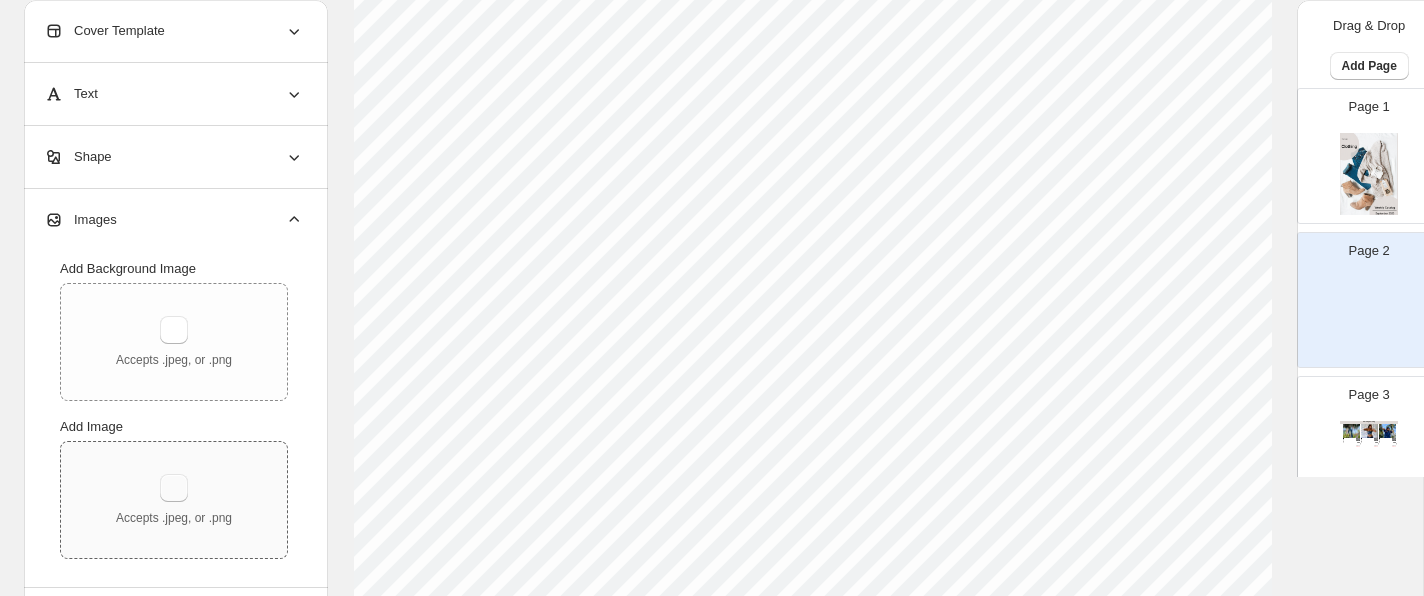 type on "**********" 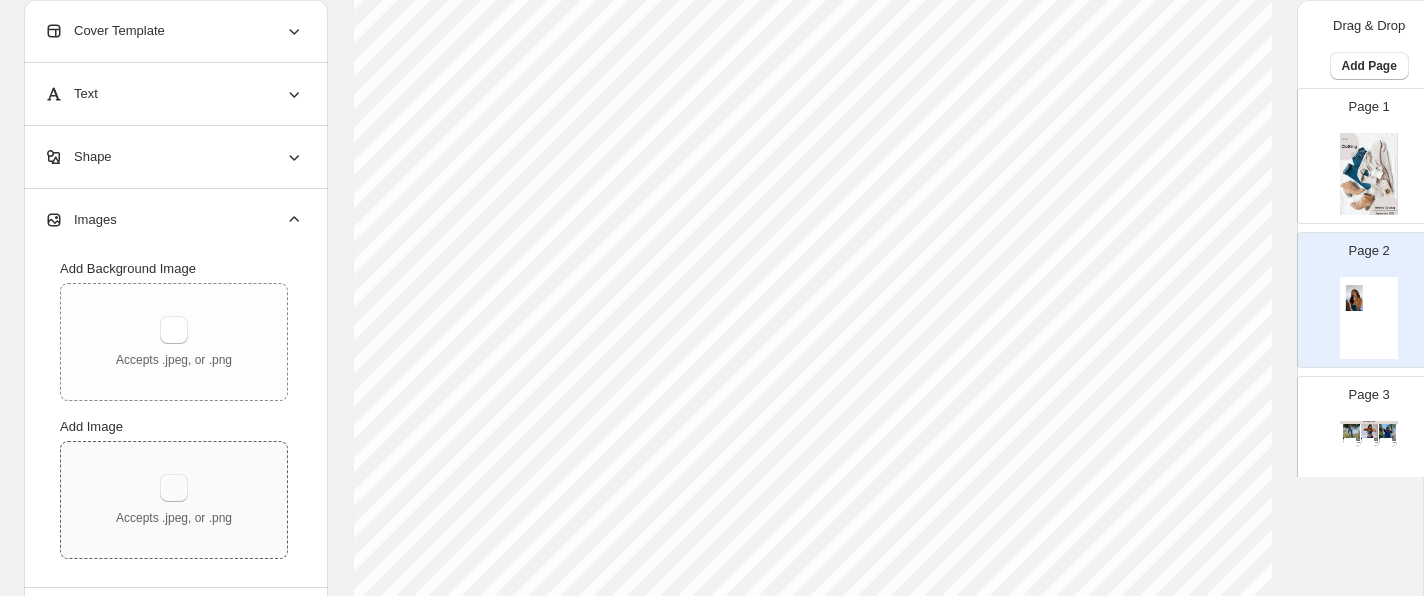 click at bounding box center (174, 488) 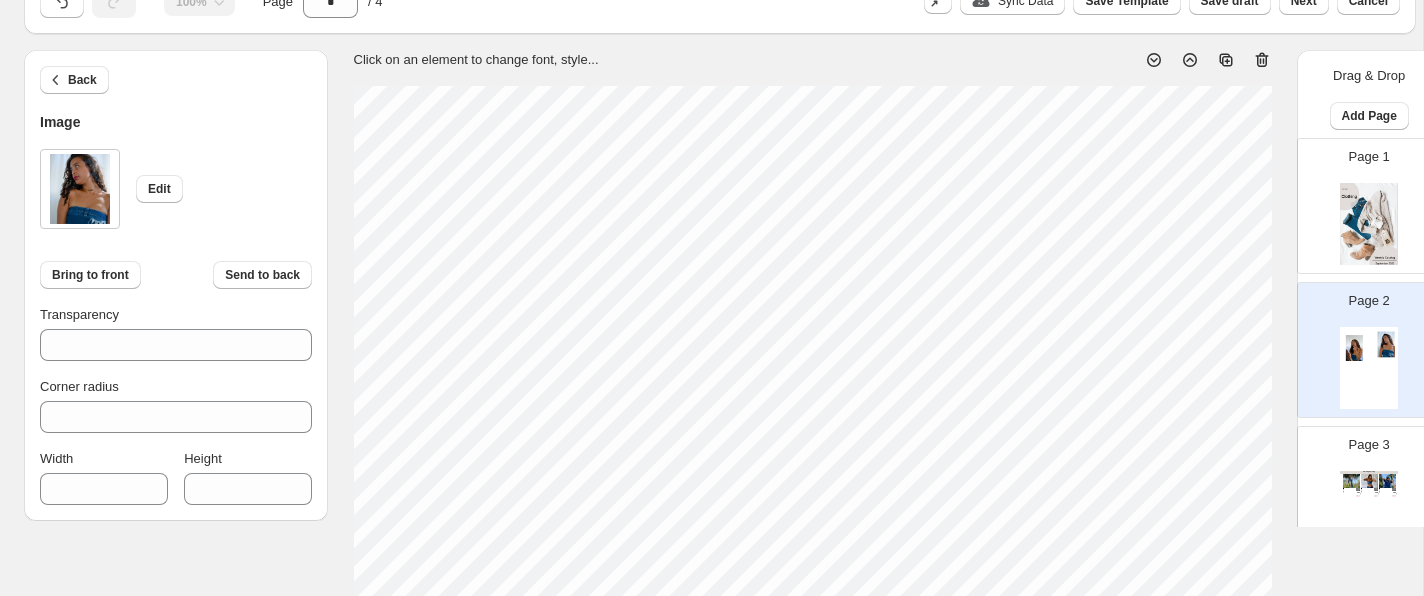 scroll, scrollTop: 67, scrollLeft: 0, axis: vertical 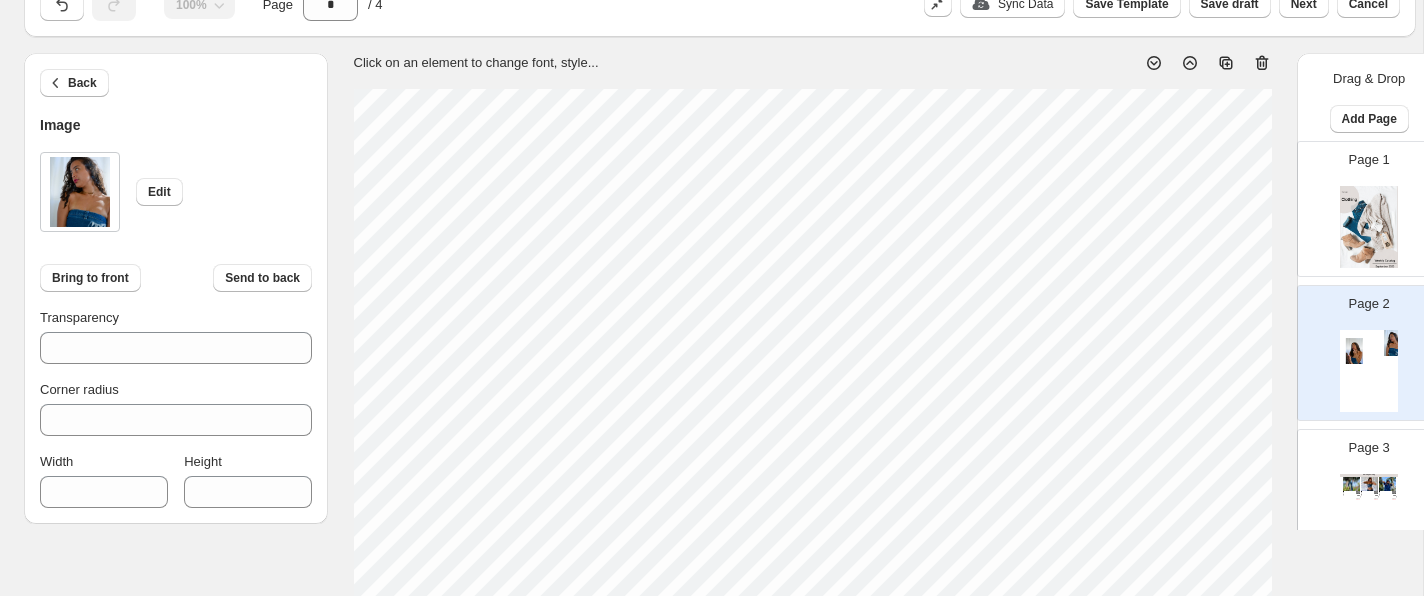 click on "1. Create new catalog 2. Pick a Template 3. General Options 4. Catalog Editor 5. Export & Share 100% Page *  / 4 Sync Data Save Template Save draft Next Cancel Back Image Edit Bring to front Send to back Transparency *** Corner radius * Width *** Height *** Click on an element to change font, style... Drag & Drop Add Page Page 1 Page 2 Page 3 Clothing Catalog Kona Doodle Jeans Take your denim to the next level with these custom jeans! Fill out the custom order form below with your o... Stock Quantity:  0 SKU:   Weight:  0 Tags:   Brand:  Ciel Reverie Barcode №:   $ 10 $ null $ 10.00 $ 10.00 Malibu Set Ripped denim corset top with denim tie skirt! Fill out the custom order form below with your own pop-art id... Stock Quantity:  0 SKU:   Weight:  0 Tags:  preorder Brand:  Ciel Reverie Barcode №:   $ null $ null $ 10.00 $ 10.00 Popart Tshirt Personalize your tee with your favorite popart! Fill out the custom order form below with your own pop-art ... Stock Quantity:  0 SKU:   Weight:  0 $ null" at bounding box center (712, 231) 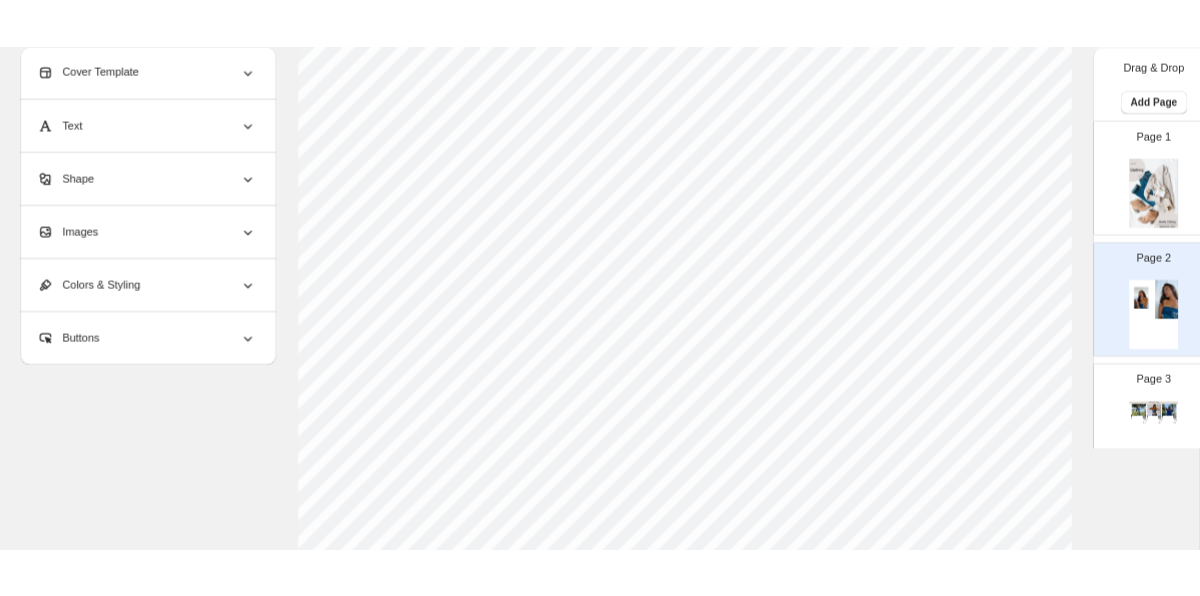 scroll, scrollTop: 0, scrollLeft: 0, axis: both 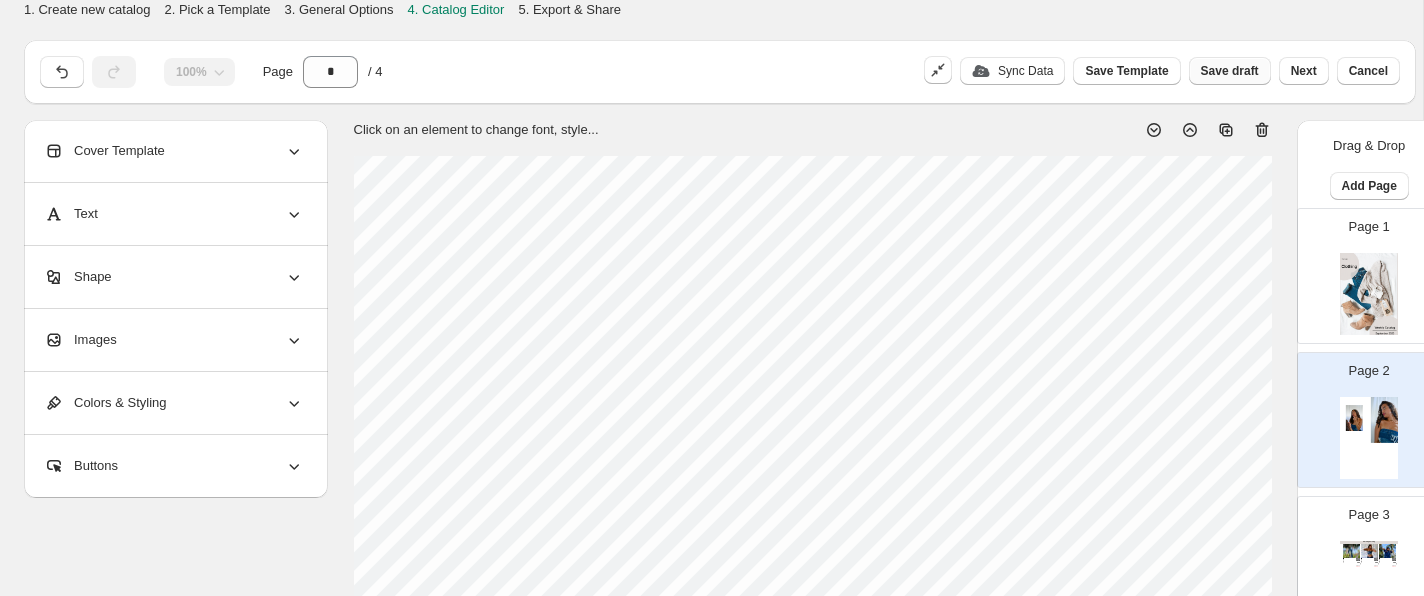 click on "Save draft" at bounding box center (1230, 71) 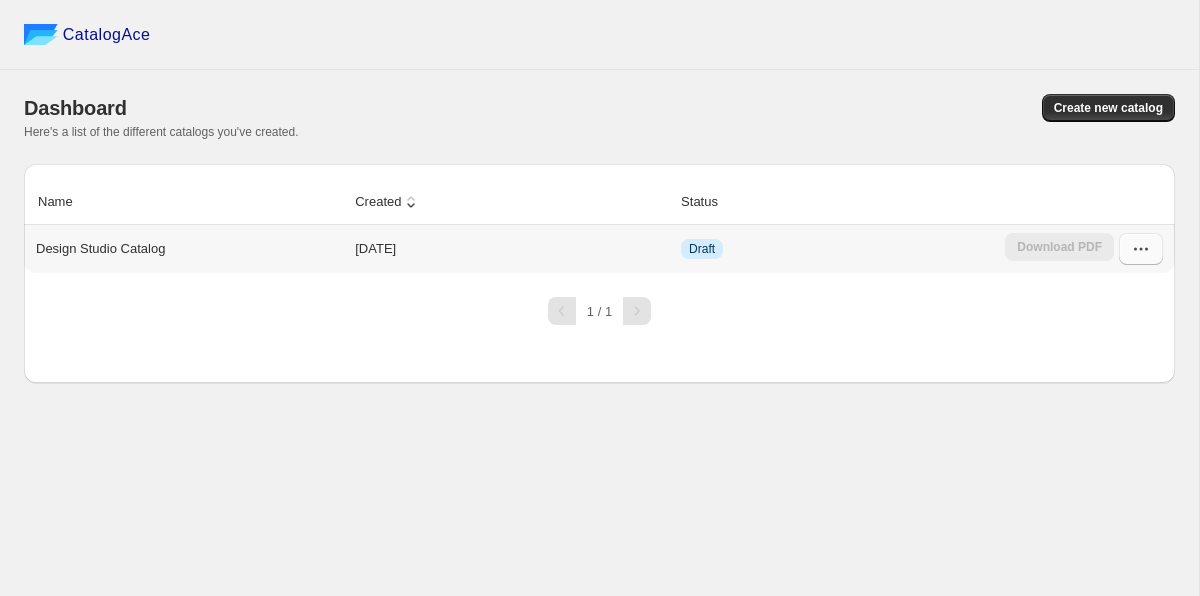 click at bounding box center [1141, 249] 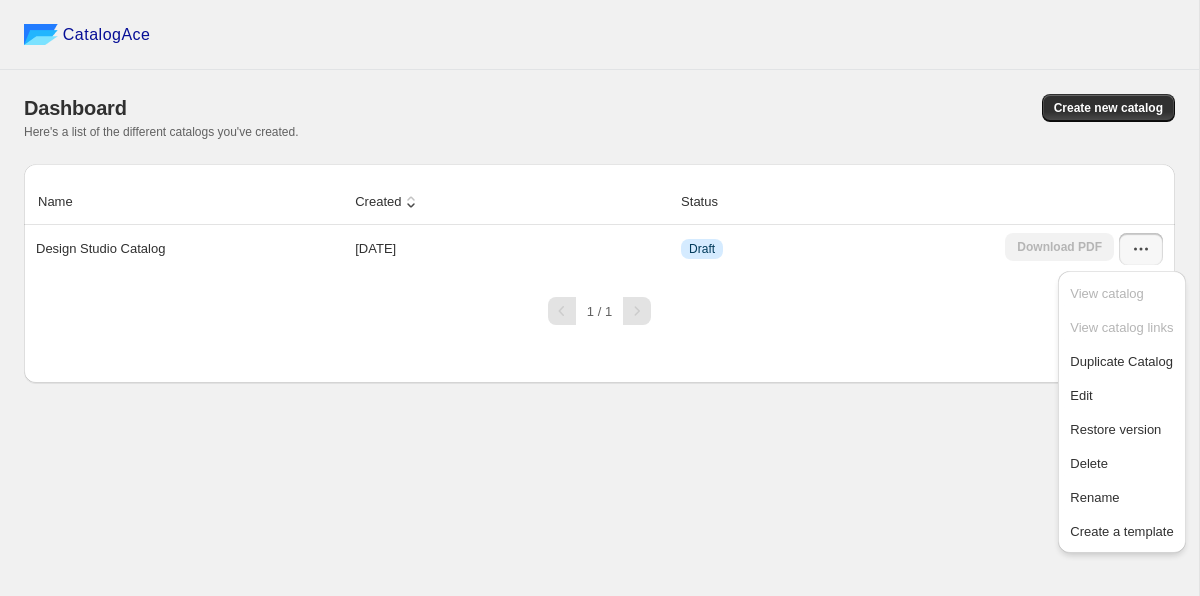 click on "Dashboard Create new catalog Here's a list of the different catalogs you've created." at bounding box center (599, 117) 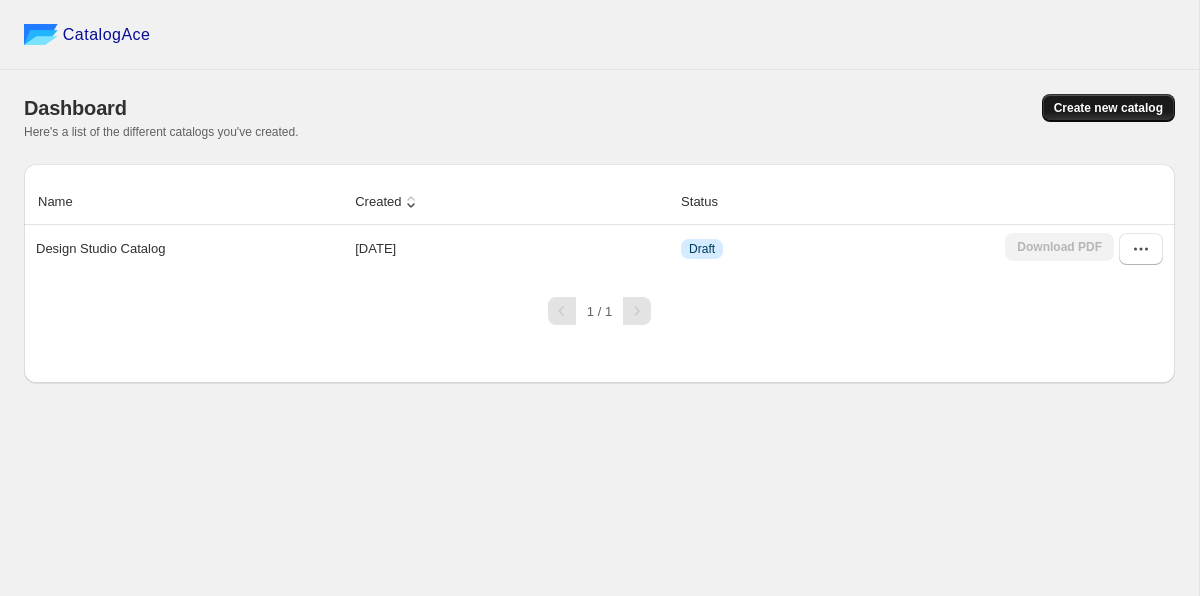 click on "Create new catalog" at bounding box center [1108, 108] 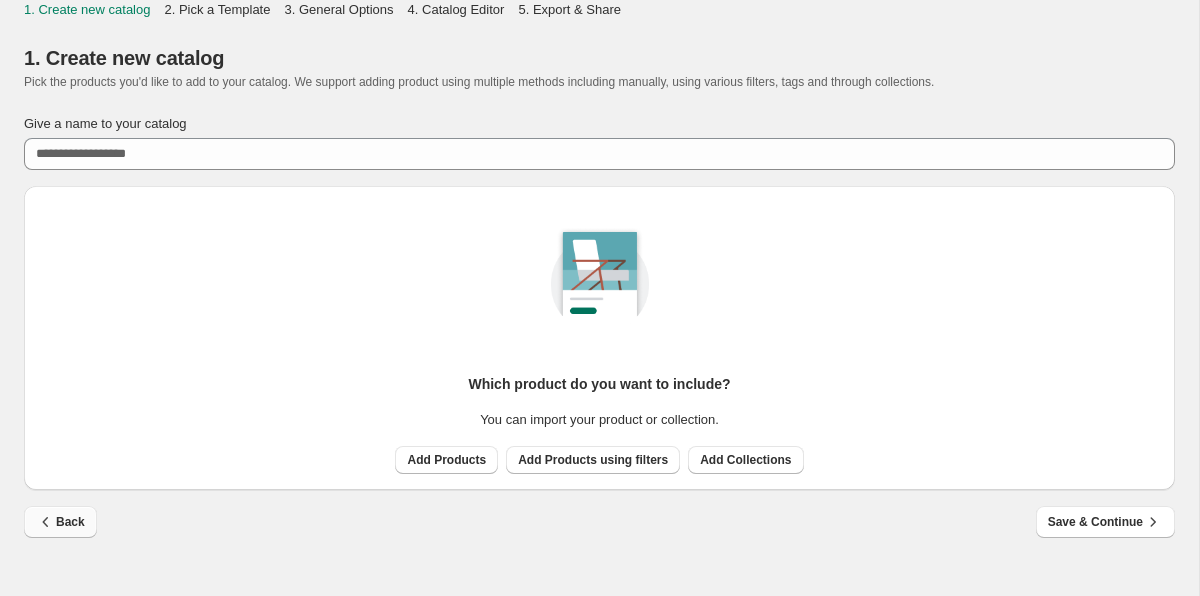 click on "Back" at bounding box center [60, 522] 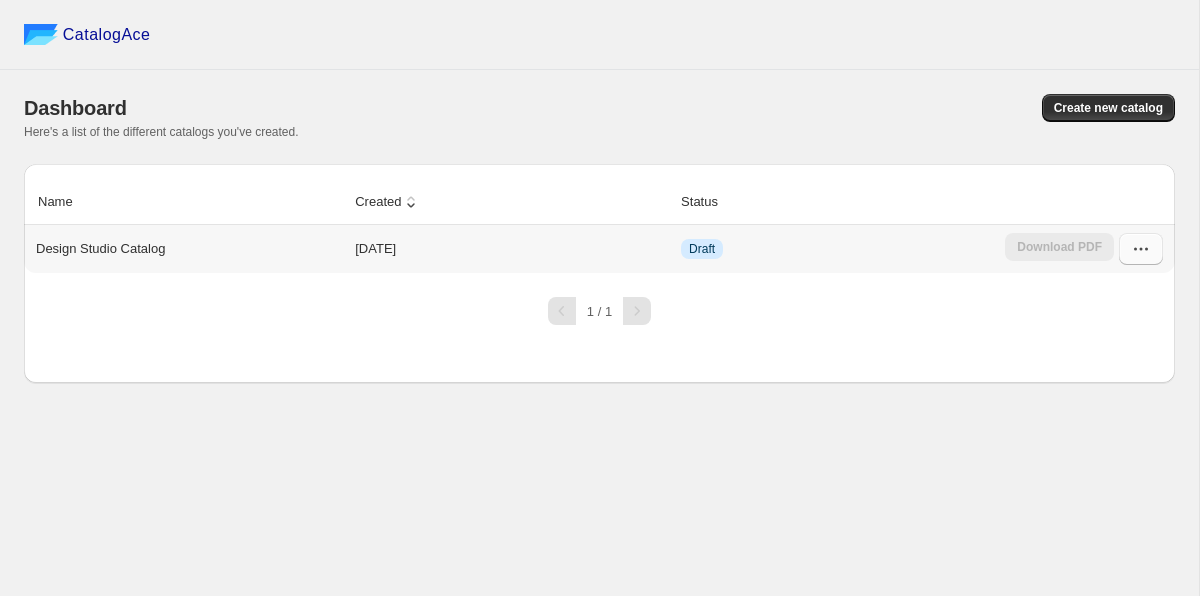 click at bounding box center [1141, 249] 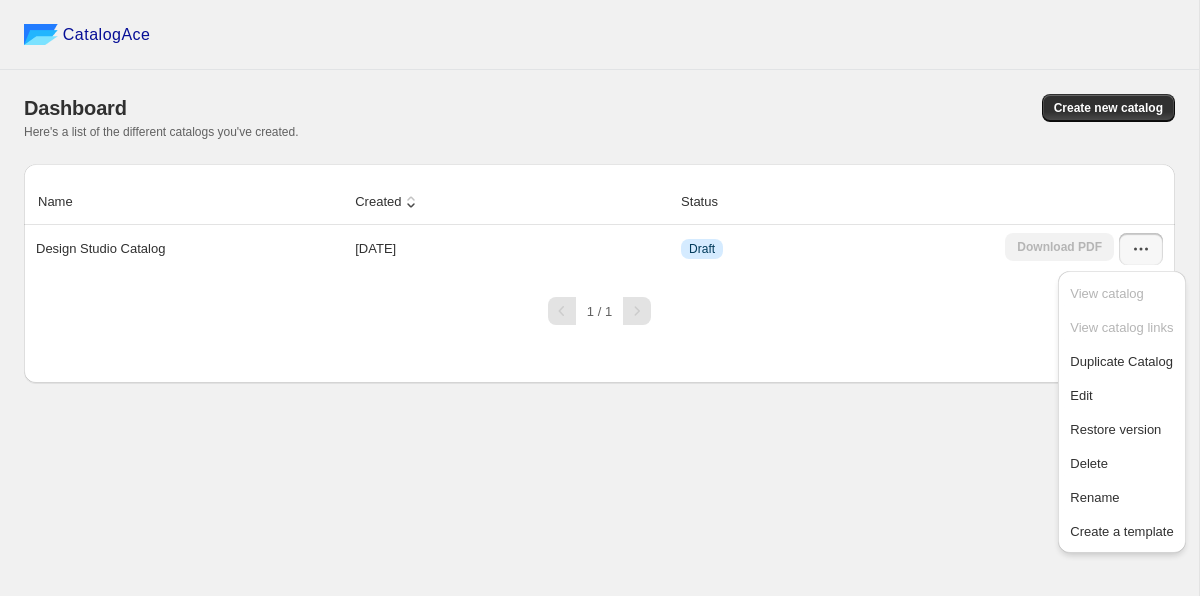 click on "Name Created Status Design Studio Catalog 2025-07-07 Draft Download PDF 1 / 1" at bounding box center [599, 273] 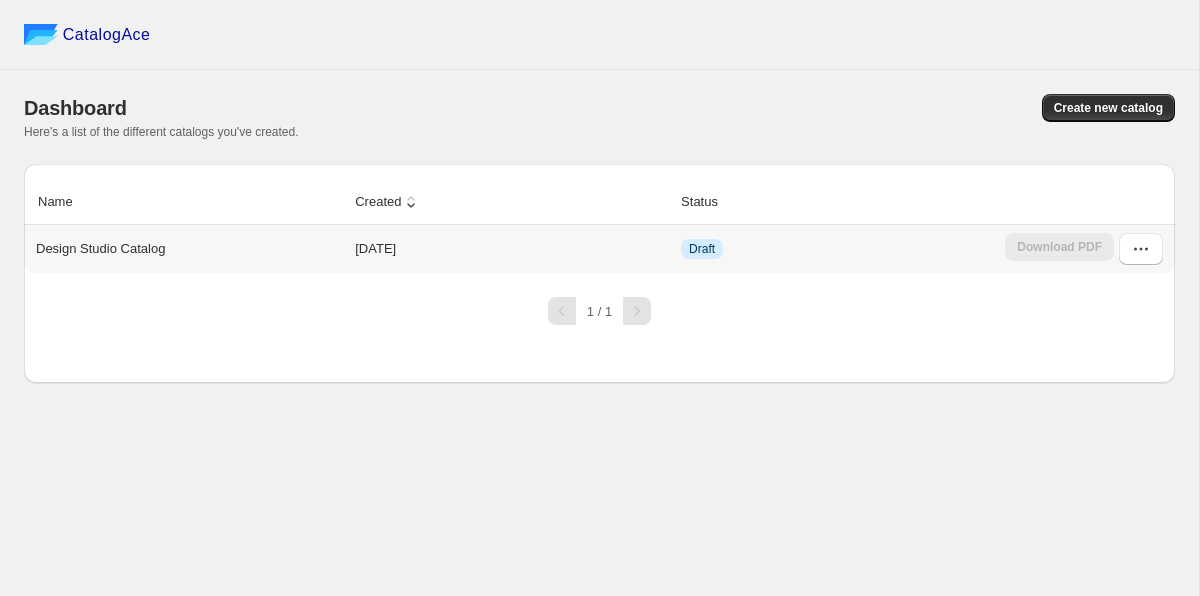 click on "Design Studio Catalog" at bounding box center (100, 249) 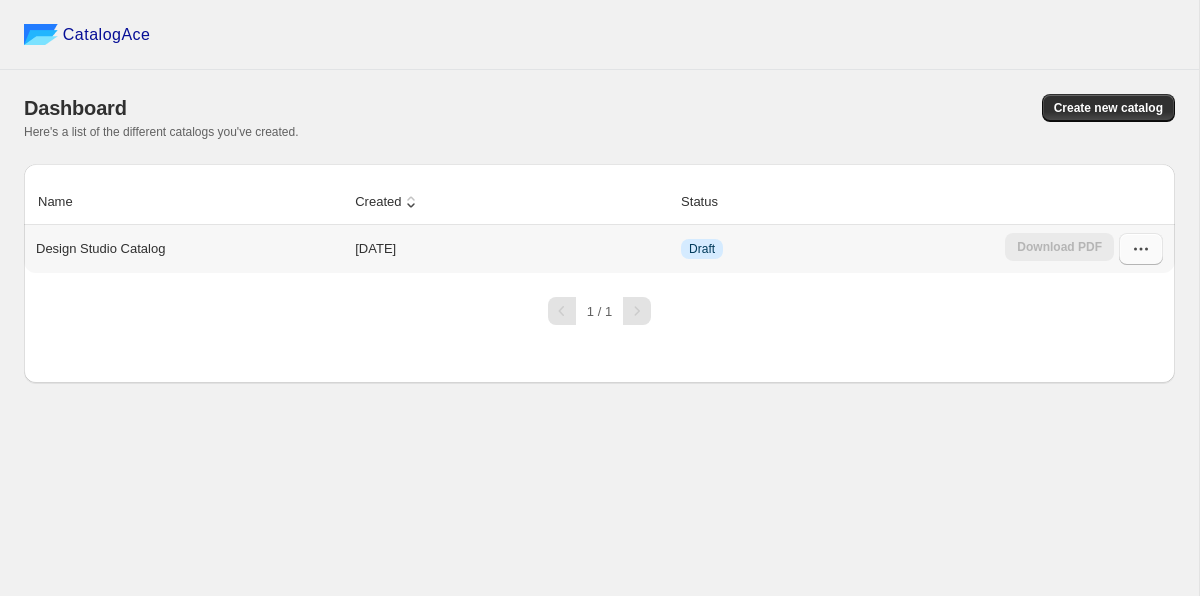 click 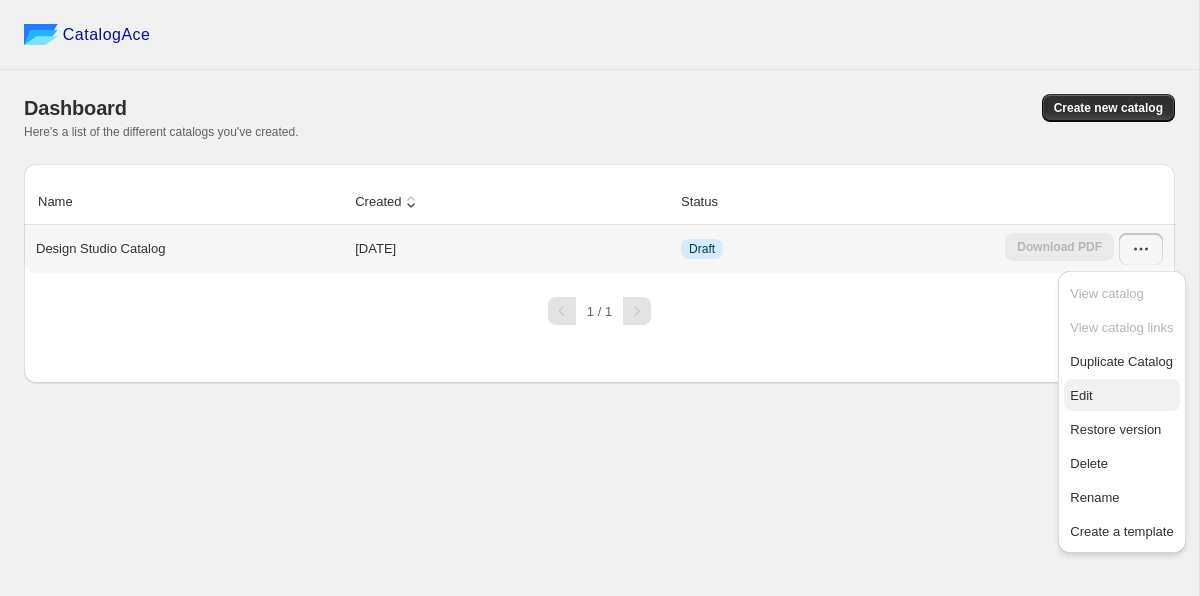 click on "Edit" at bounding box center (1121, 396) 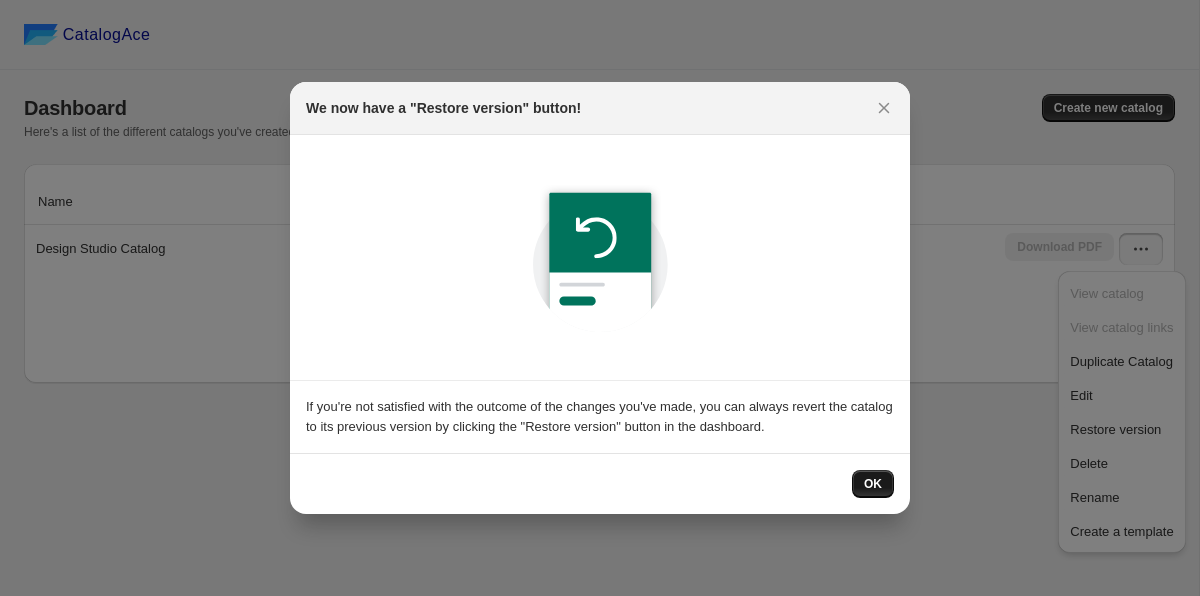 click on "OK" at bounding box center (873, 484) 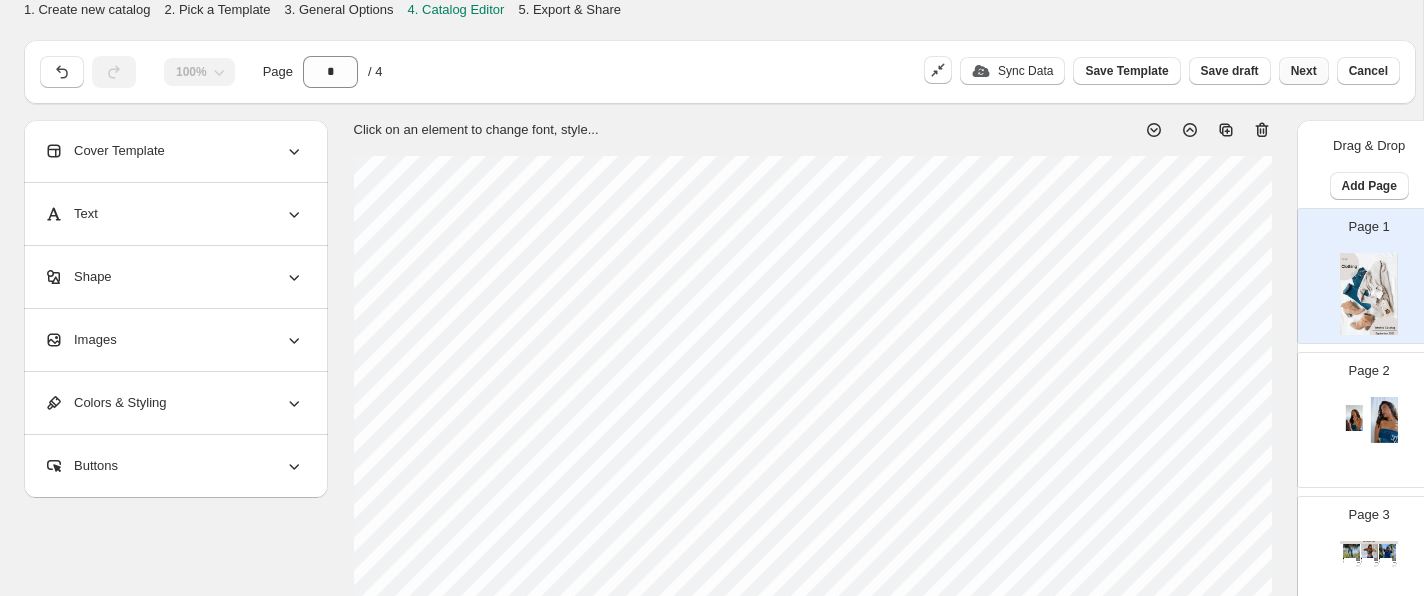 click on "Next" at bounding box center [1304, 71] 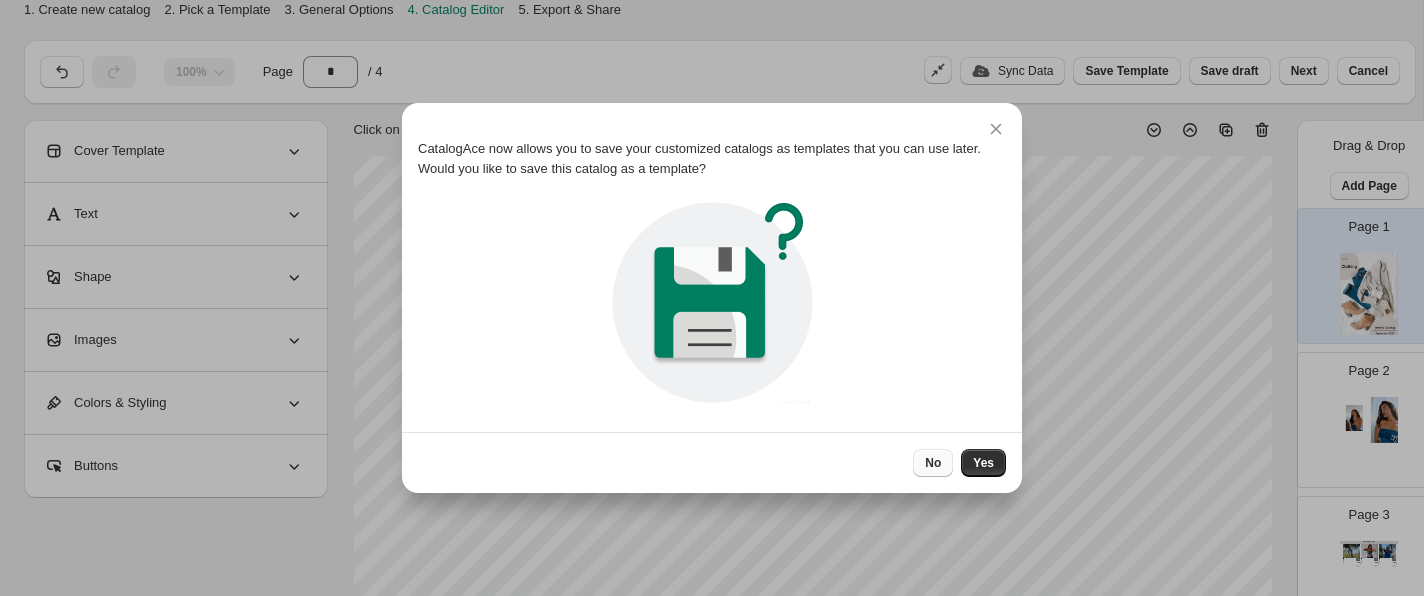 click on "No" at bounding box center (933, 463) 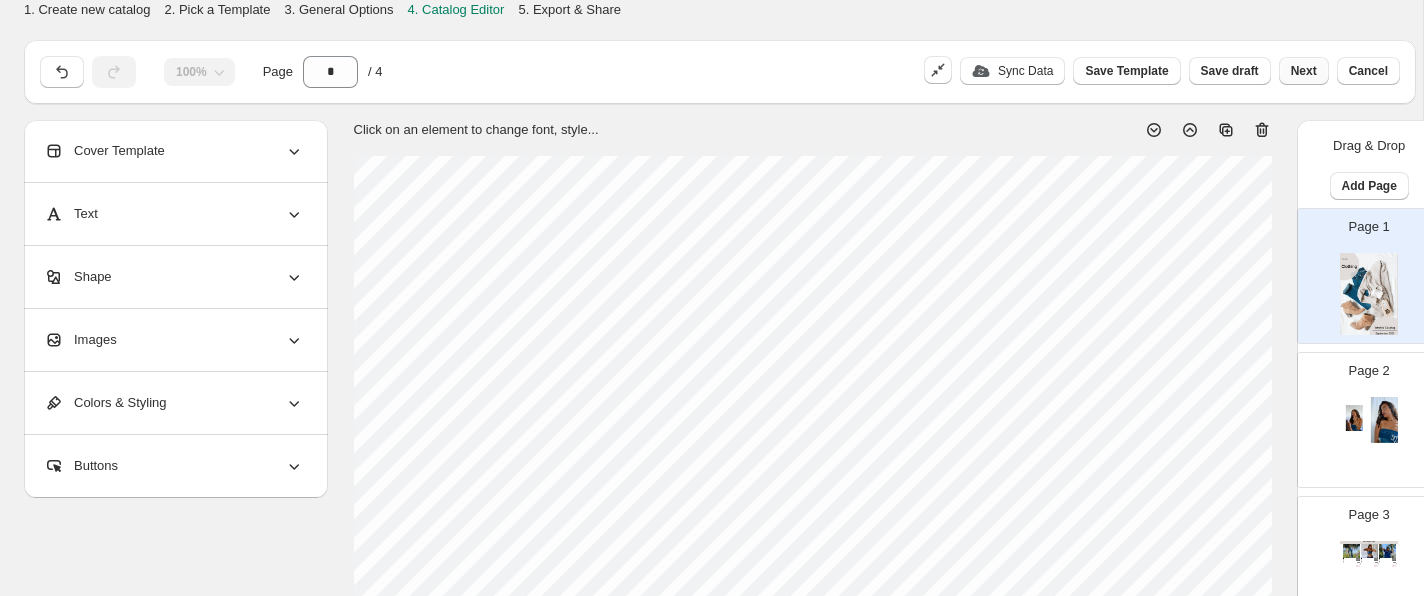 click on "Next" at bounding box center [1304, 71] 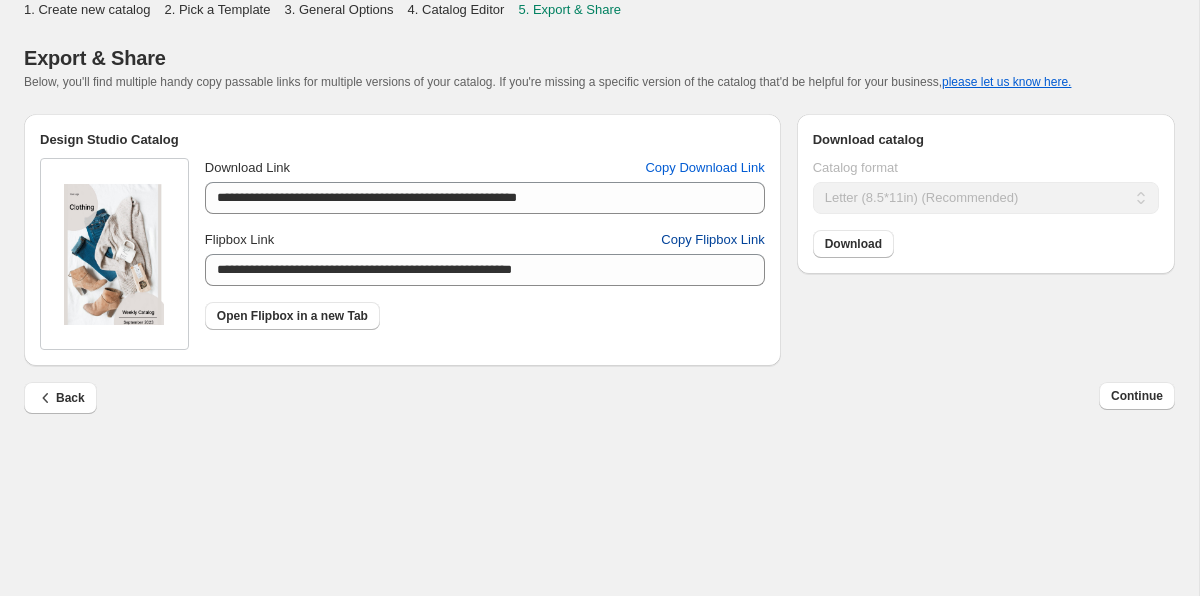 click on "Copy Flipbox Link" at bounding box center (712, 240) 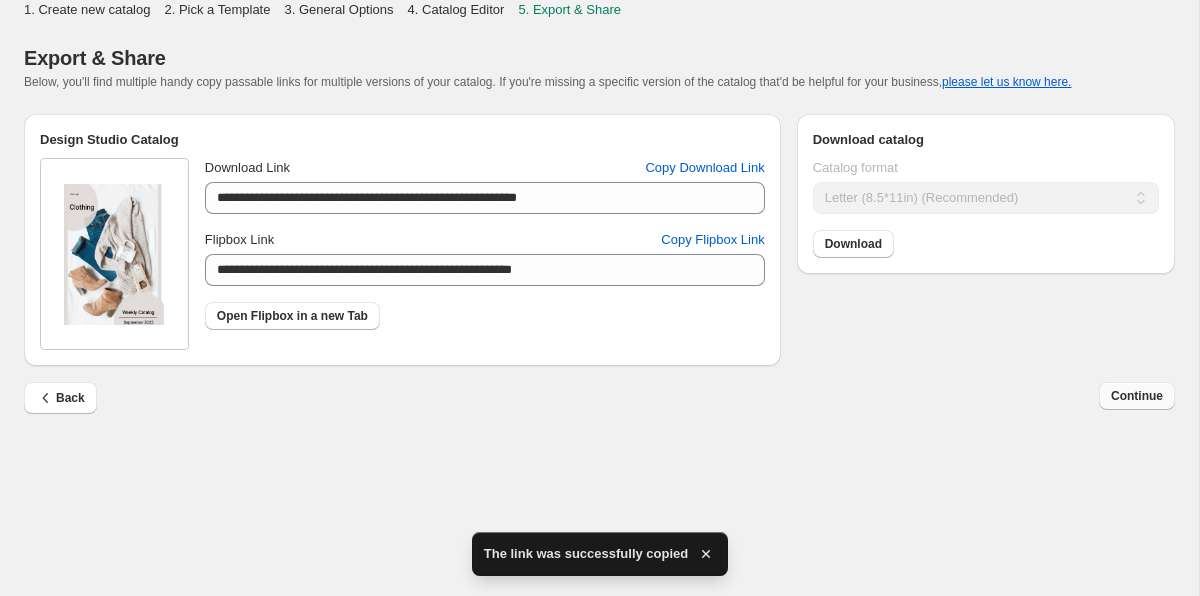 click on "Continue" at bounding box center (1137, 396) 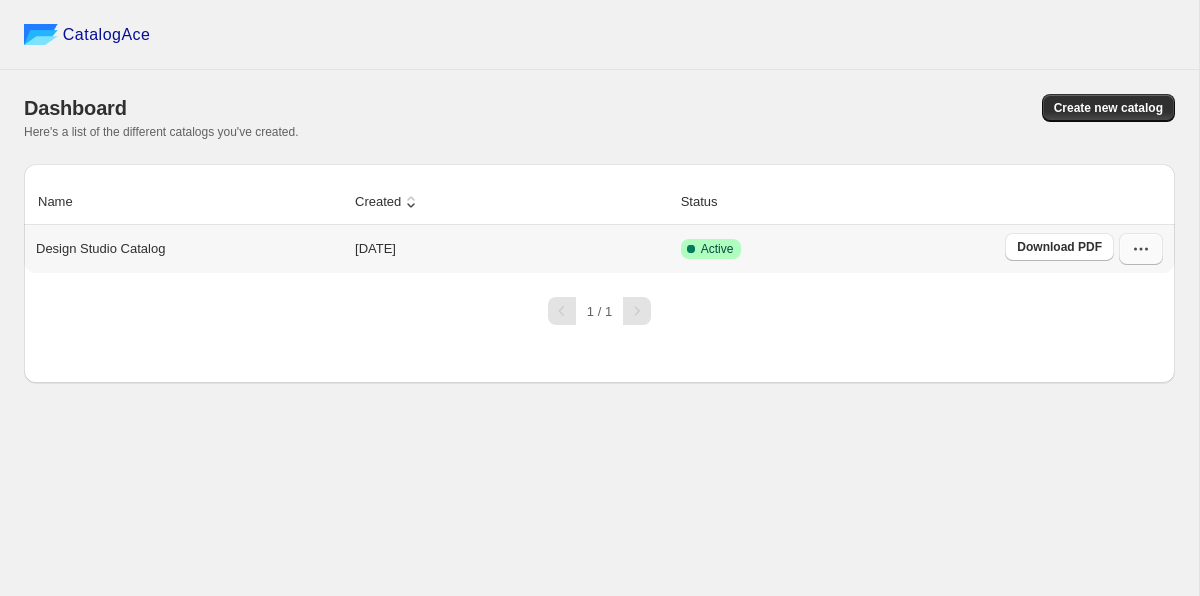 click 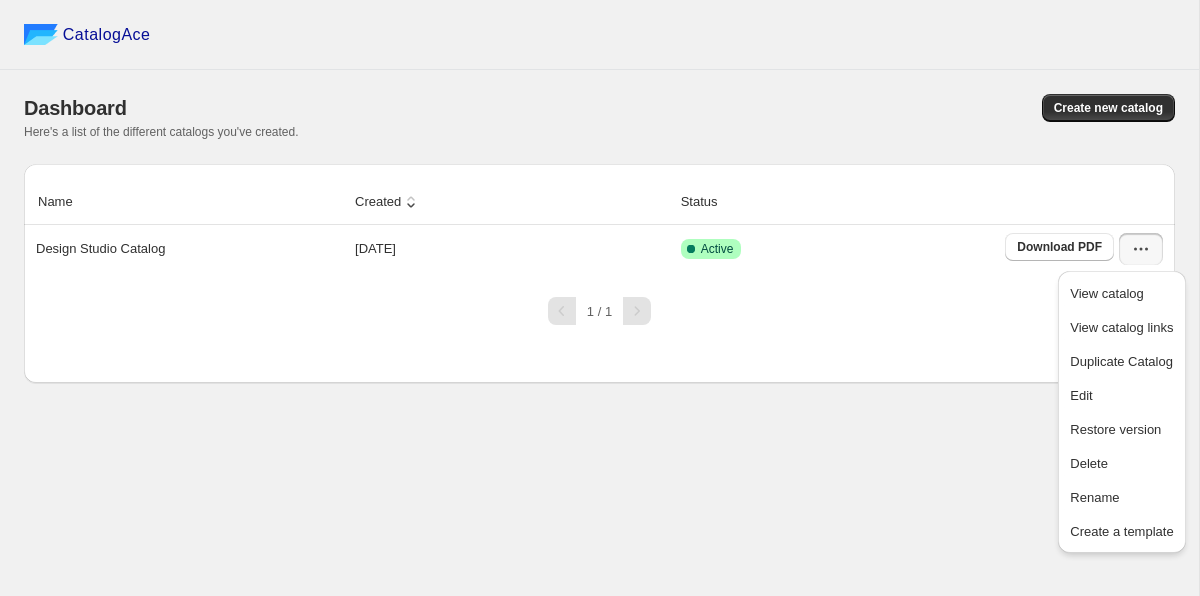 click on "CatalogAce Dashboard Create new catalog Here's a list of the different catalogs you've created. Name Created Status Design Studio Catalog 2025-07-07 Active Download PDF 1 / 1 Billing Help Center Get Support Suggestion box" at bounding box center [599, 298] 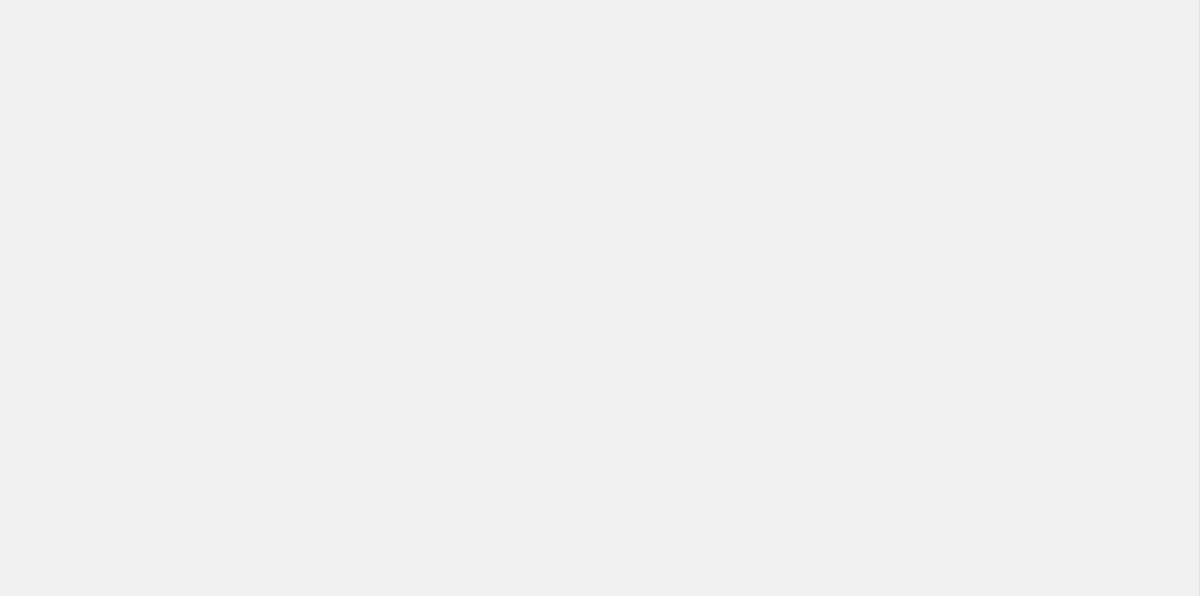 scroll, scrollTop: 0, scrollLeft: 0, axis: both 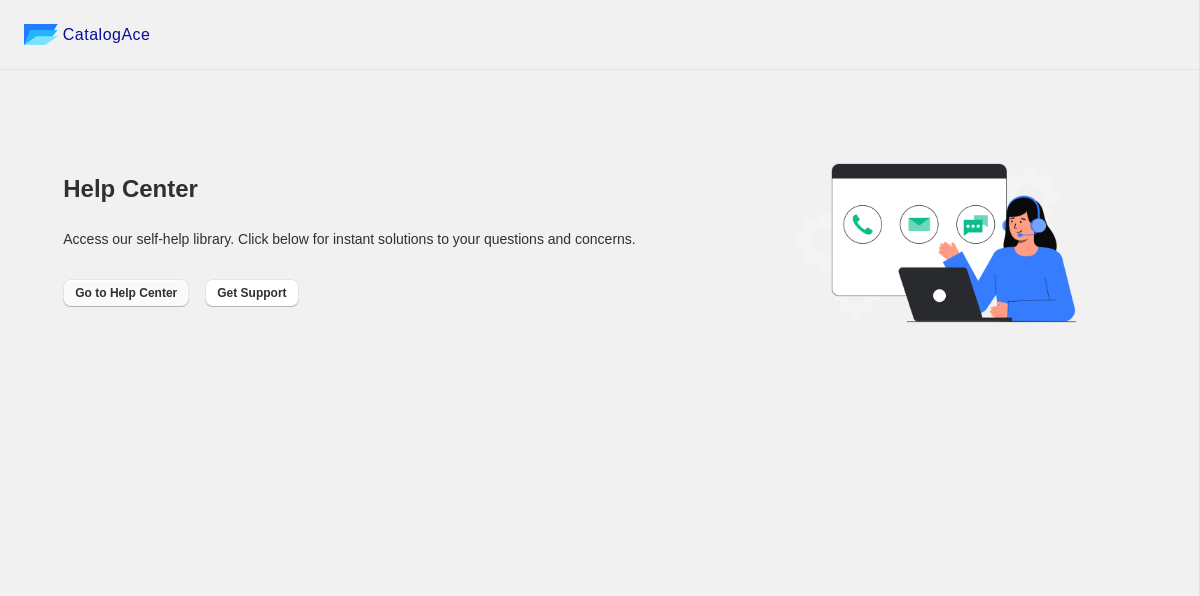 click on "Go to Help Center" at bounding box center [126, 293] 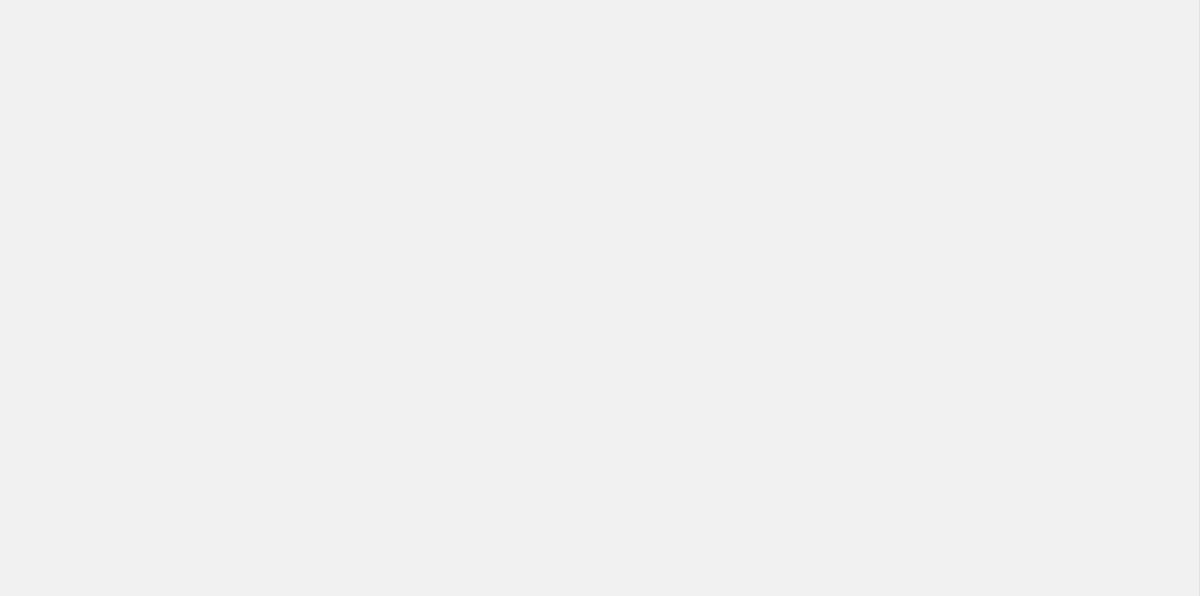 scroll, scrollTop: 0, scrollLeft: 0, axis: both 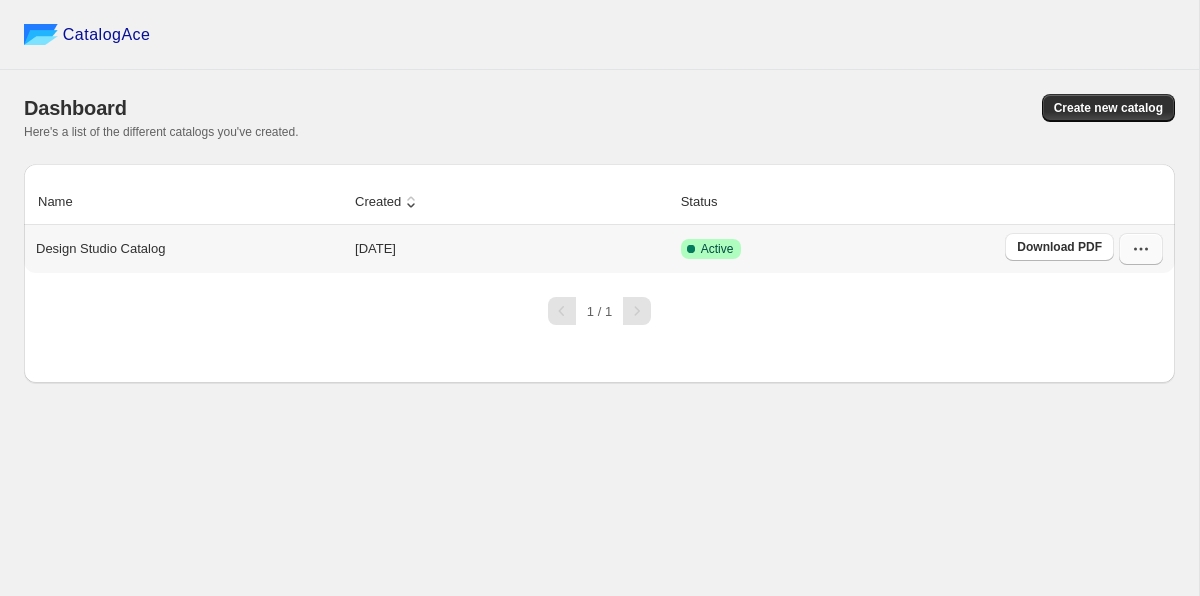 click 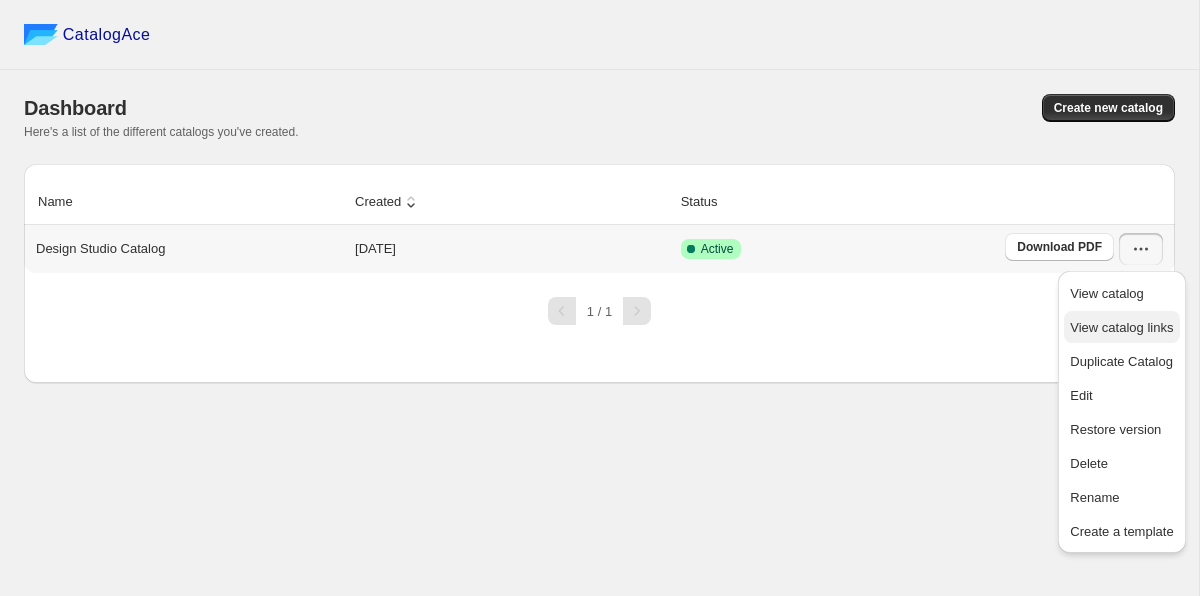 click on "View catalog links" at bounding box center (1121, 327) 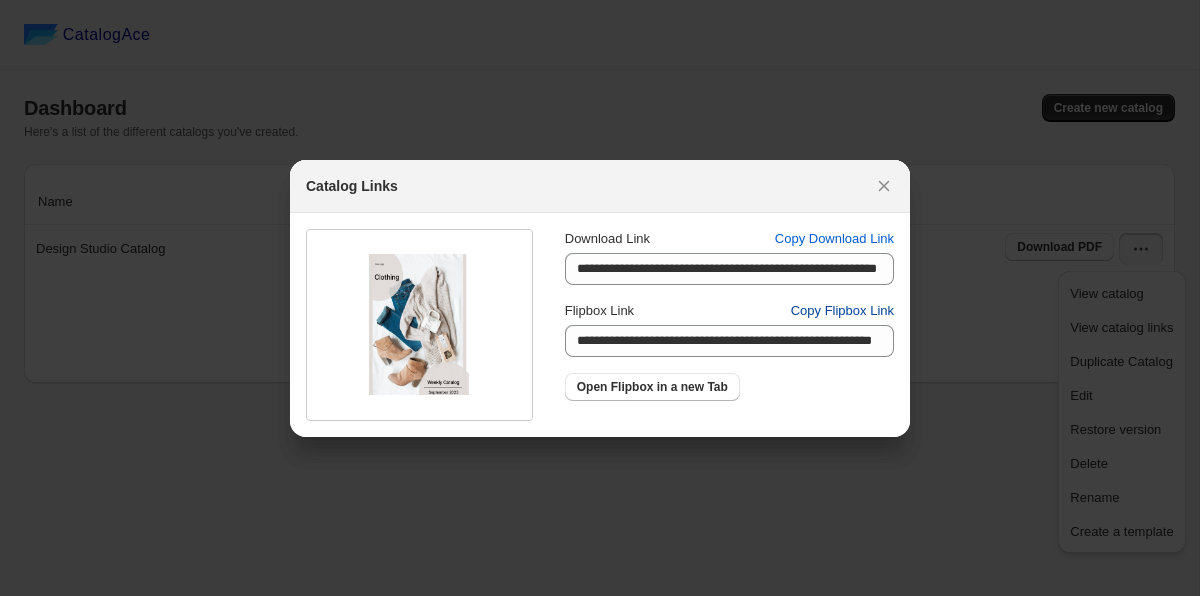 click on "Copy Flipbox Link" at bounding box center (842, 311) 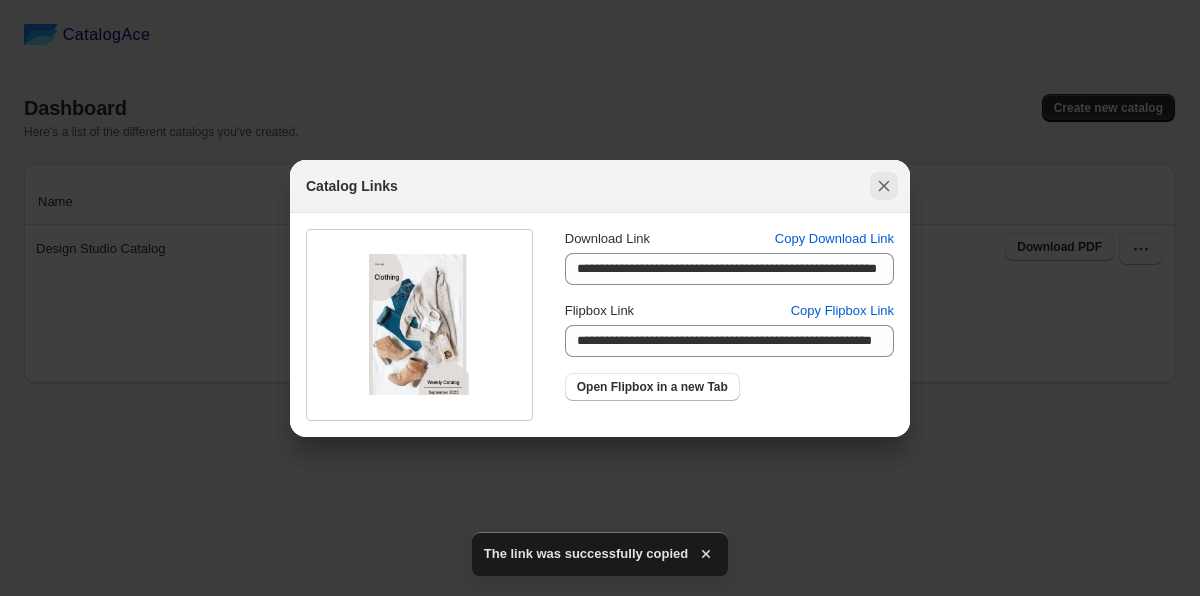 click 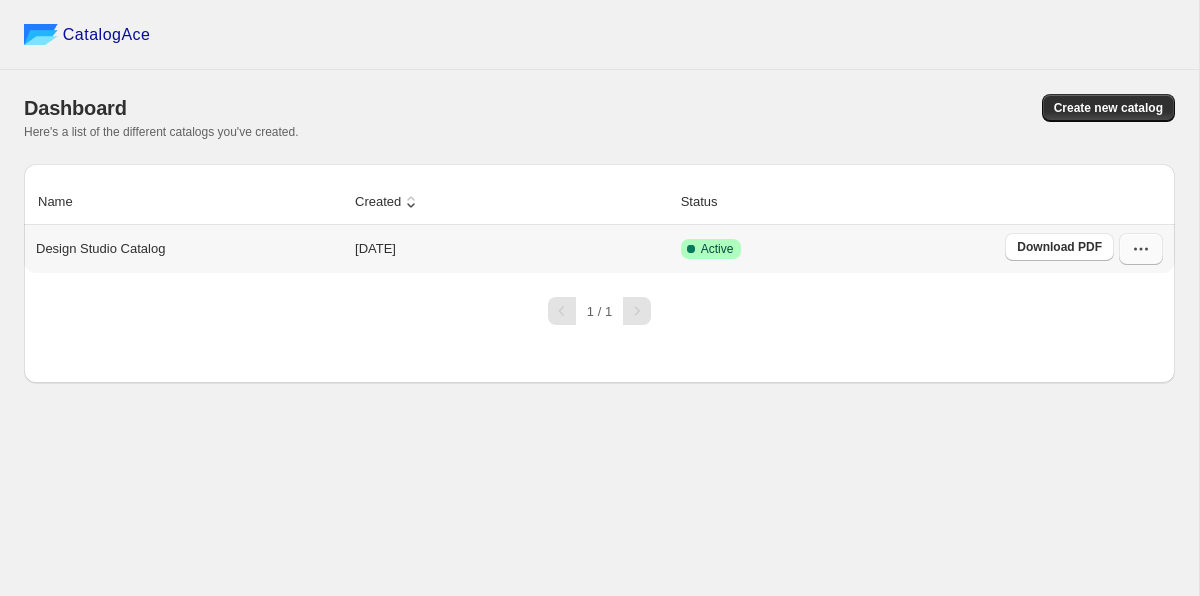 click 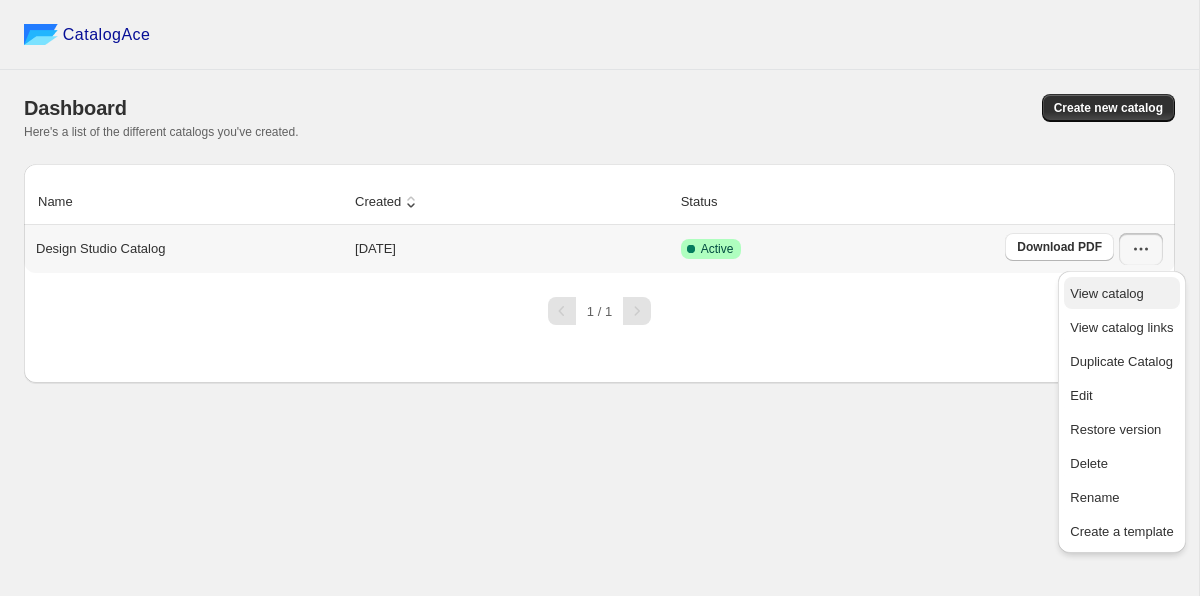 click on "View catalog" at bounding box center (1106, 293) 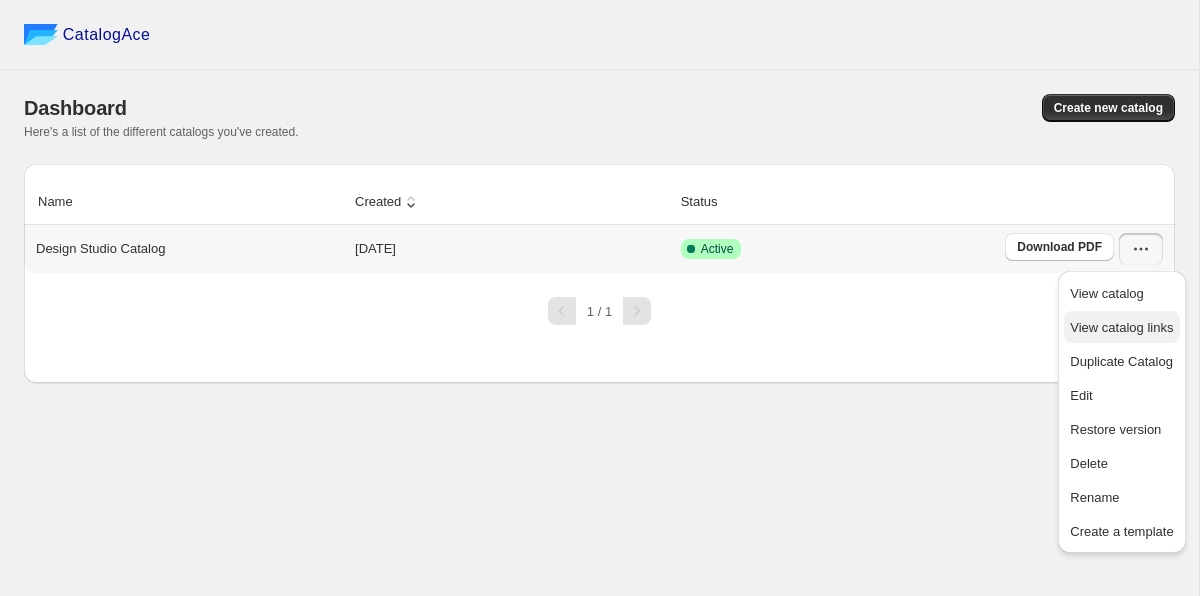 click on "View catalog links" at bounding box center (1121, 327) 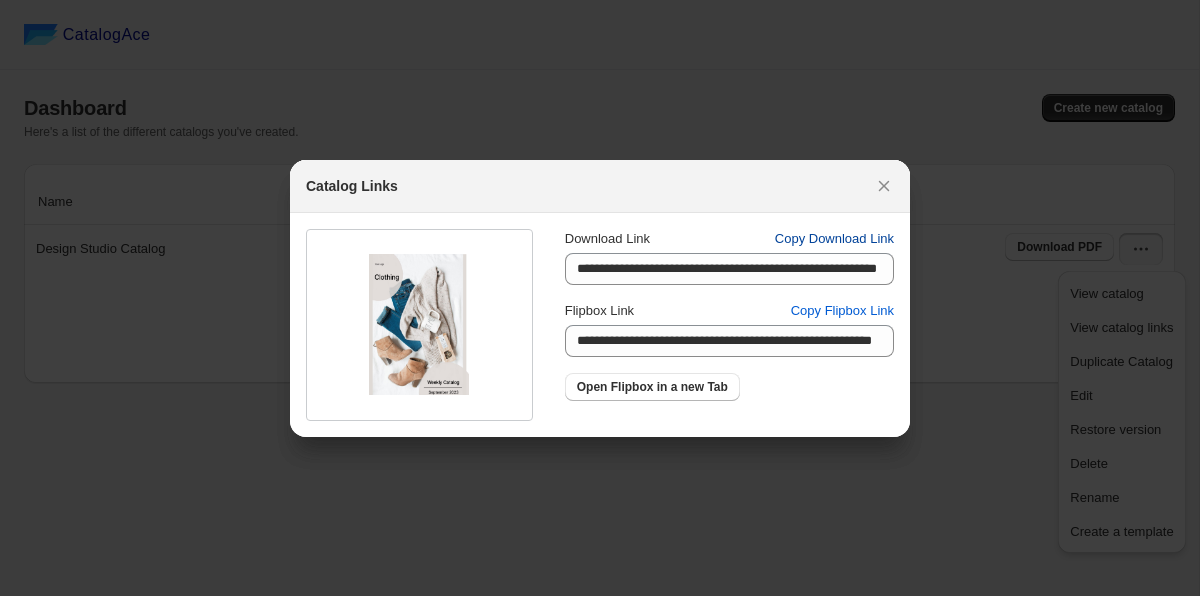 click on "Copy Download Link" at bounding box center [834, 239] 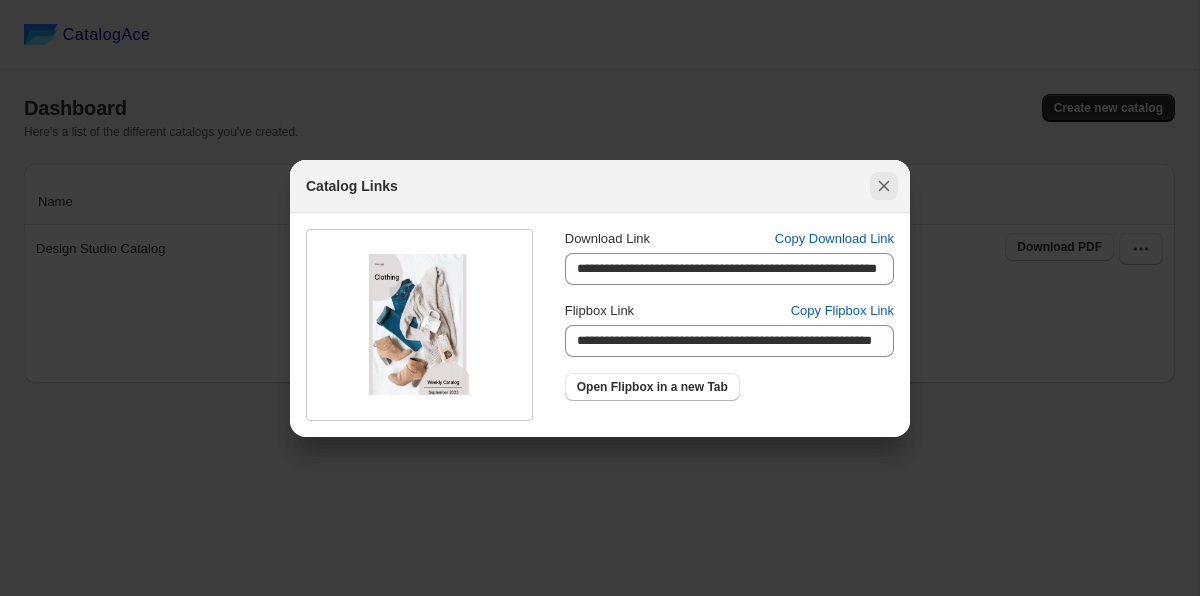 click at bounding box center [884, 186] 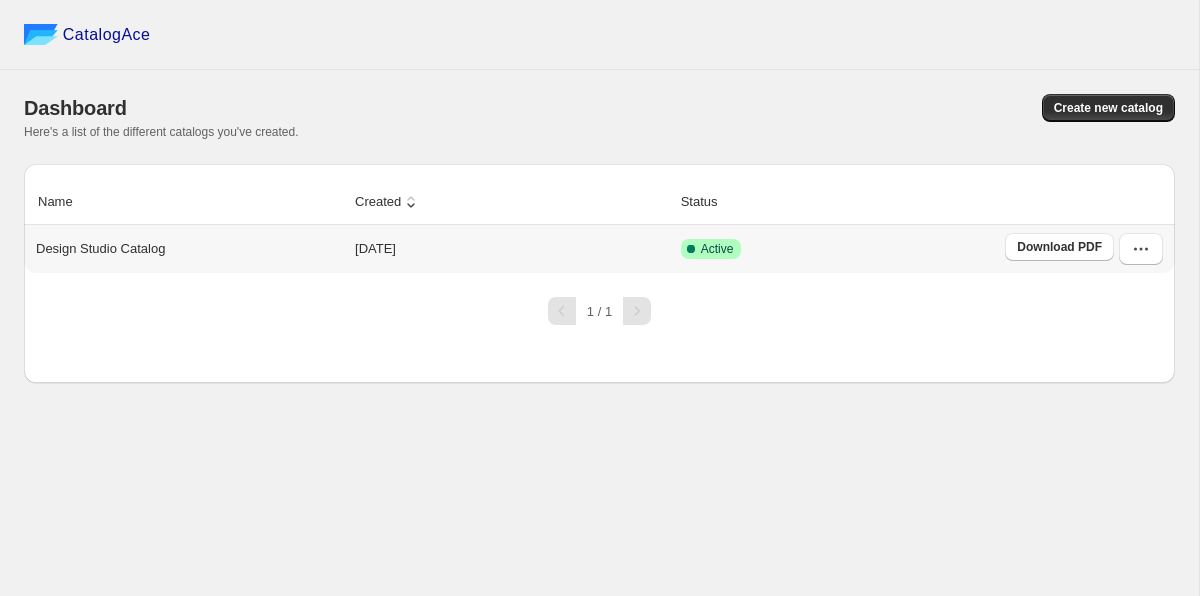 click on "Design Studio Catalog" at bounding box center [100, 249] 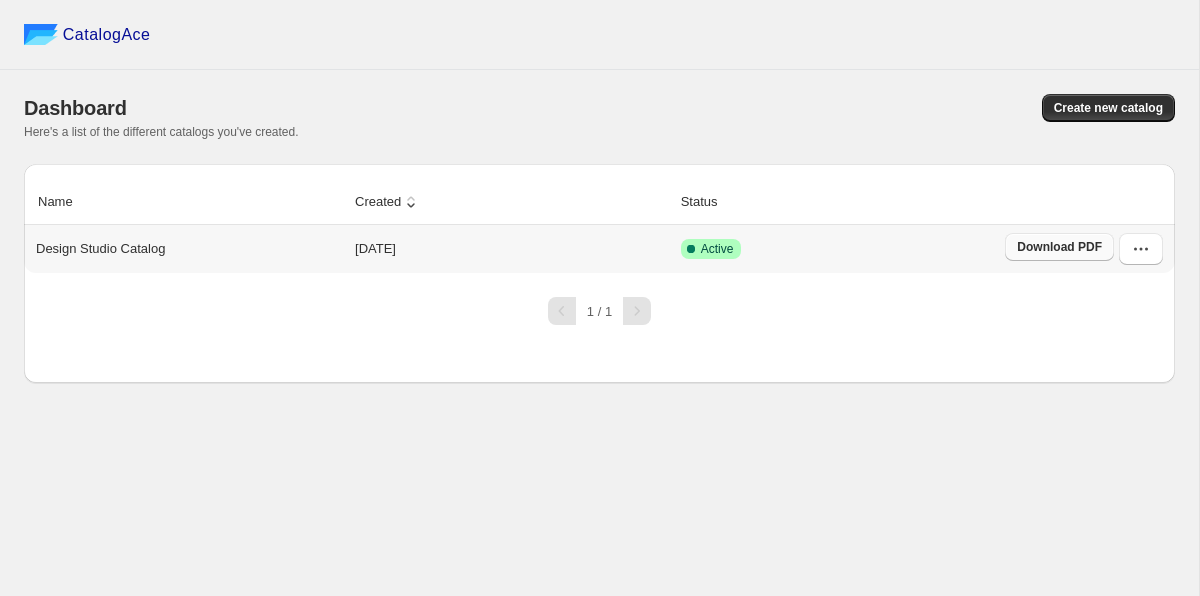 click on "Download PDF" at bounding box center (1059, 247) 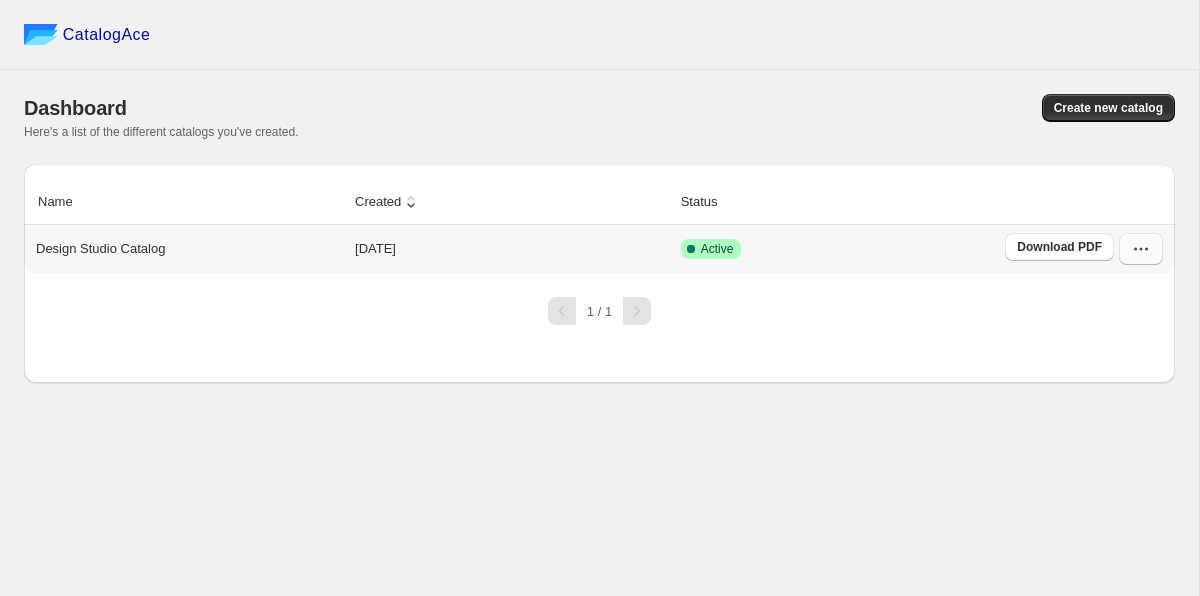 click 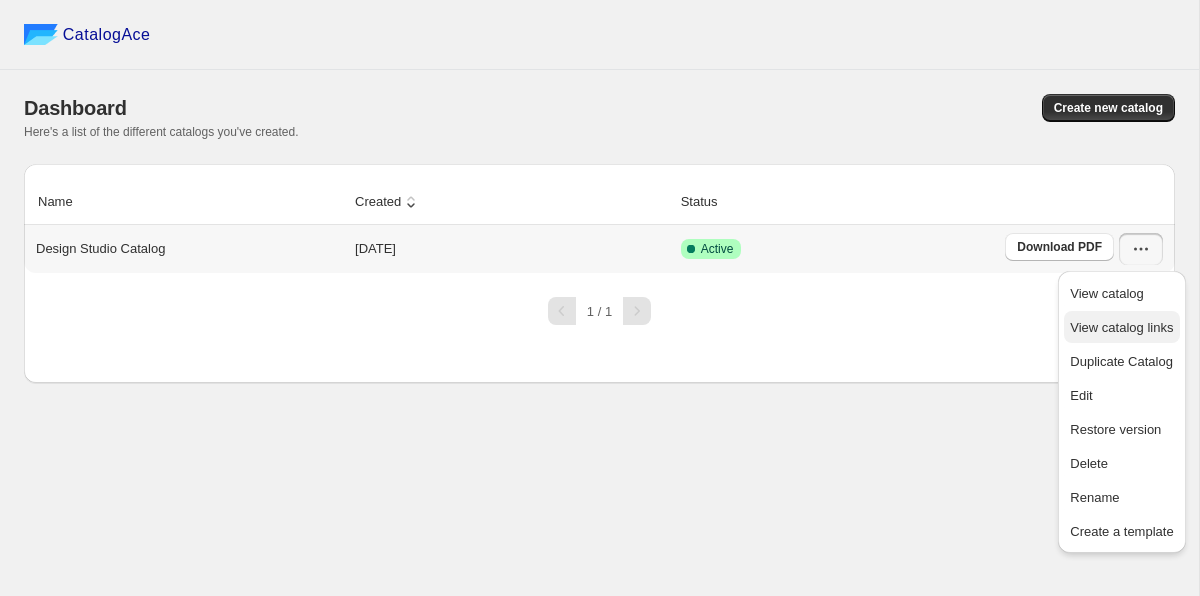click on "View catalog links" at bounding box center [1121, 327] 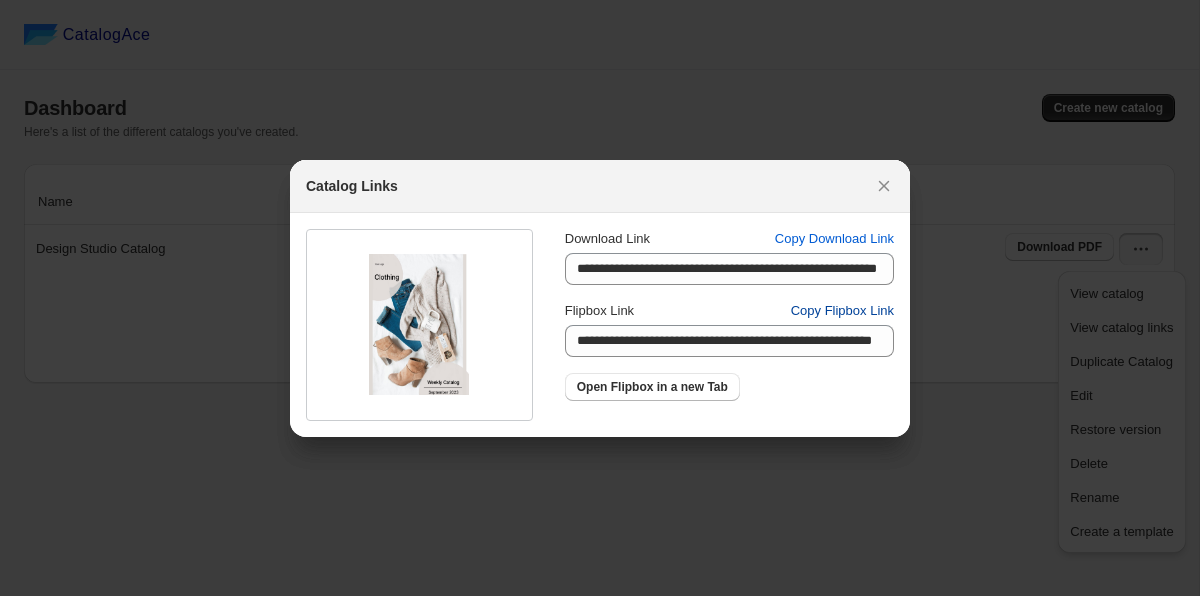click on "Copy Flipbox Link" at bounding box center (842, 311) 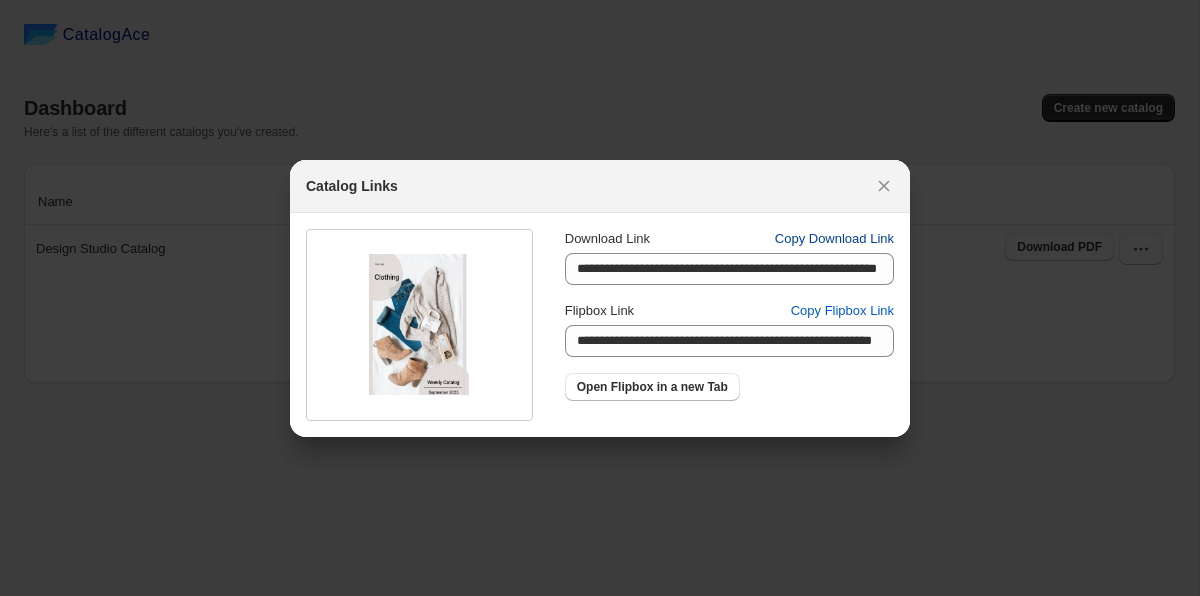 click on "Copy Download Link" at bounding box center [834, 239] 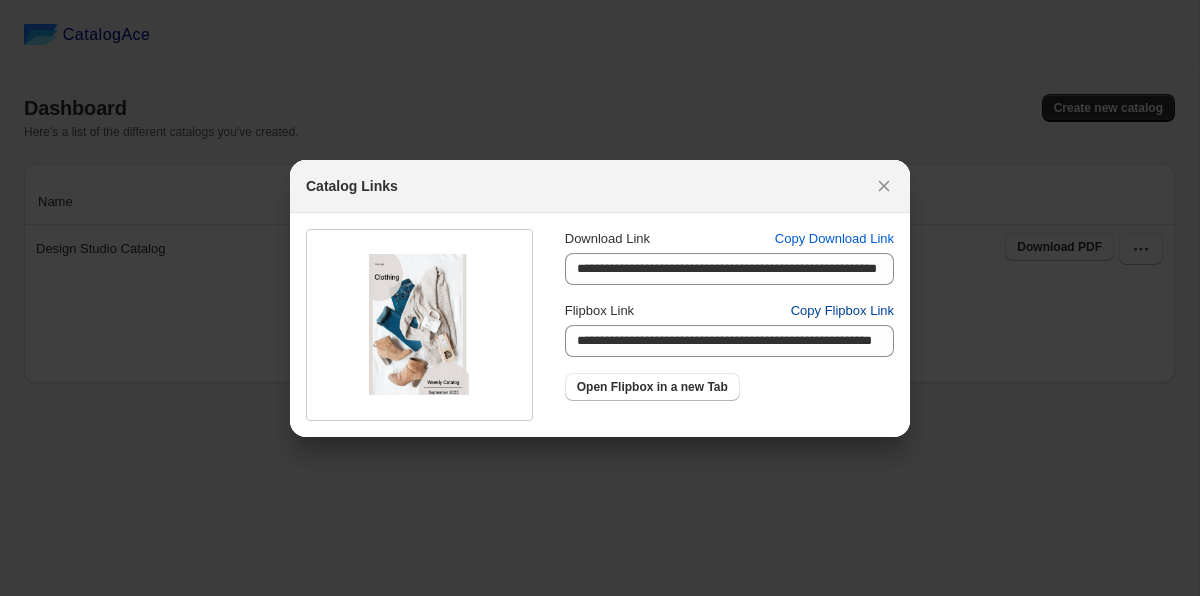 click on "Copy Flipbox Link" at bounding box center (842, 311) 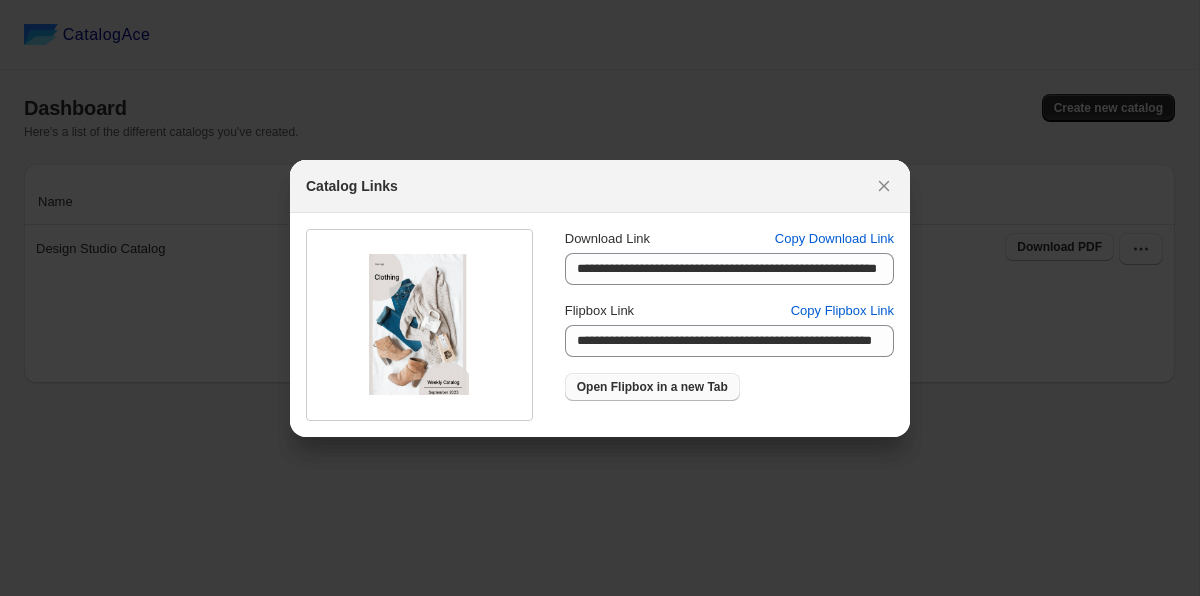 click on "Open Flipbox in a new Tab" at bounding box center (652, 387) 